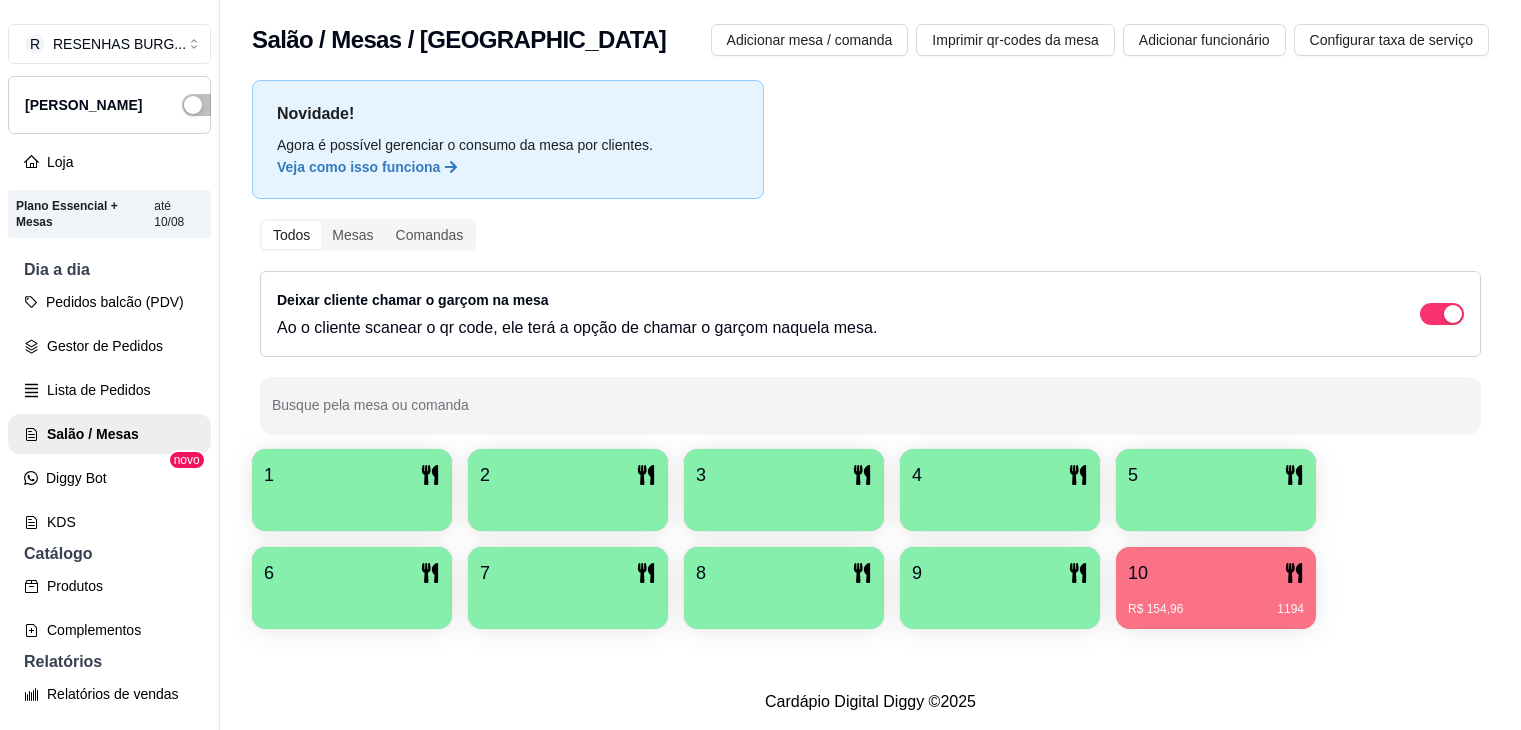 scroll, scrollTop: 0, scrollLeft: 0, axis: both 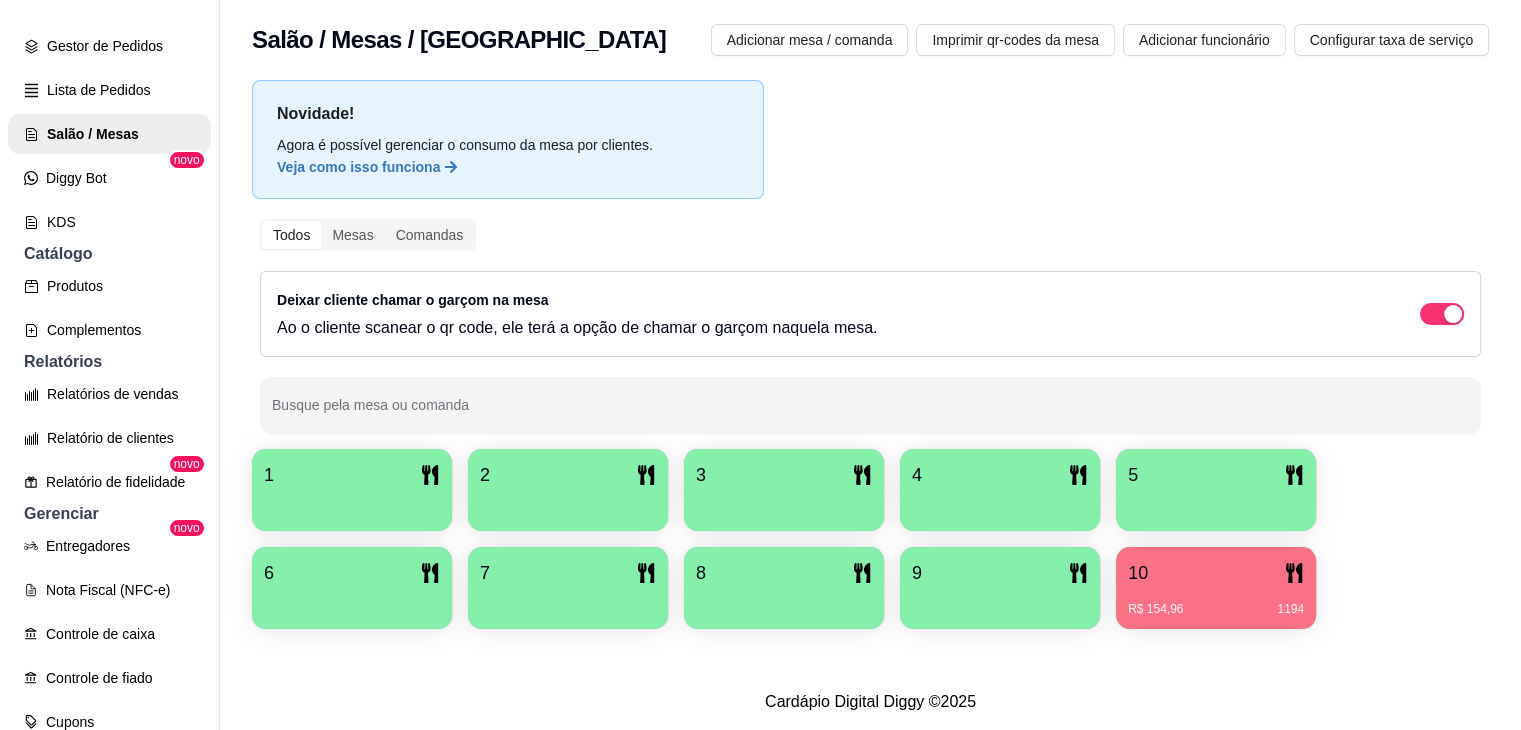 click on "10" at bounding box center (1216, 573) 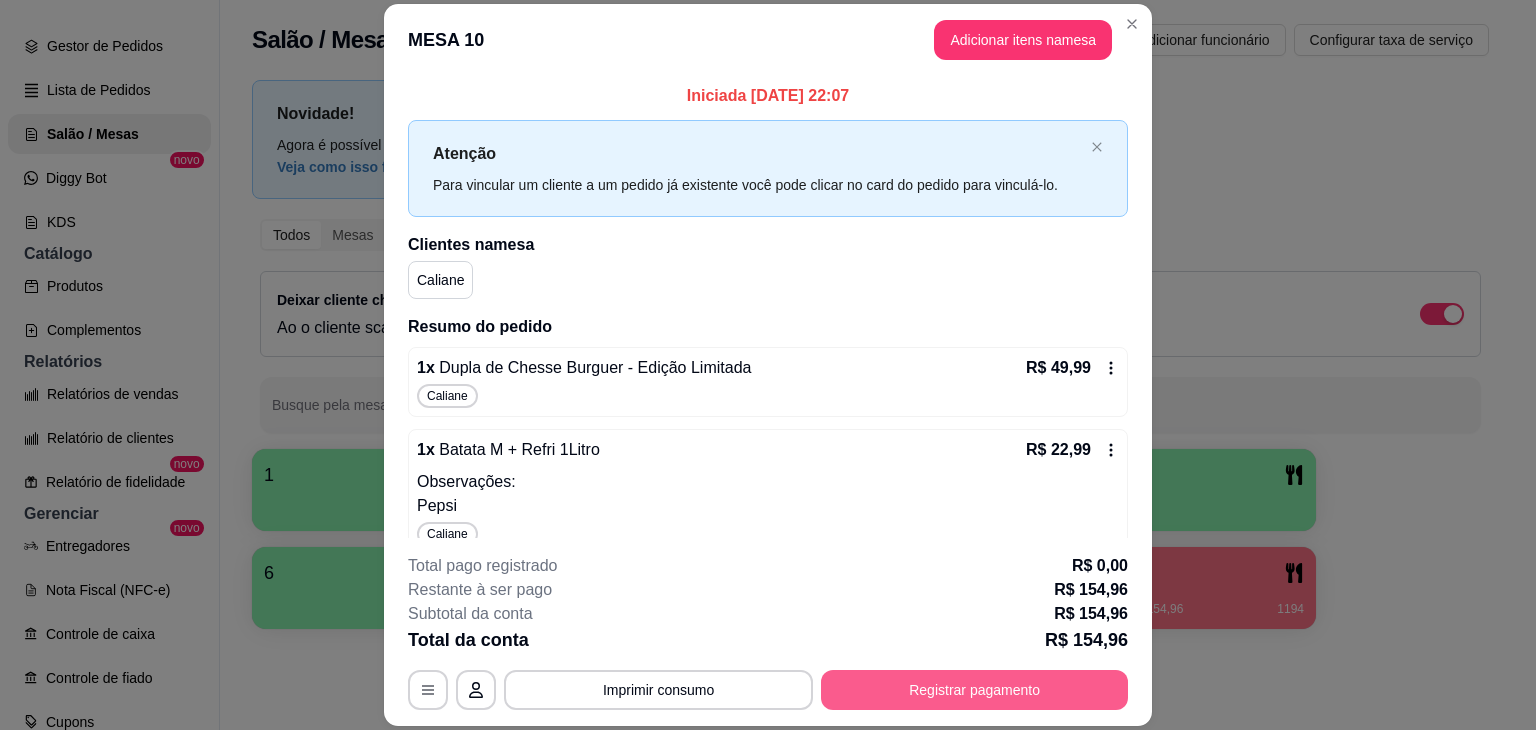 click on "Registrar pagamento" at bounding box center [974, 690] 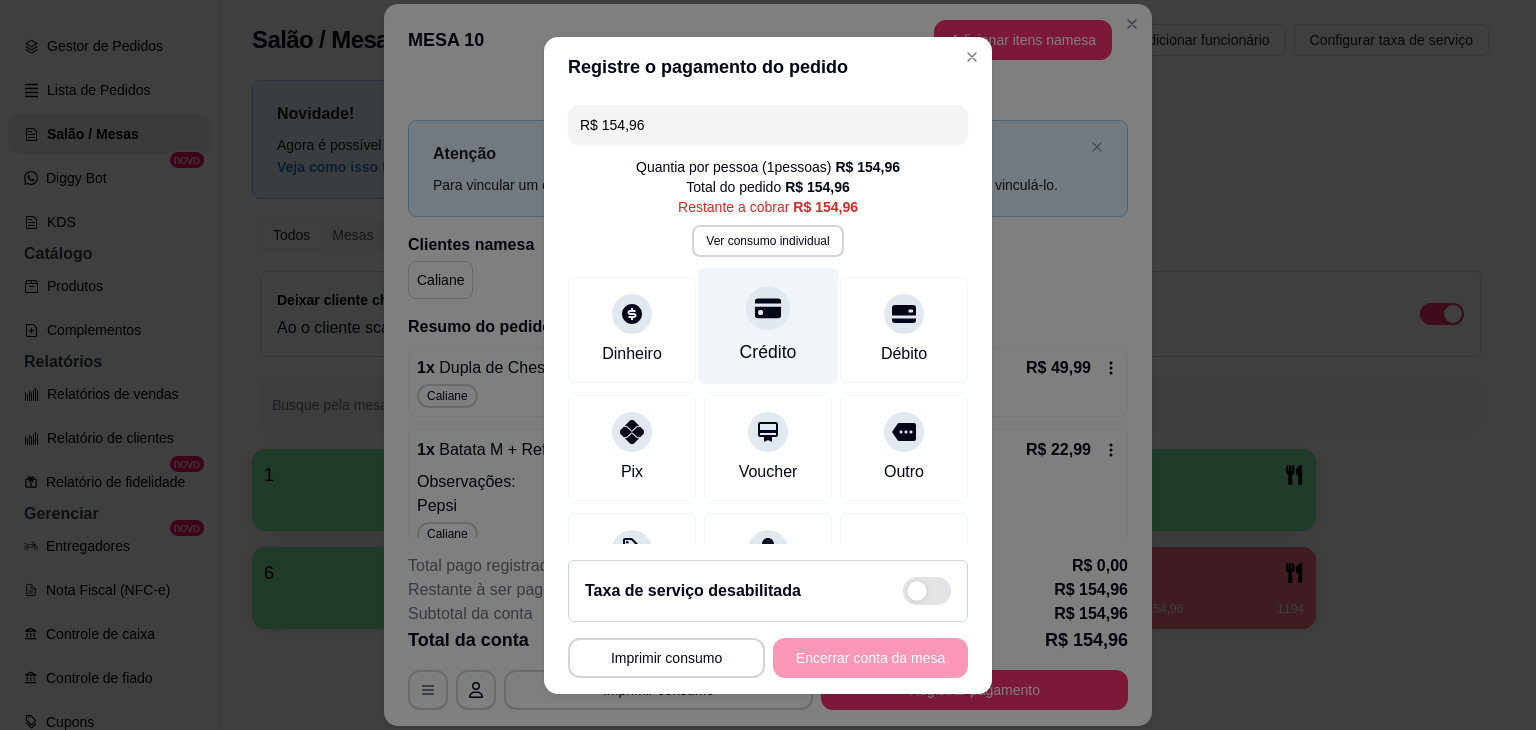 click 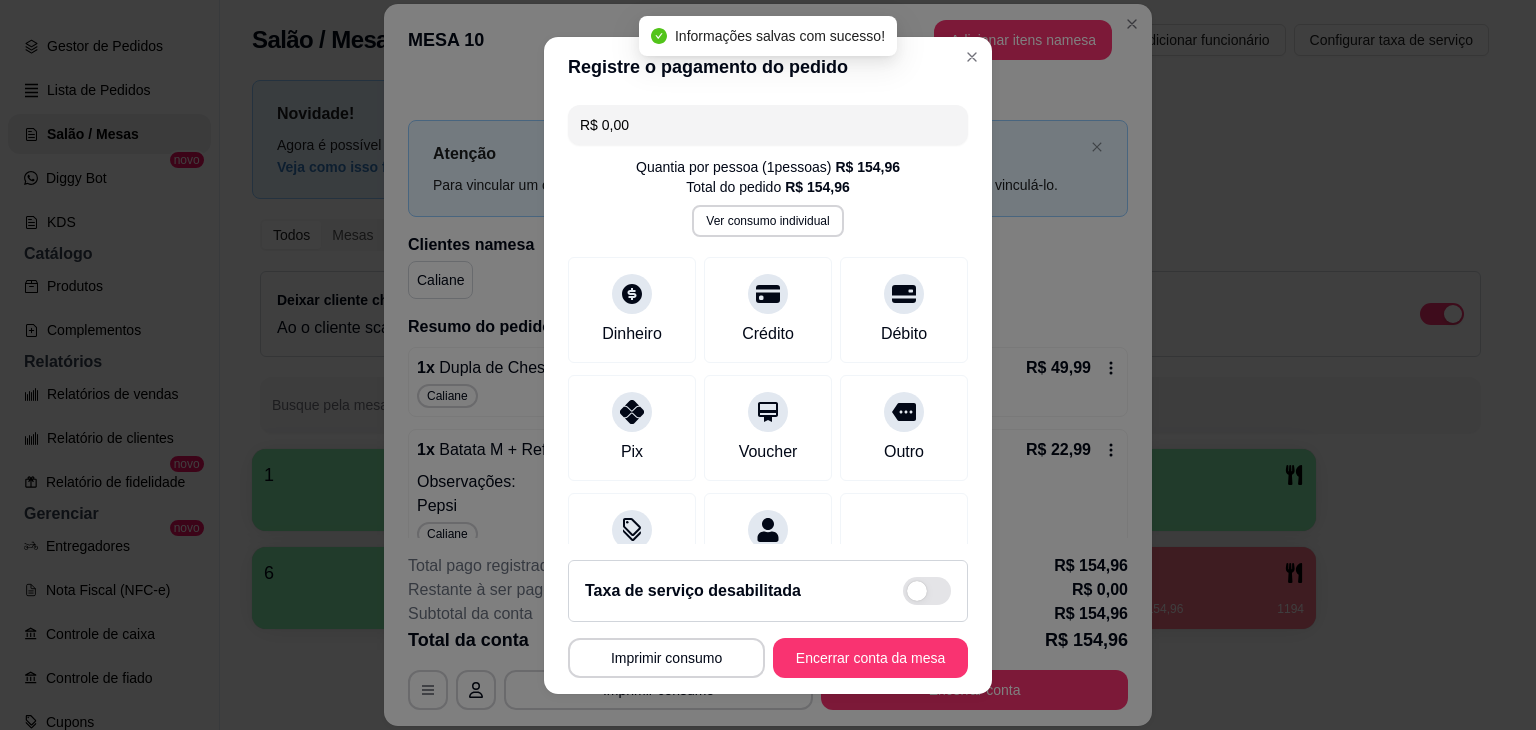 type on "R$ 0,00" 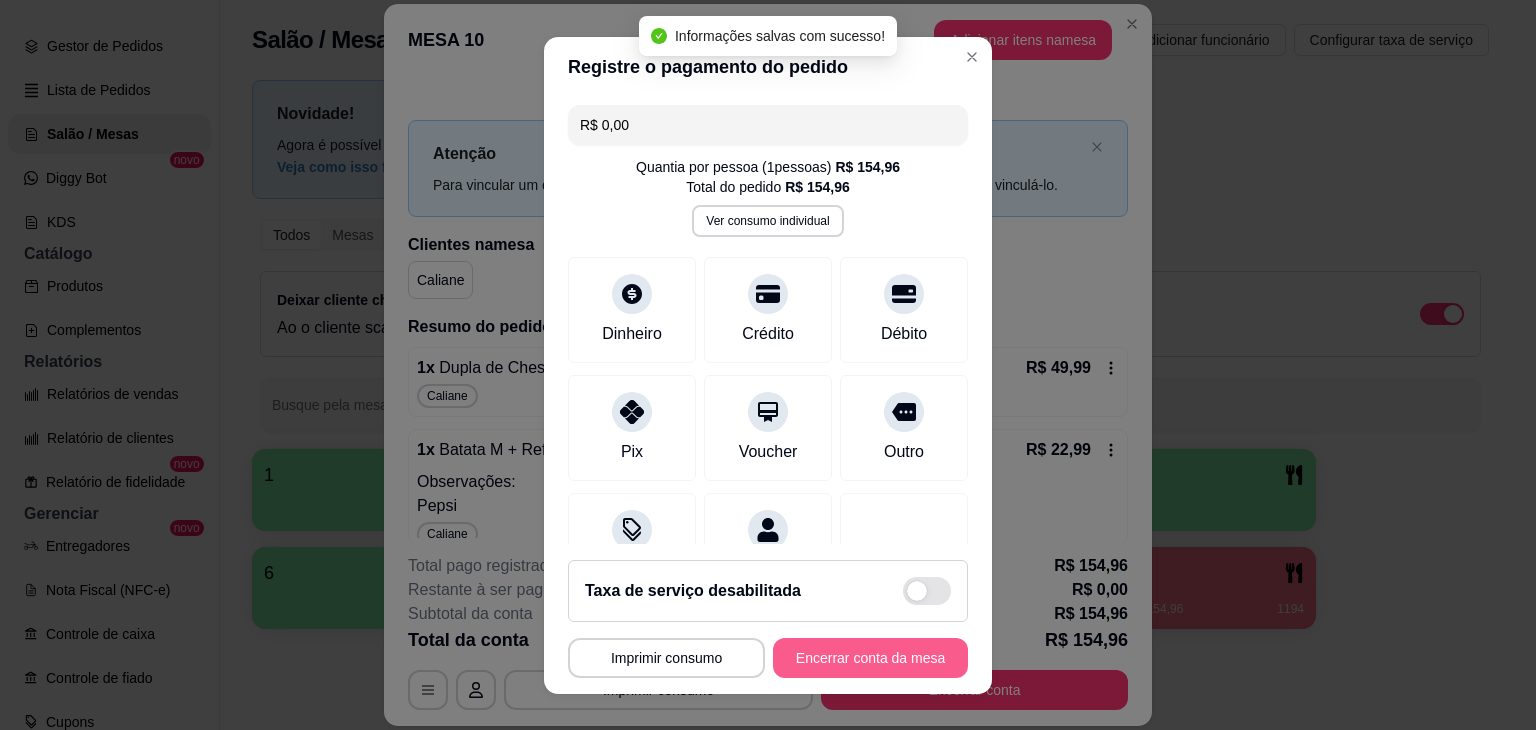 click on "Encerrar conta da mesa" at bounding box center [870, 658] 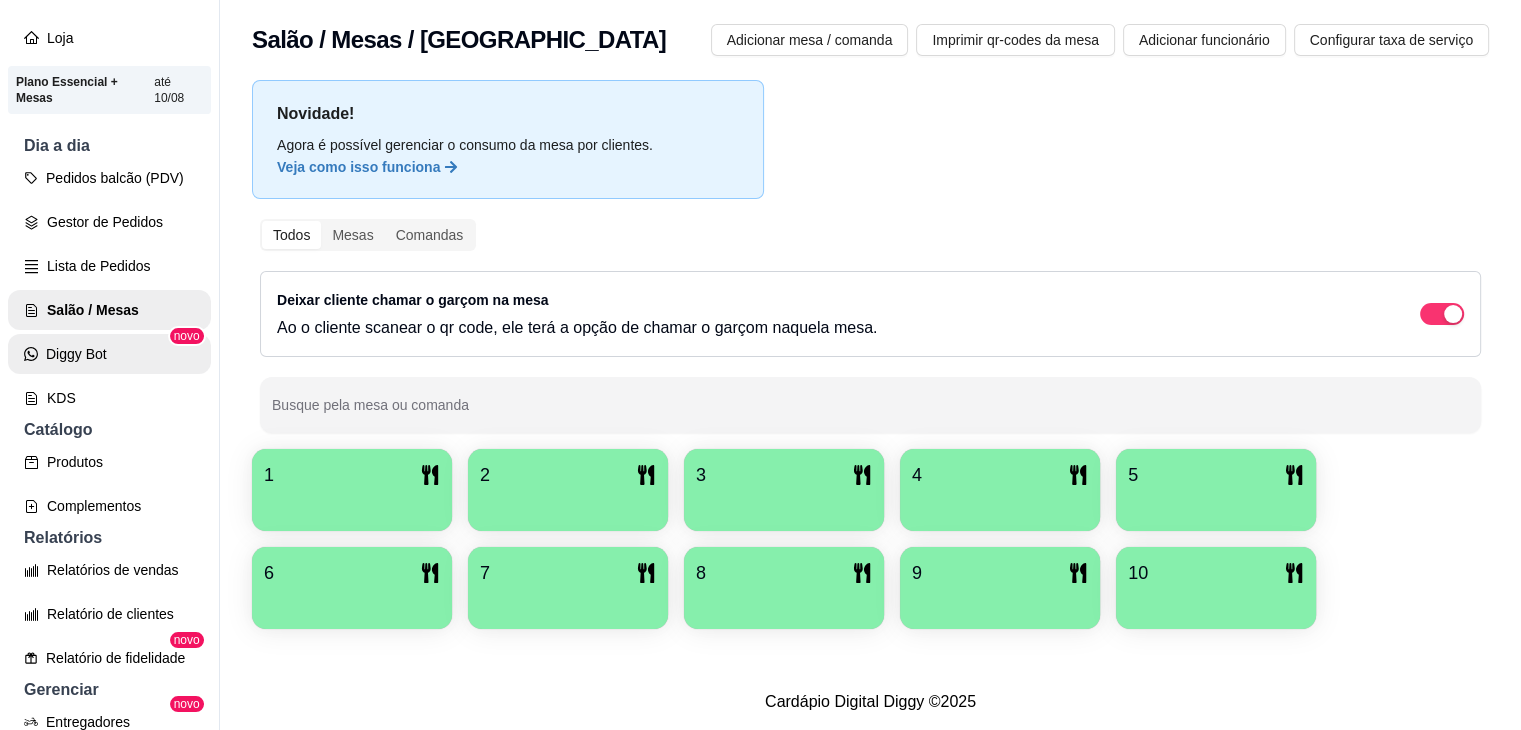 scroll, scrollTop: 0, scrollLeft: 0, axis: both 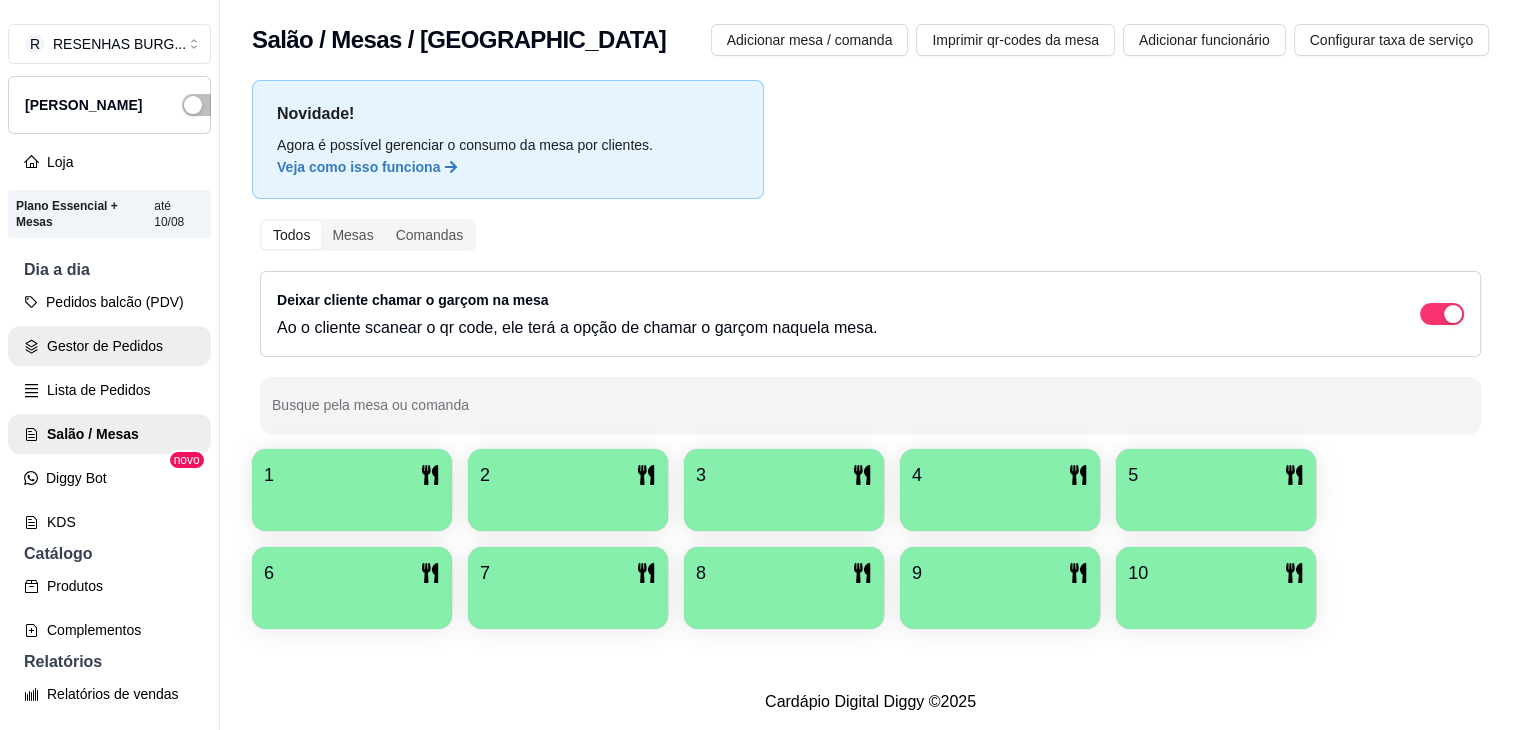 click on "Gestor de Pedidos" at bounding box center [109, 346] 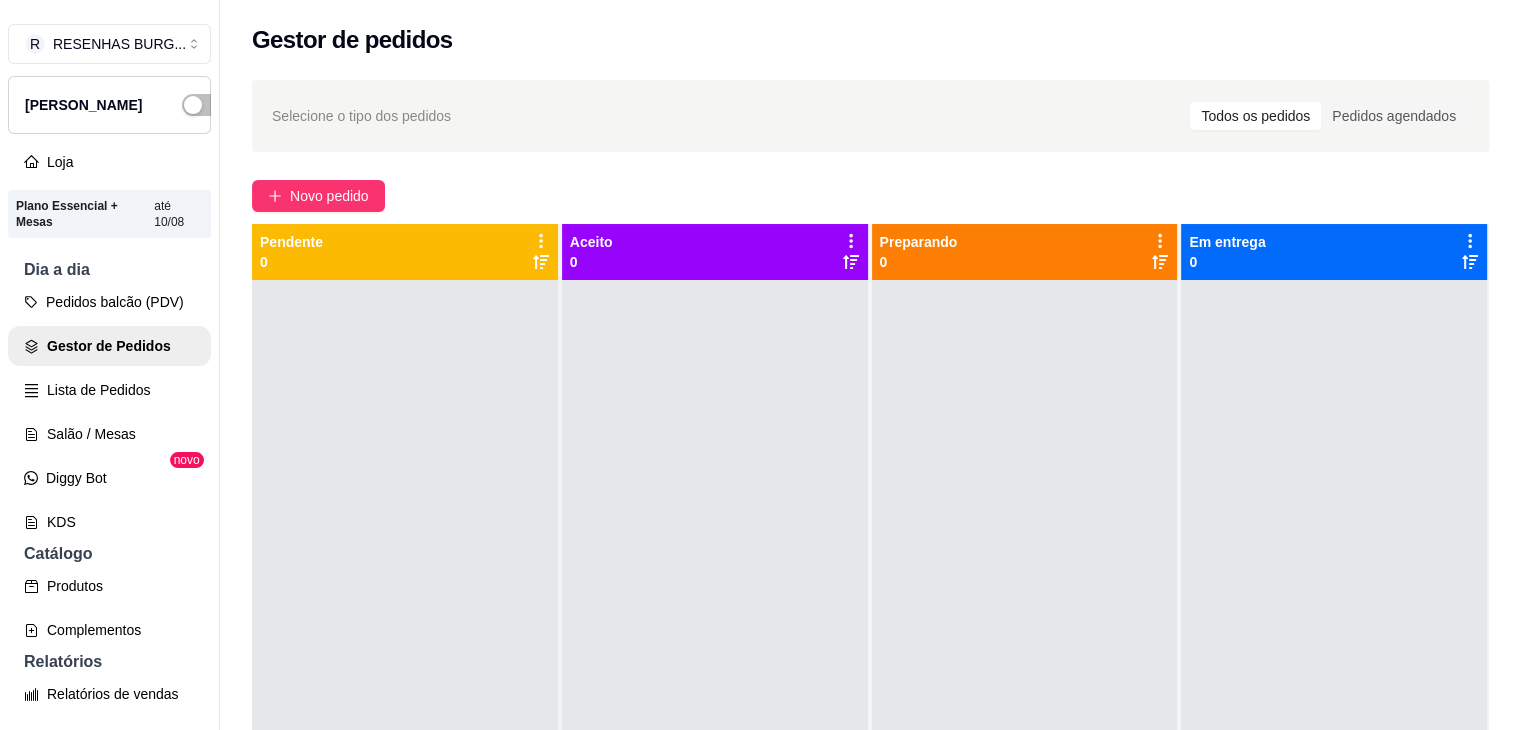 click on "Produtos" at bounding box center (109, 586) 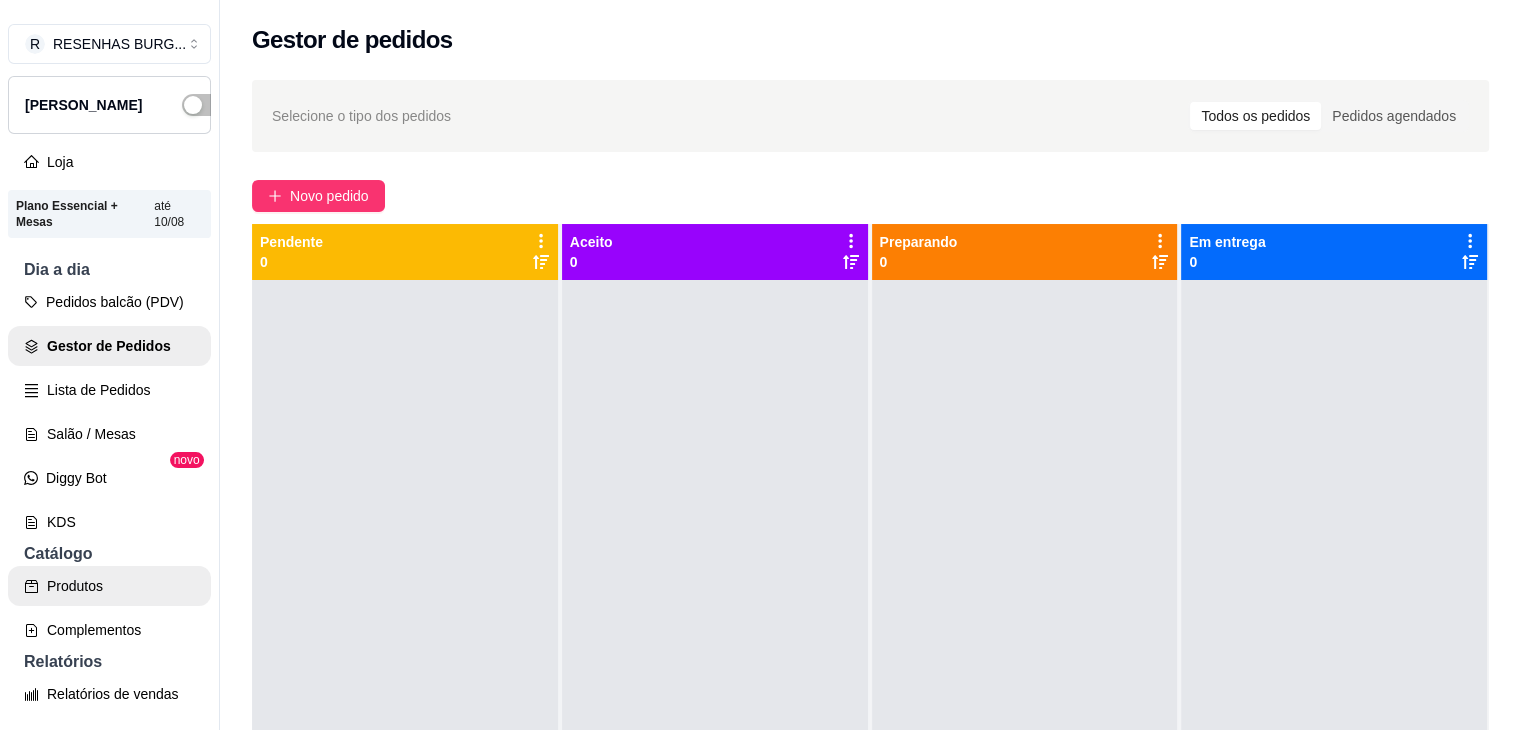 click on "Produtos" at bounding box center [109, 586] 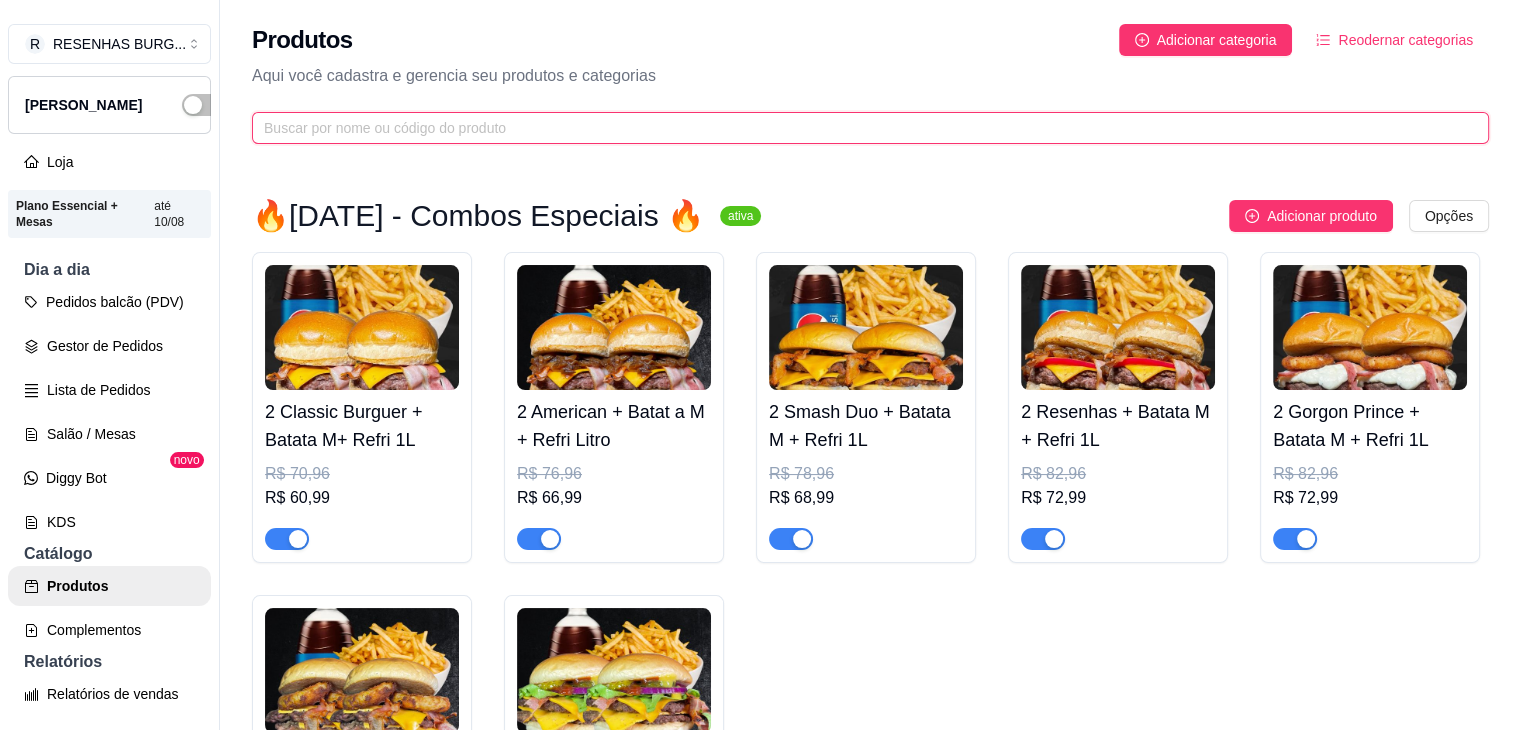 click at bounding box center [862, 128] 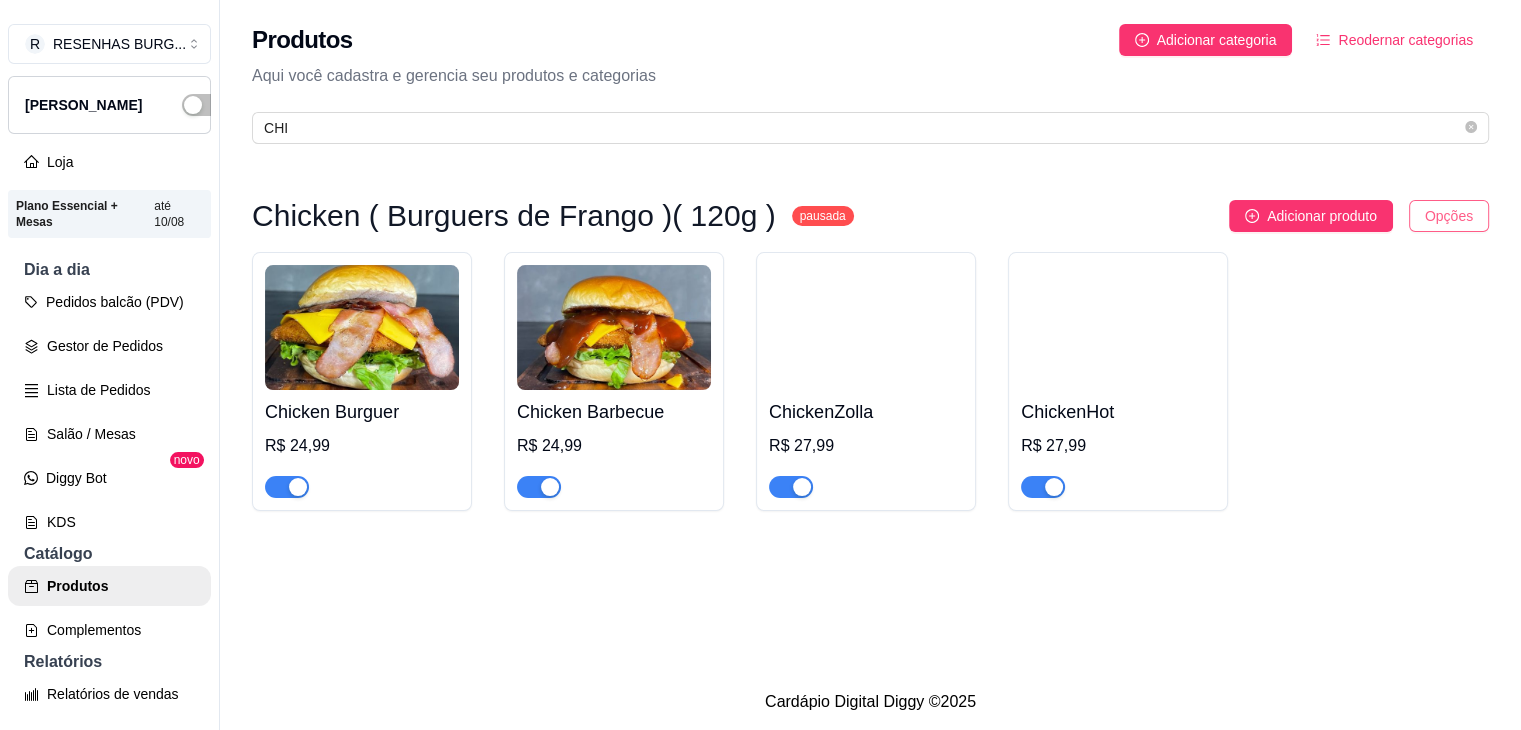click on "R RESENHAS BURG ... Loja Aberta Loja Plano Essencial + Mesas até 10/08   Dia a dia Pedidos balcão (PDV) Gestor de Pedidos Lista de Pedidos Salão / Mesas Diggy Bot novo KDS Catálogo Produtos Complementos Relatórios Relatórios de vendas Relatório de clientes Relatório de fidelidade novo Gerenciar Entregadores novo Nota Fiscal (NFC-e) Controle de caixa Controle de fiado Cupons Clientes Estoque Configurações Diggy Planos Precisa de ajuda? Sair Produtos Adicionar categoria Reodernar categorias Aqui você cadastra e gerencia seu produtos e categorias CHI Chicken ( Burguers de Frango )( 120g ) pausada Adicionar produto Opções Chicken Burguer   R$ 24,99 Chicken Barbecue   R$ 24,99 ChickenZolla   R$ 27,99 ChickenHot   R$ 27,99 Cardápio Digital Diggy © 2025" at bounding box center [760, 365] 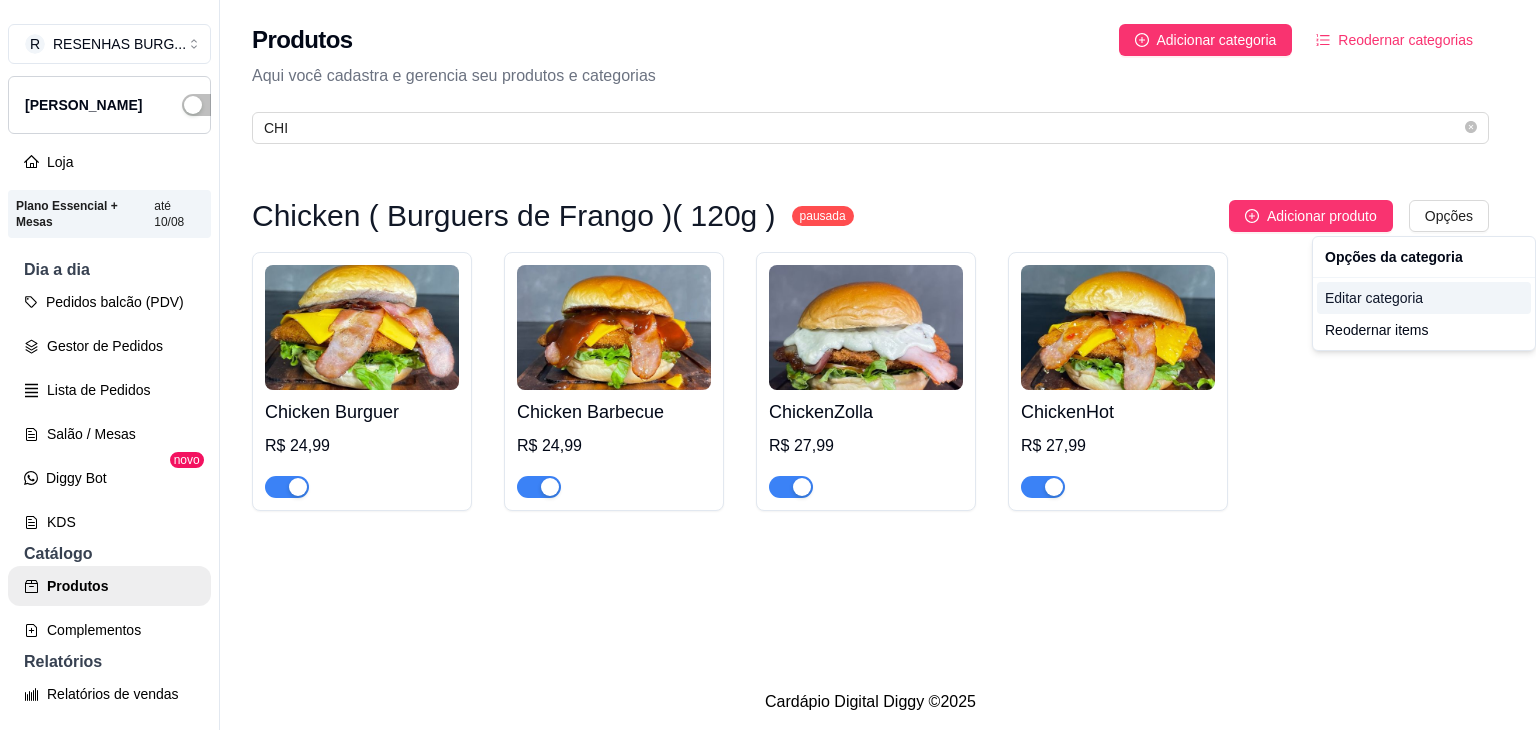 click on "Editar categoria" at bounding box center (1424, 298) 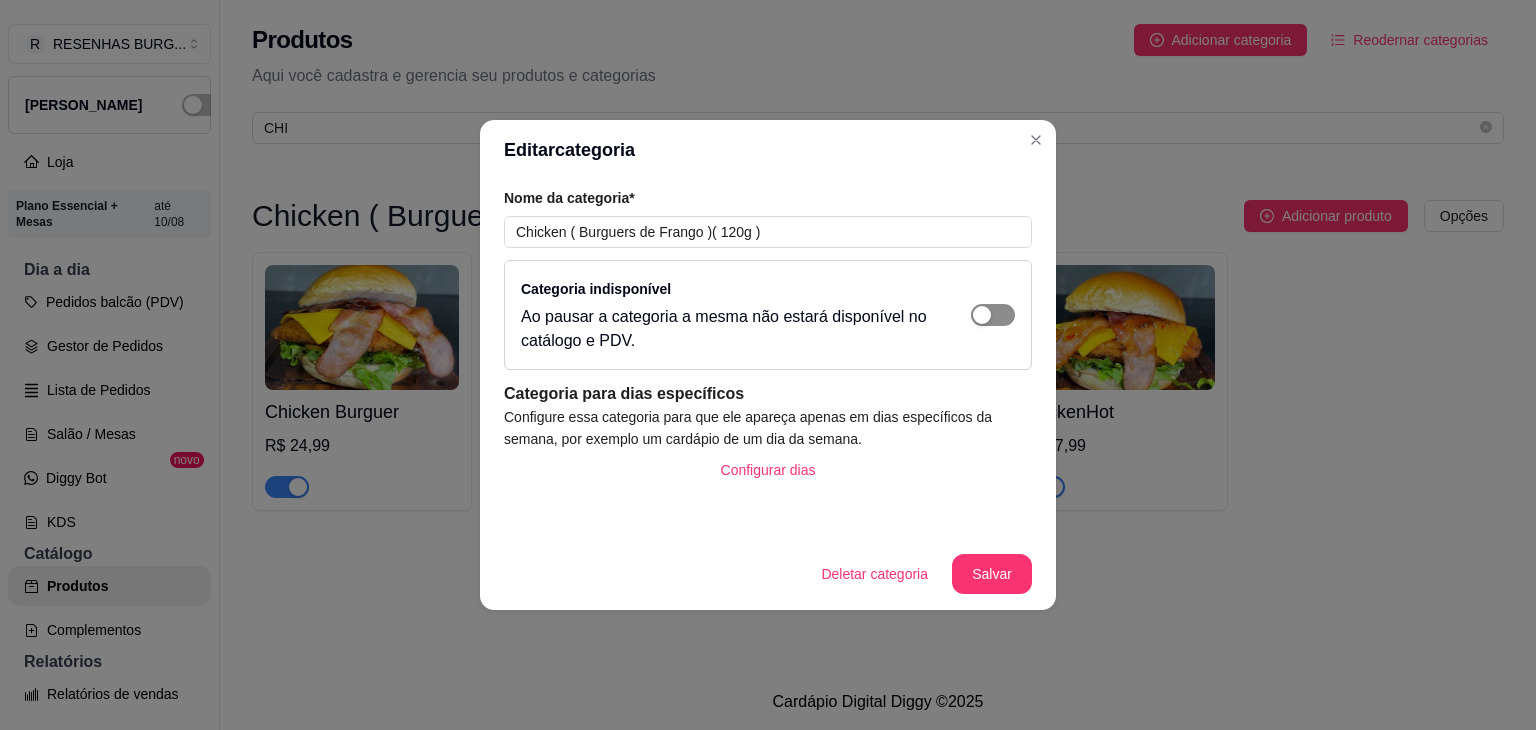 click at bounding box center [993, 315] 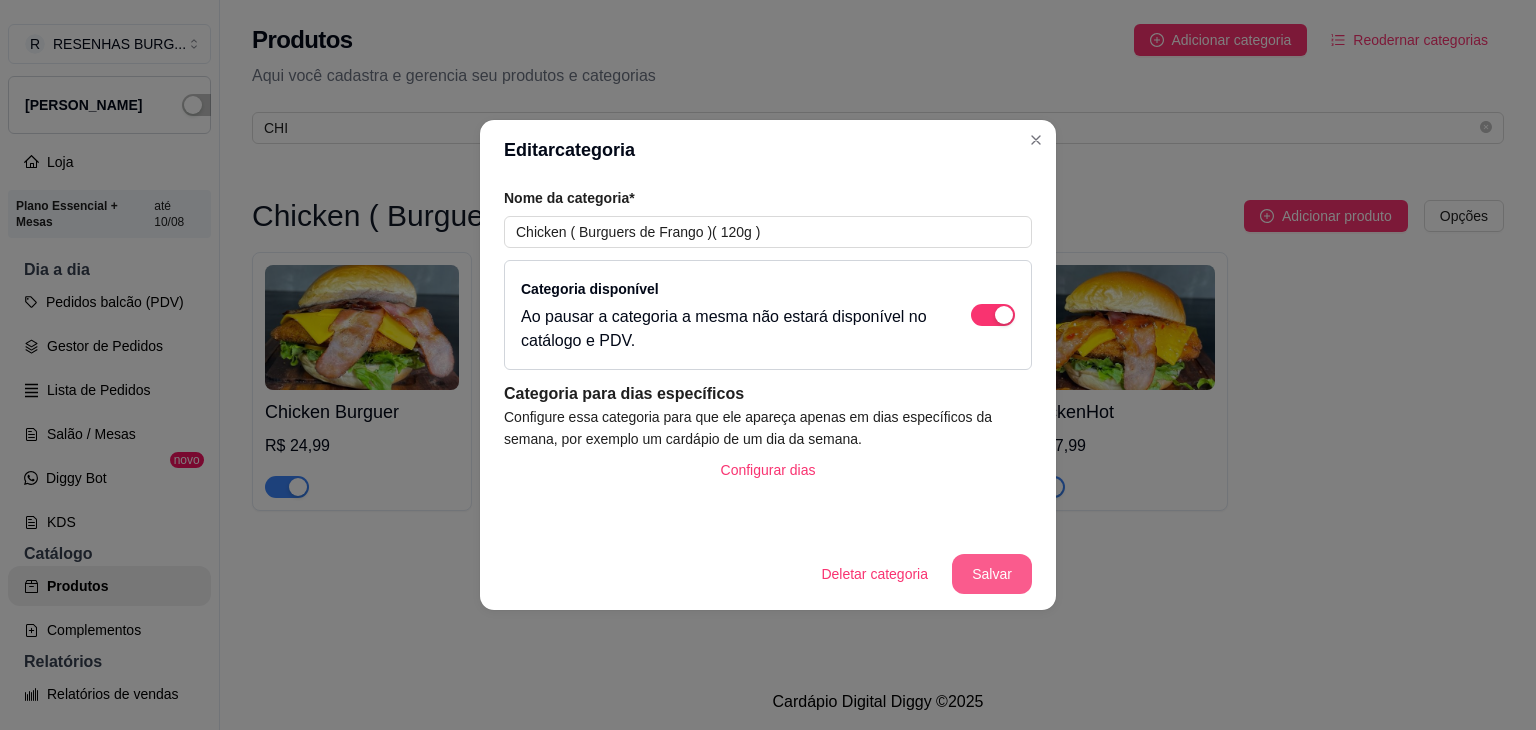 click on "Salvar" at bounding box center [992, 574] 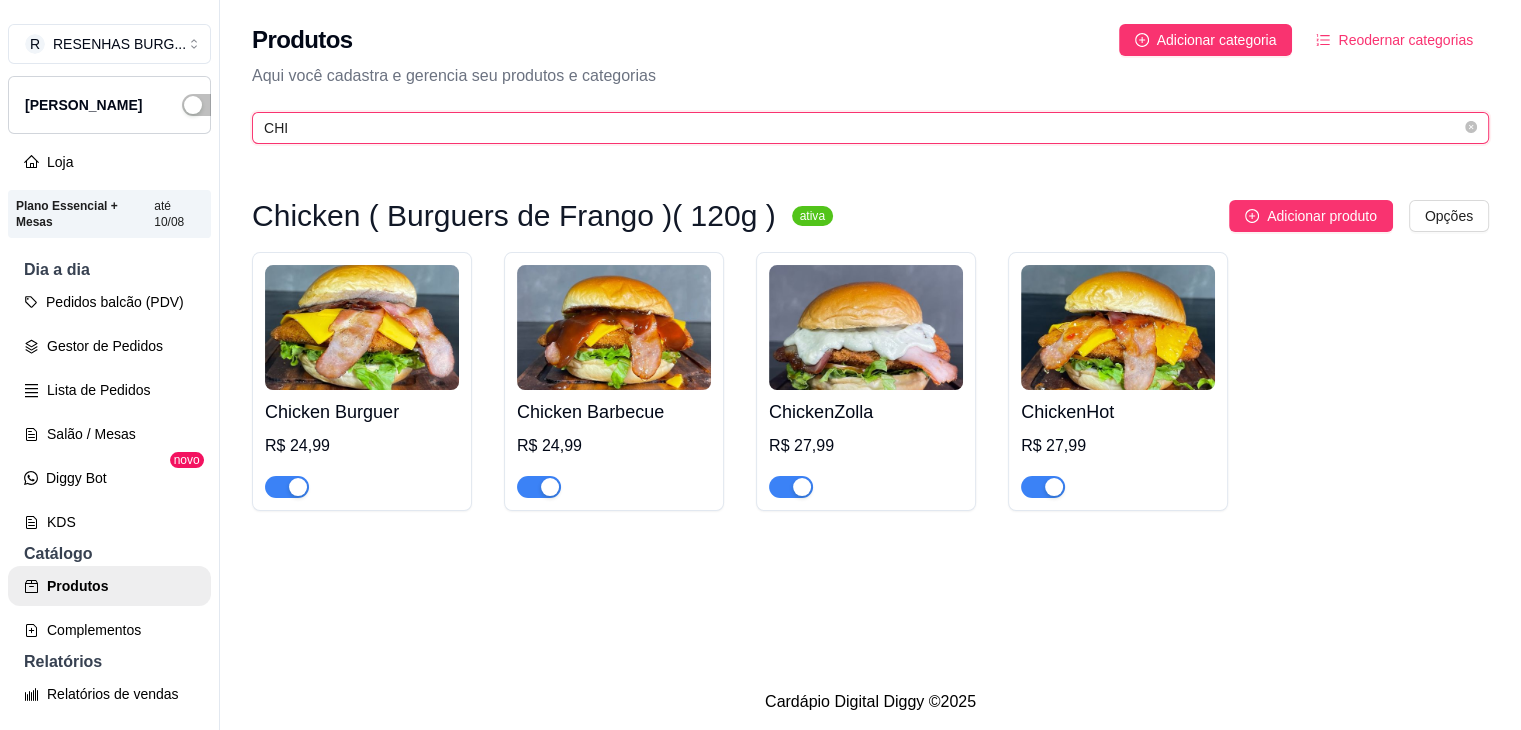 drag, startPoint x: 318, startPoint y: 136, endPoint x: 189, endPoint y: 101, distance: 133.66376 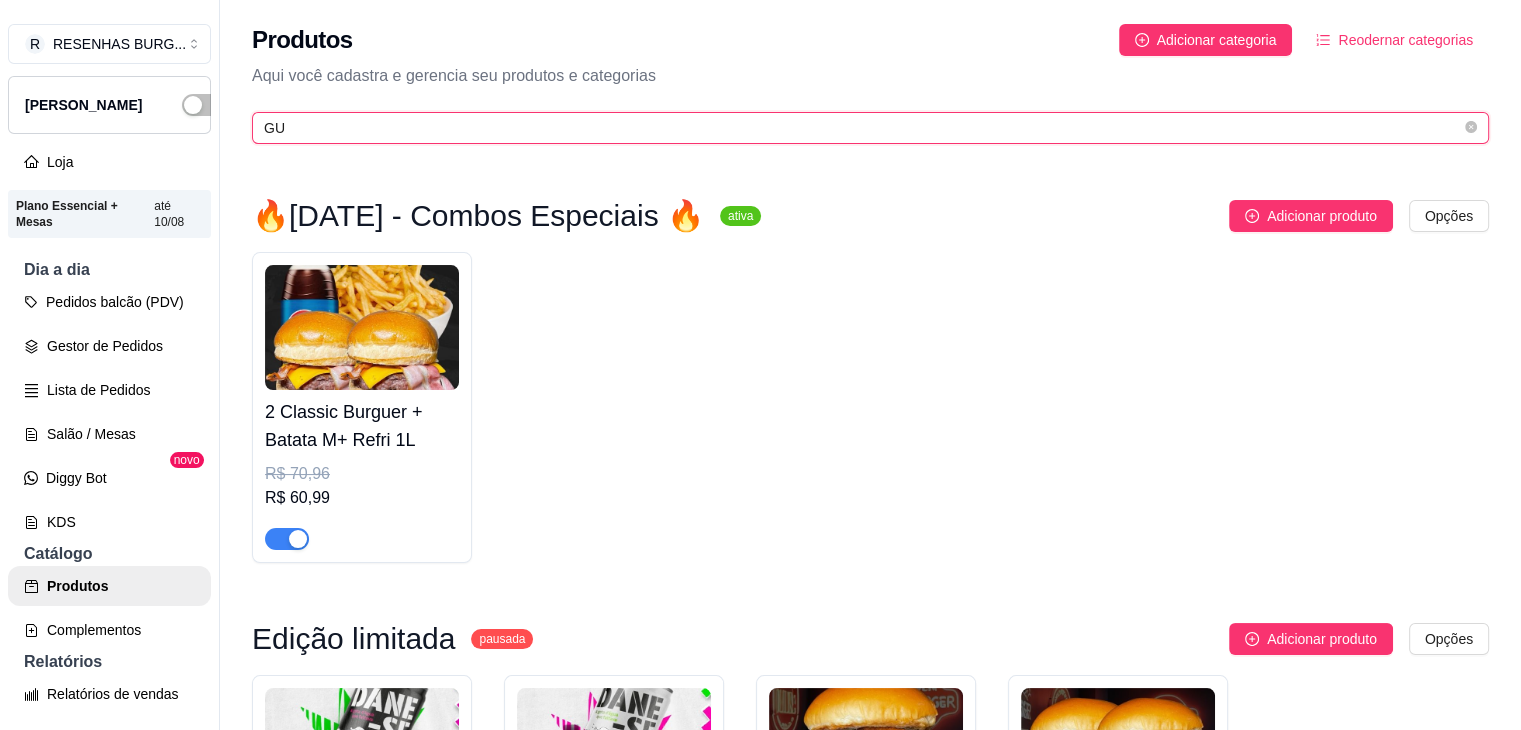 type on "G" 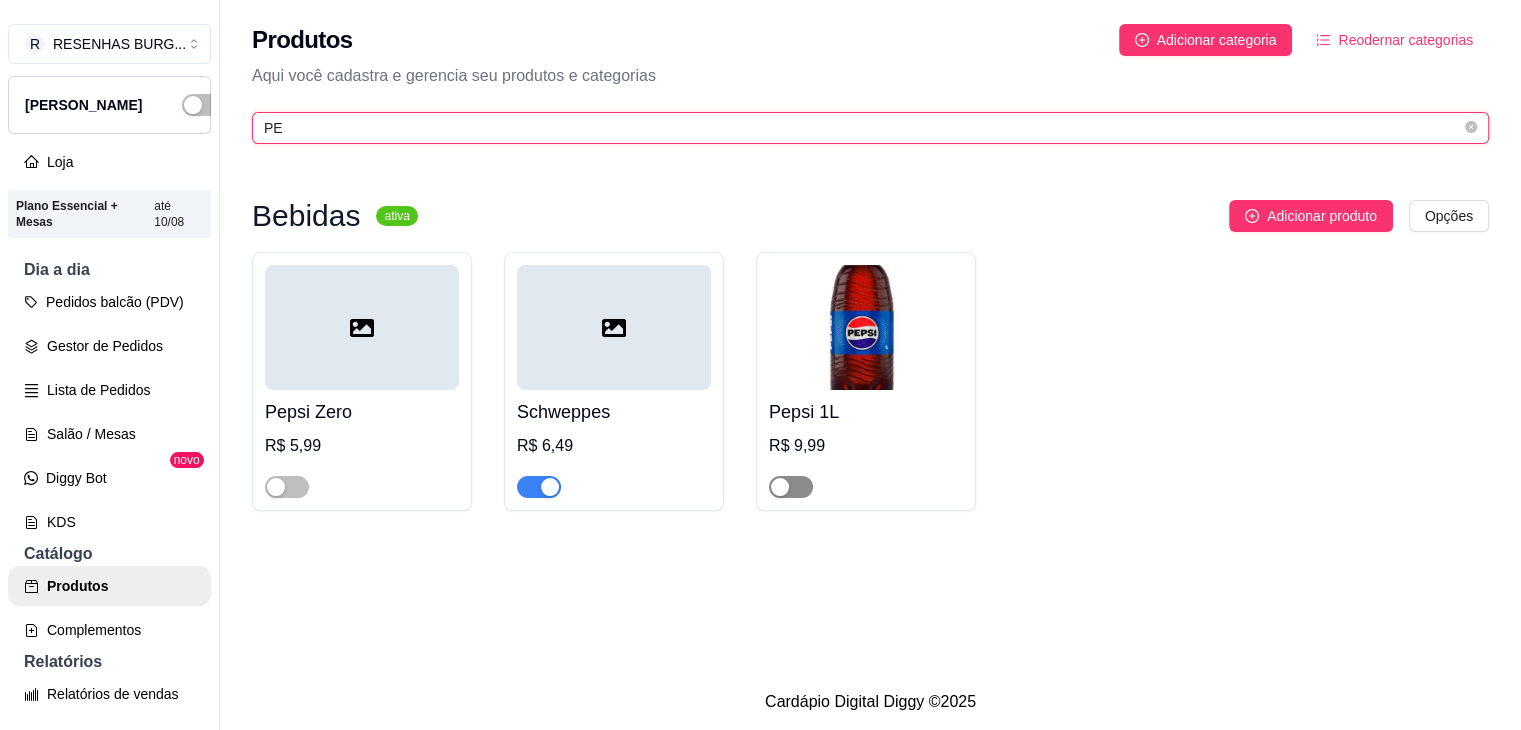 type on "PE" 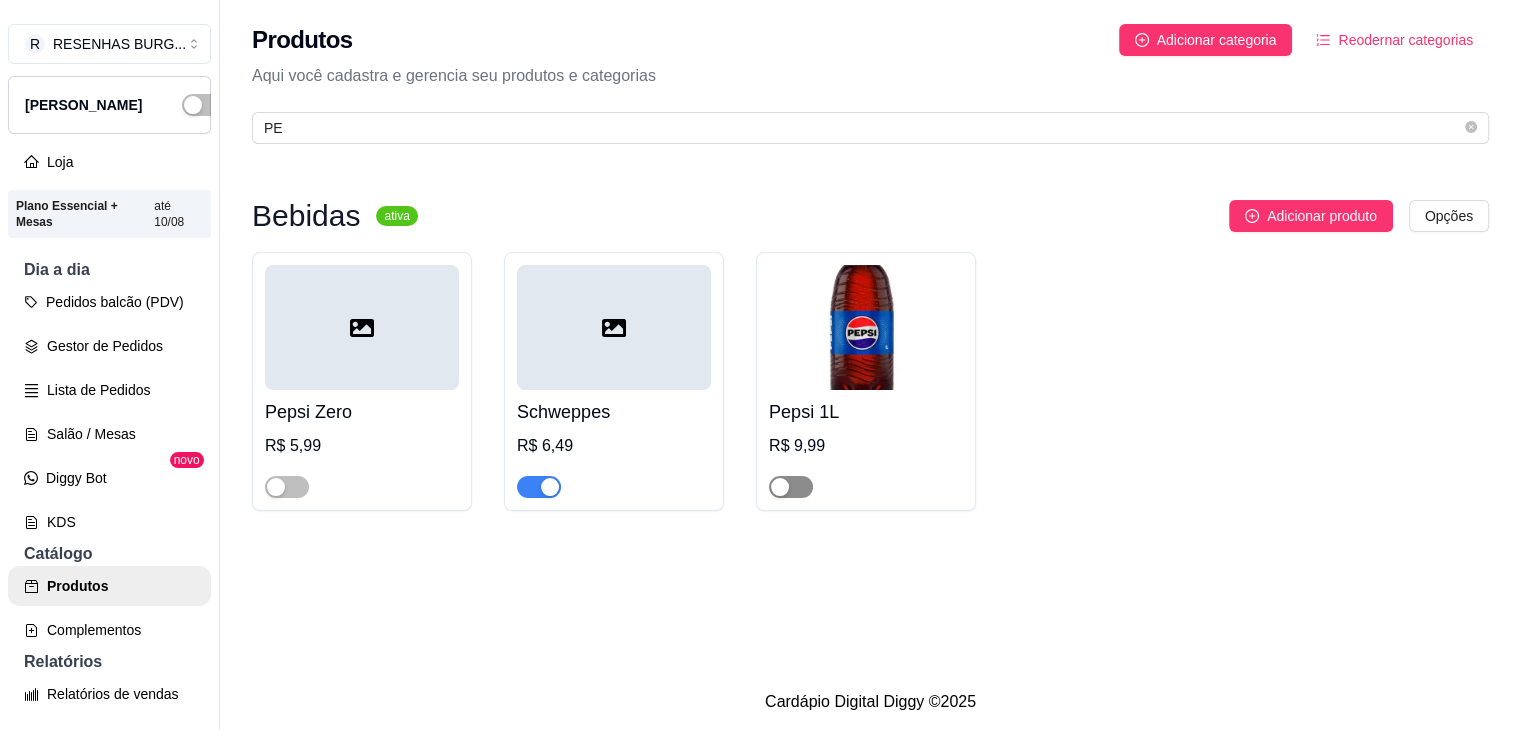 click at bounding box center [780, 487] 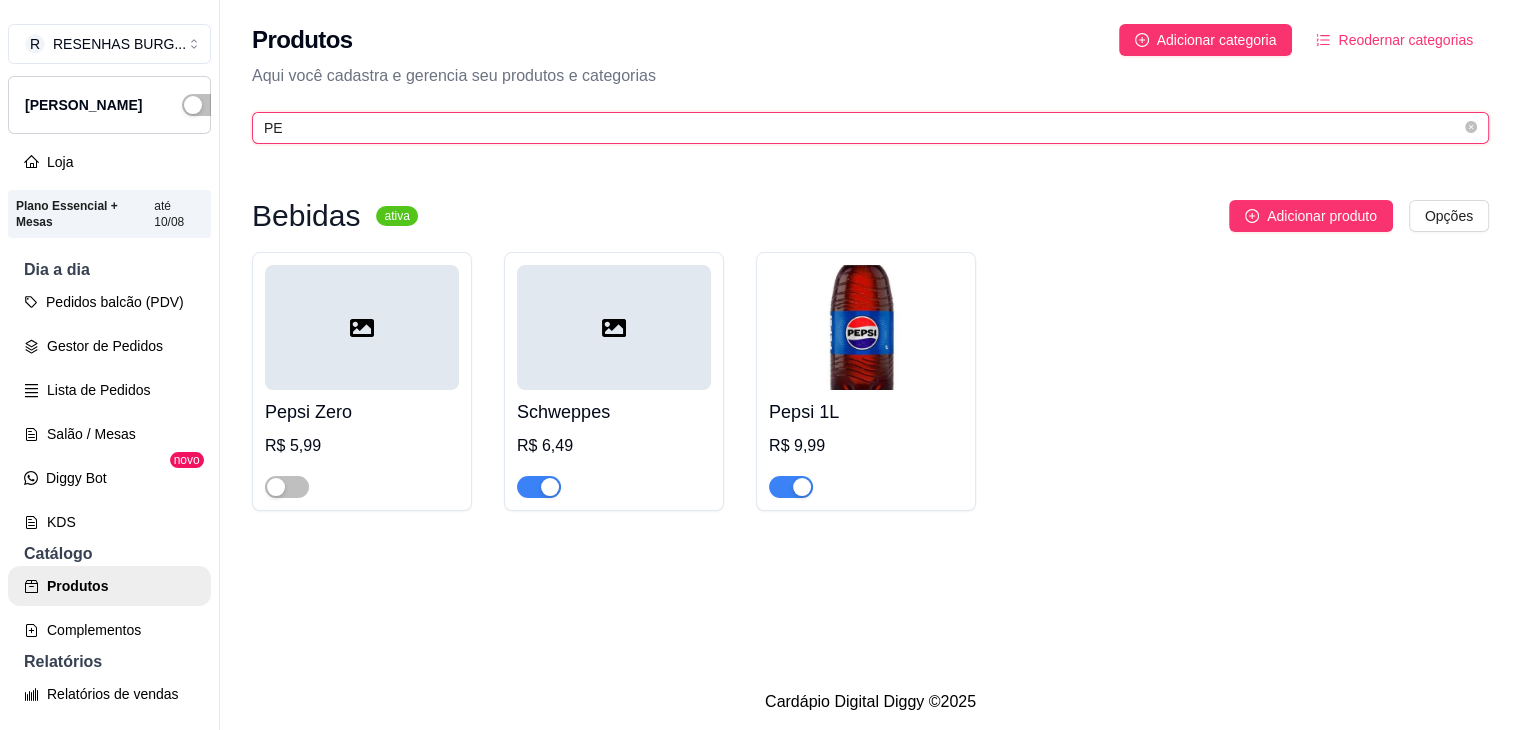 drag, startPoint x: 335, startPoint y: 116, endPoint x: 204, endPoint y: 116, distance: 131 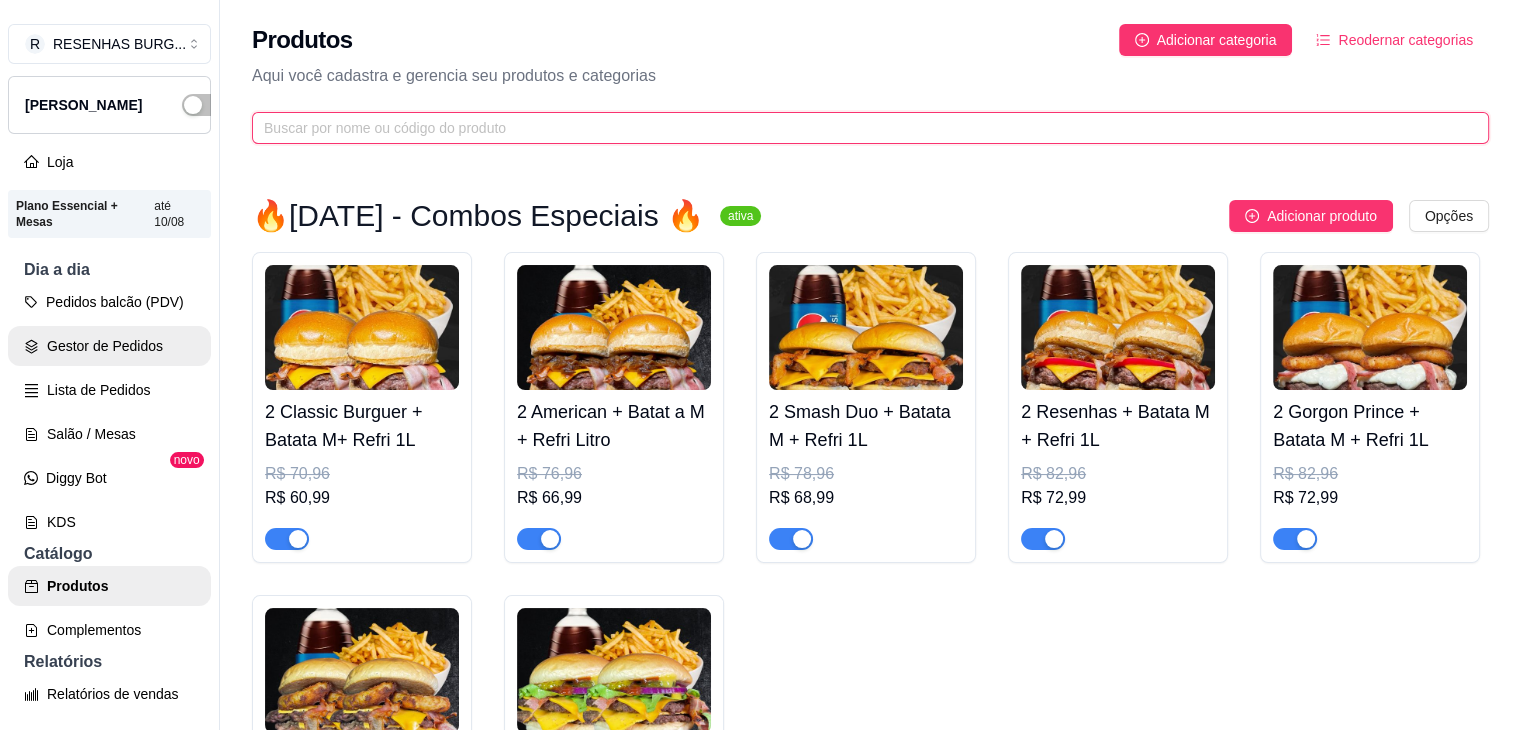 type 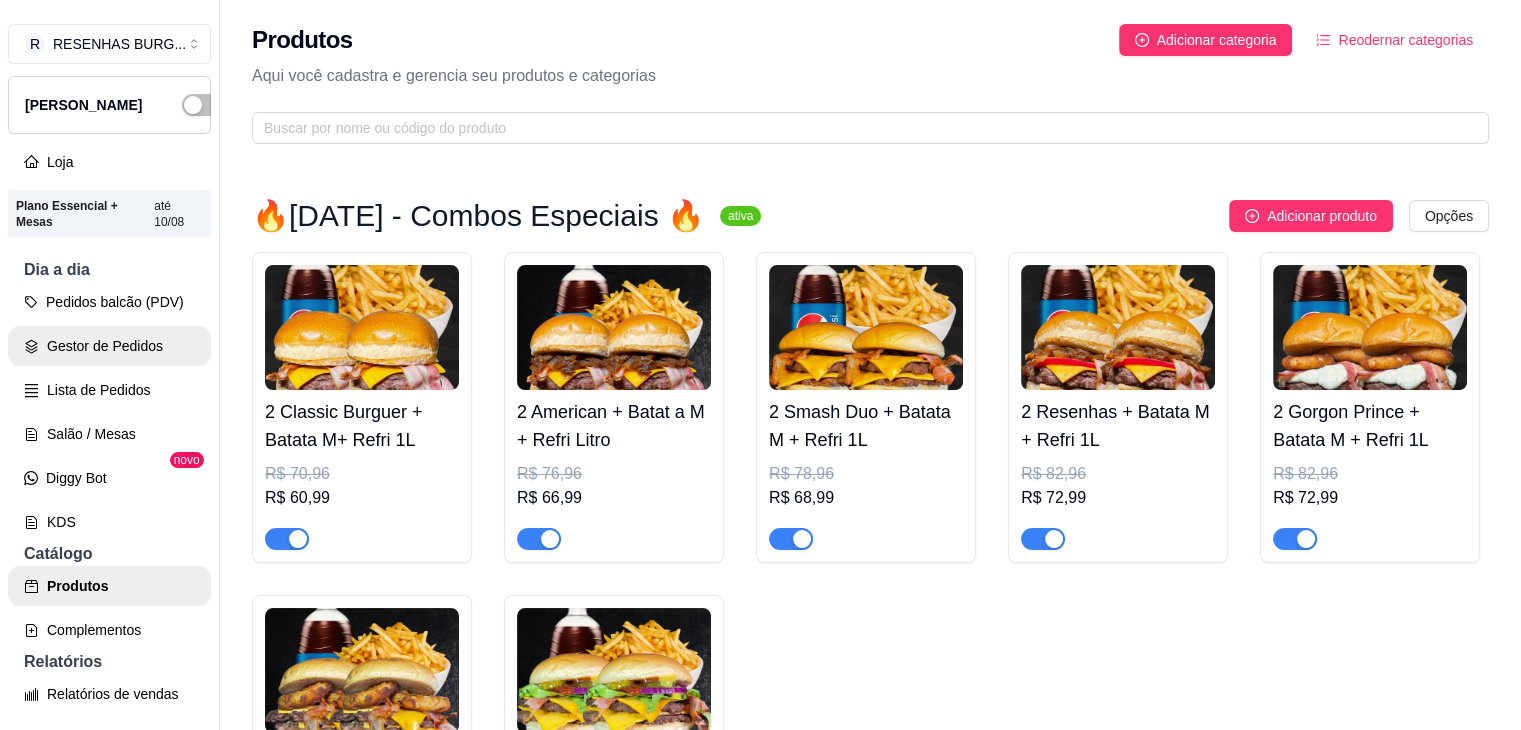 click on "Gestor de Pedidos" at bounding box center (109, 346) 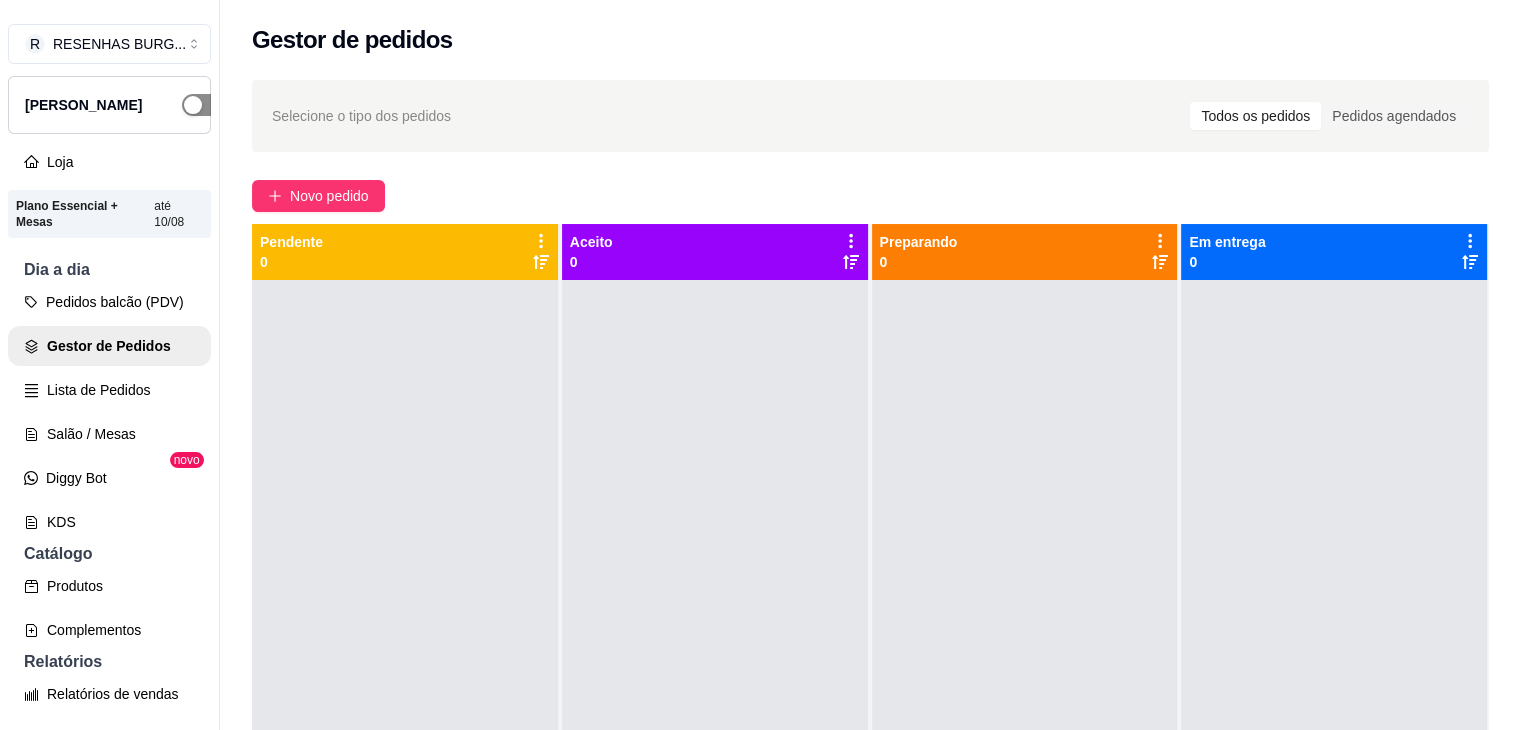 click at bounding box center (193, 105) 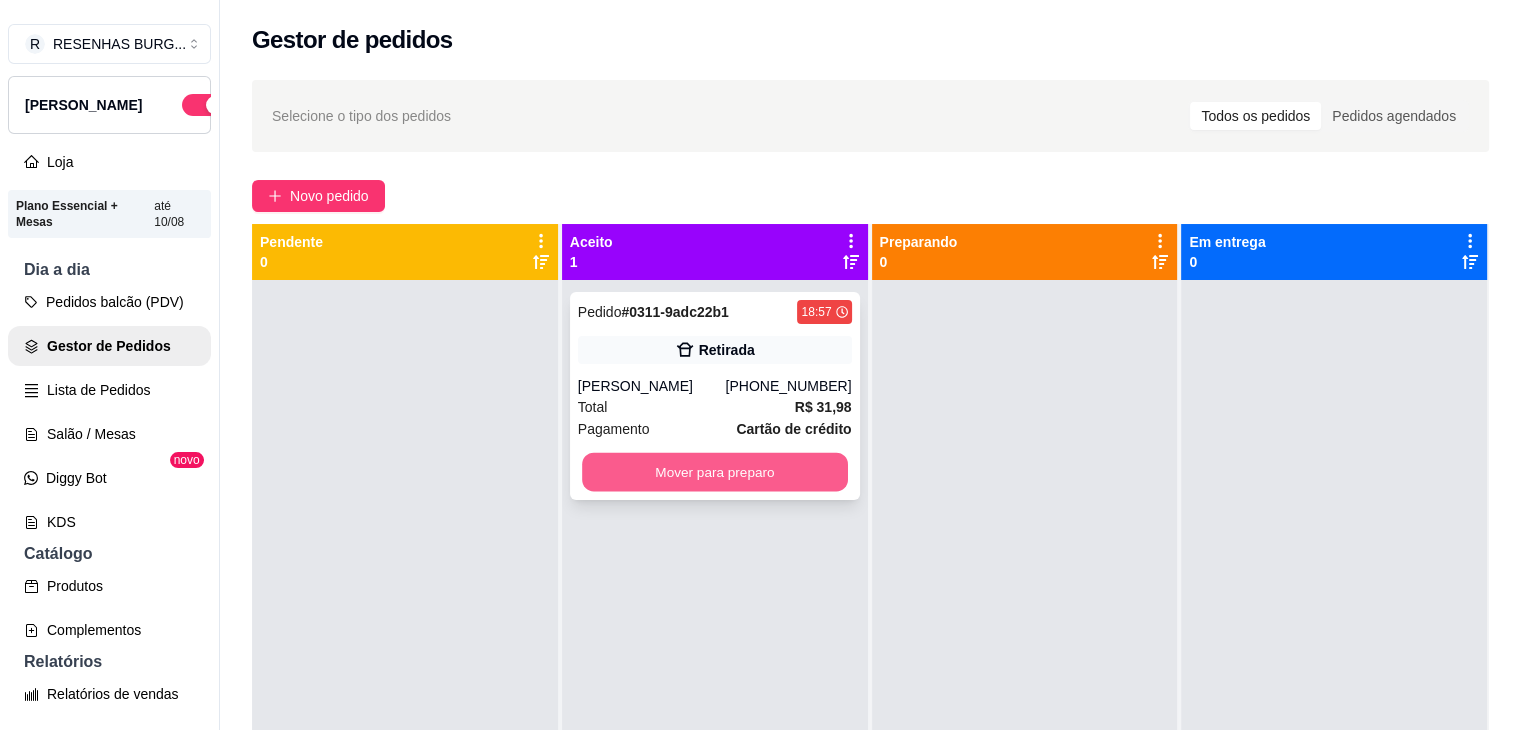 click on "Mover para preparo" at bounding box center (715, 472) 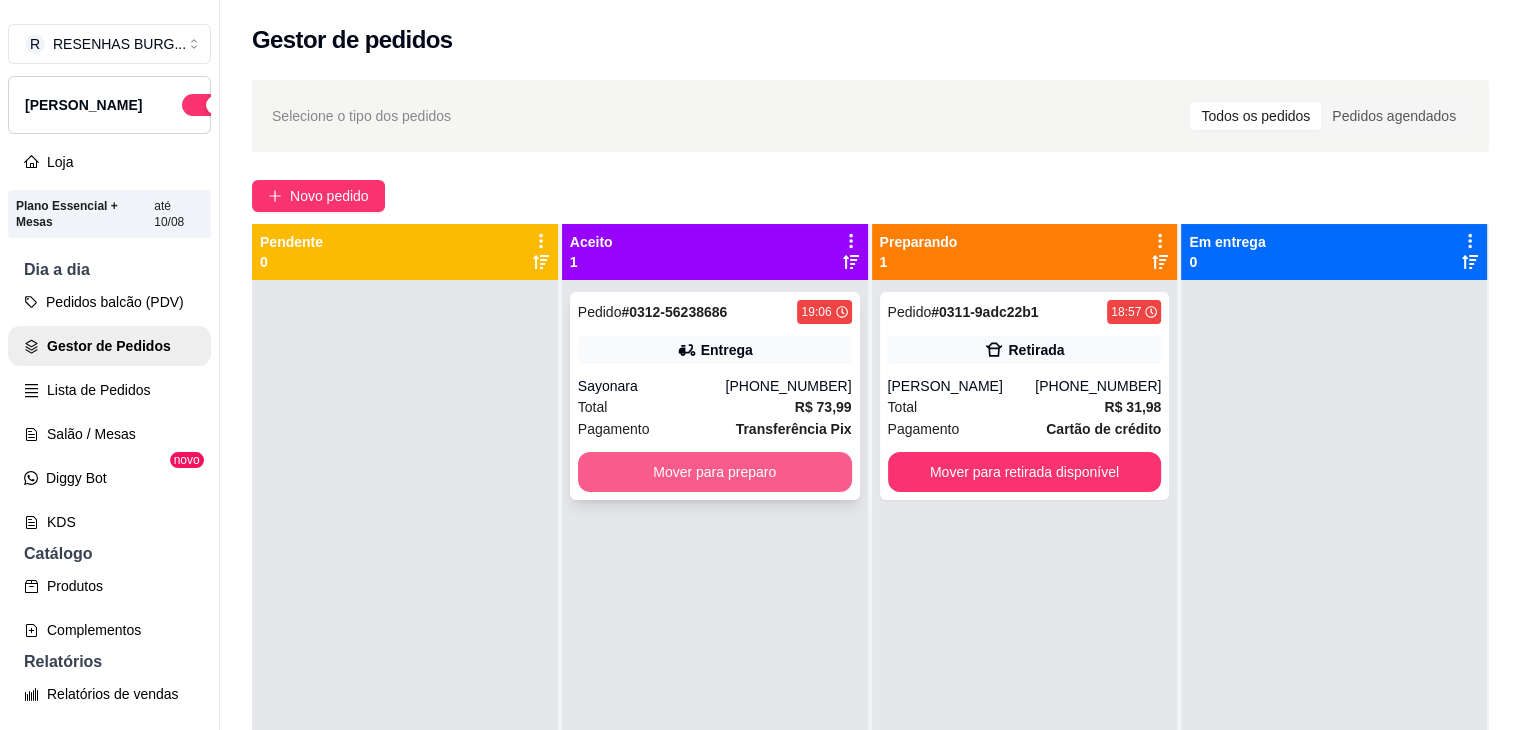 click on "Mover para preparo" at bounding box center [715, 472] 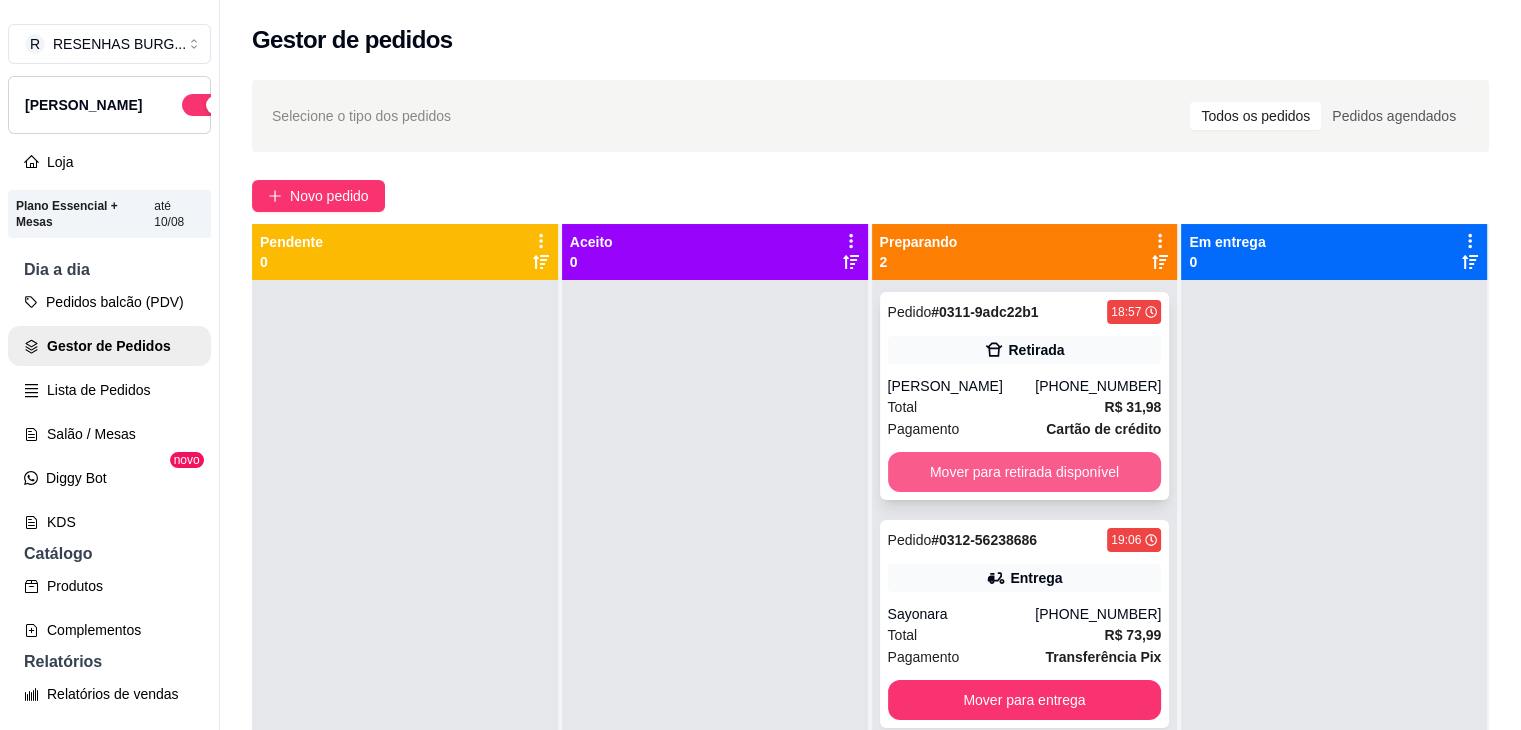 click on "Mover para retirada disponível" at bounding box center [1025, 472] 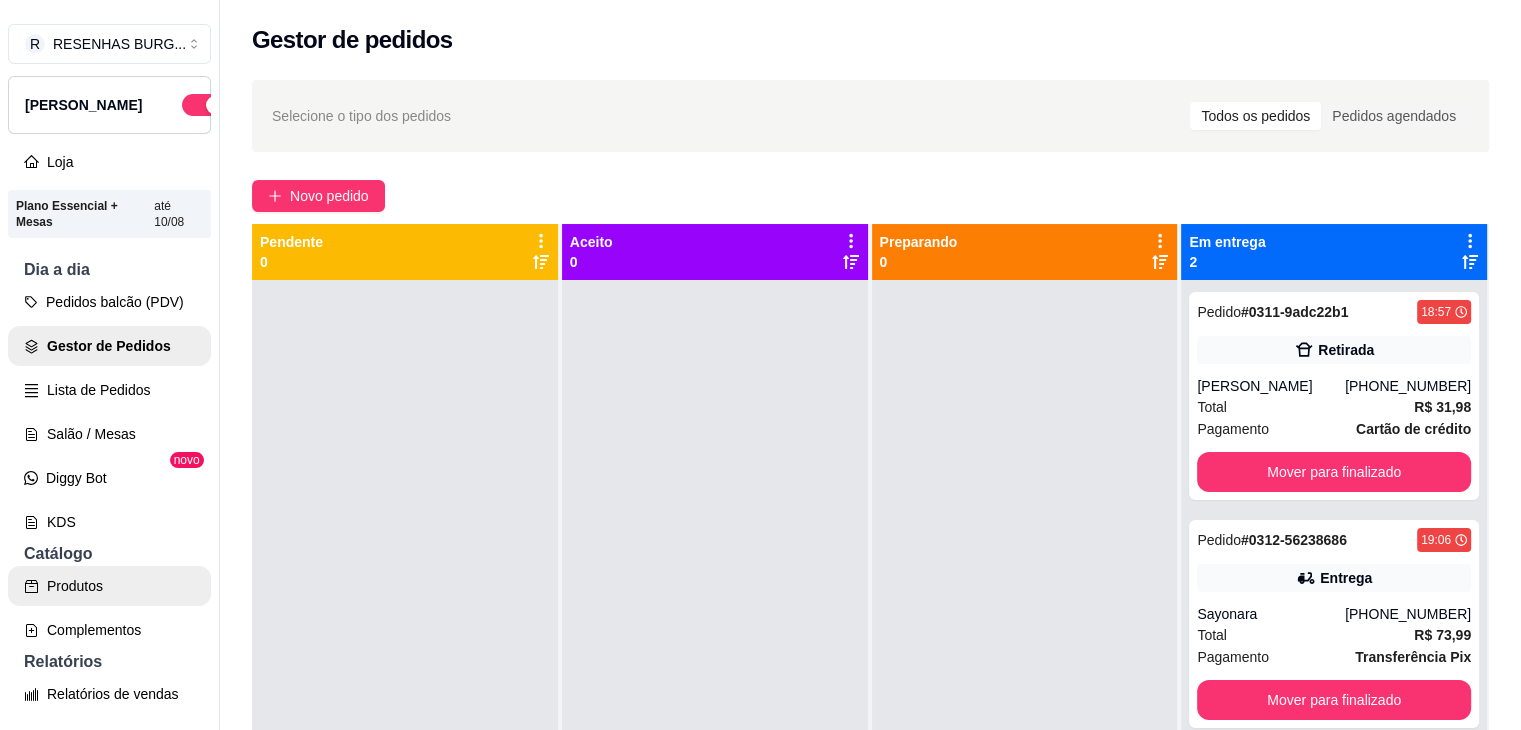 click on "Produtos" at bounding box center [109, 586] 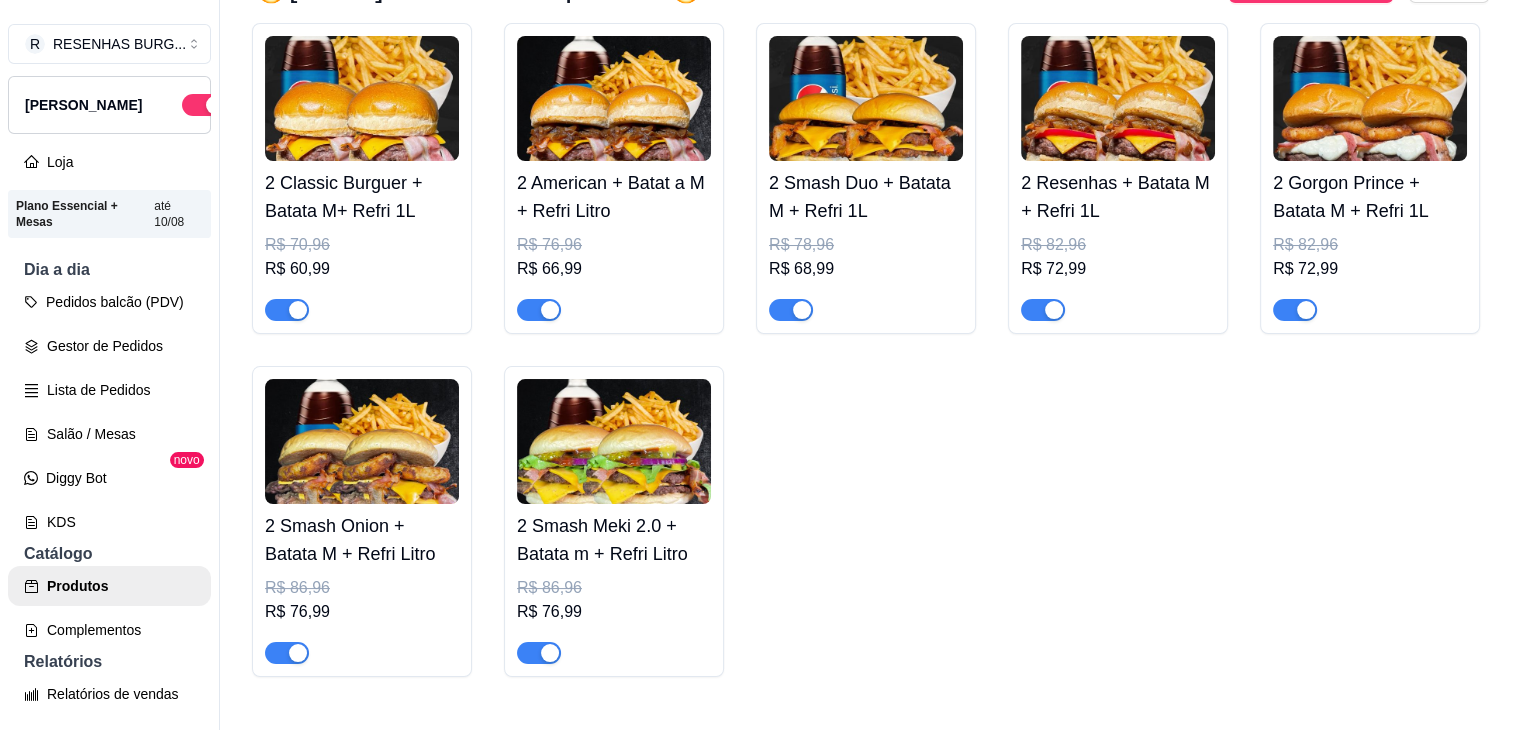 scroll, scrollTop: 500, scrollLeft: 0, axis: vertical 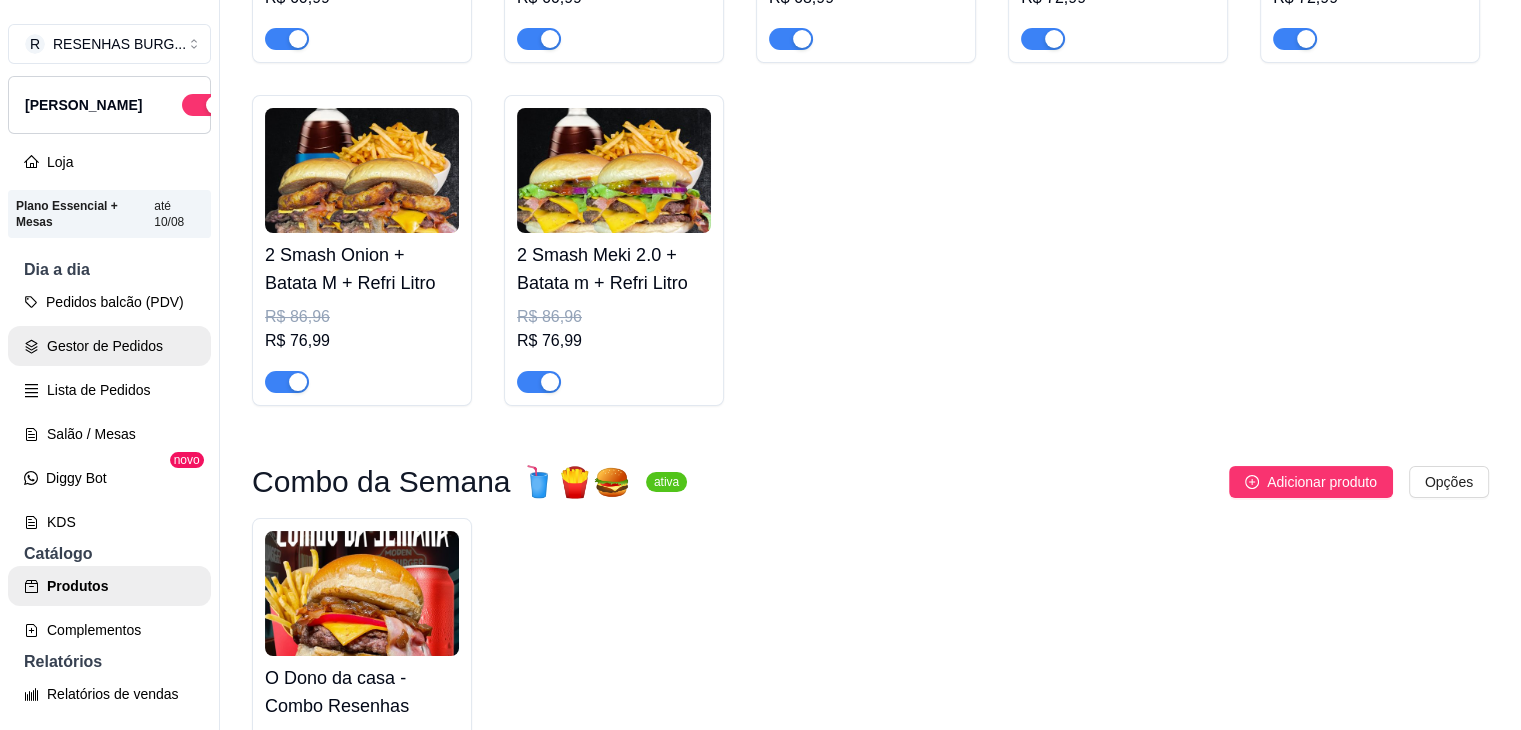 click on "Gestor de Pedidos" at bounding box center (109, 346) 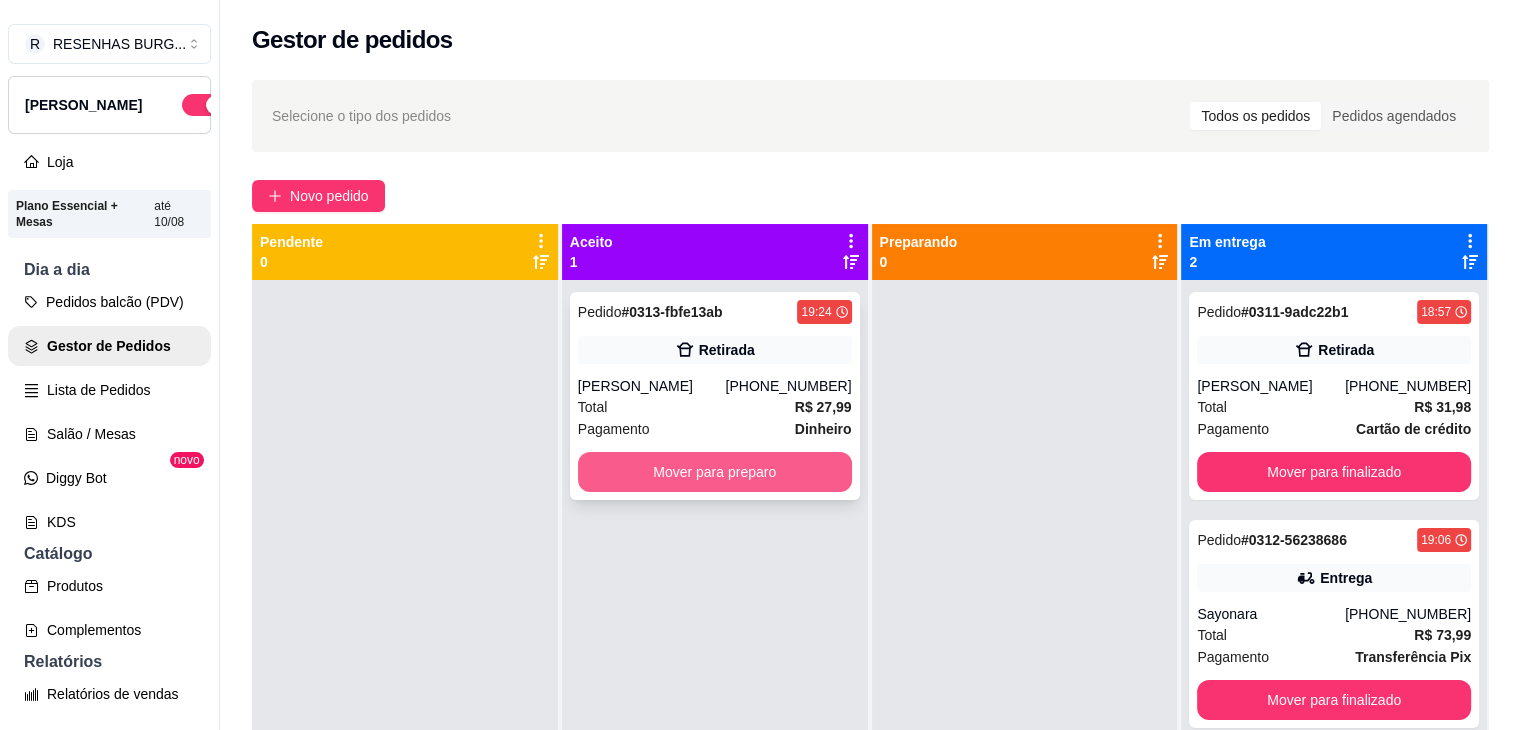 click on "Mover para preparo" at bounding box center (715, 472) 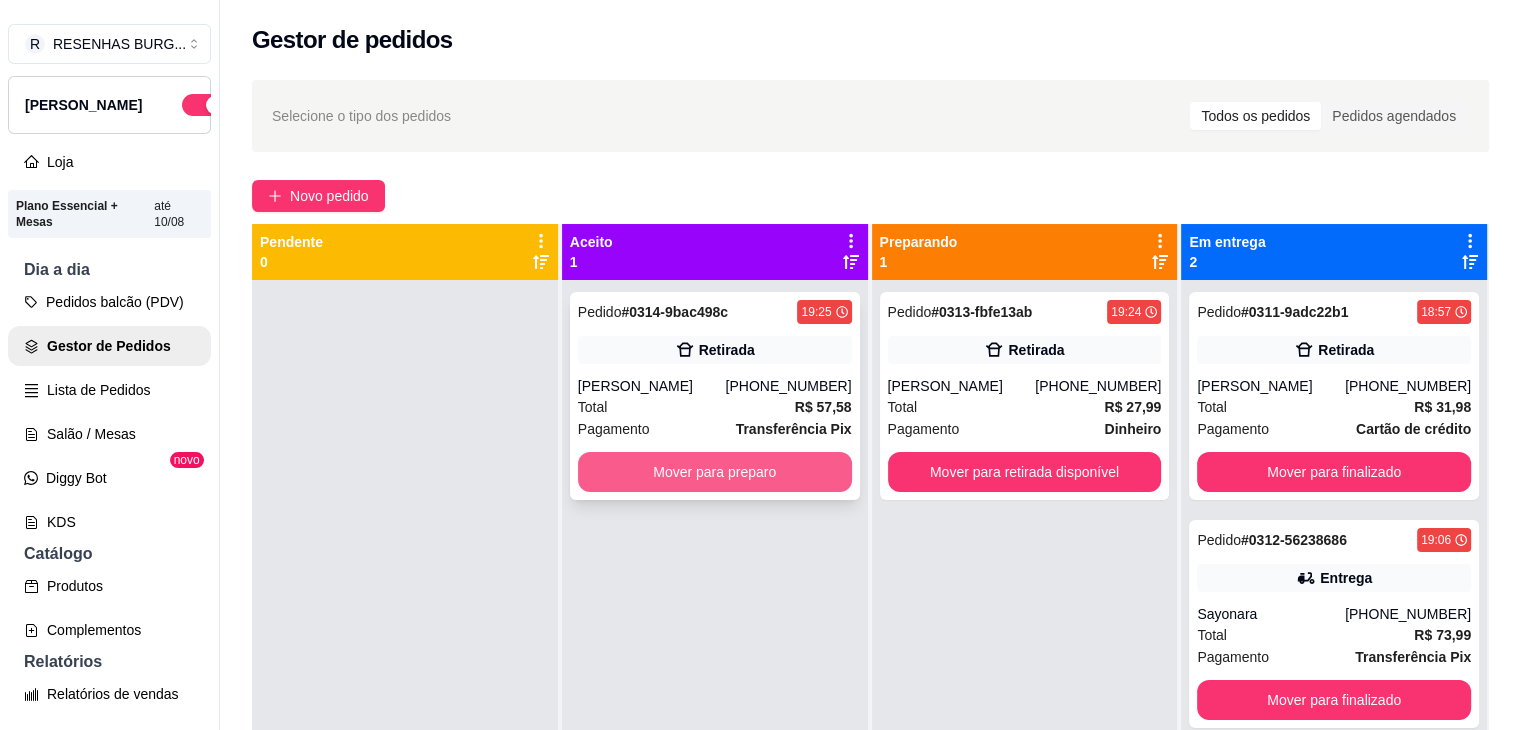click on "Mover para preparo" at bounding box center [715, 472] 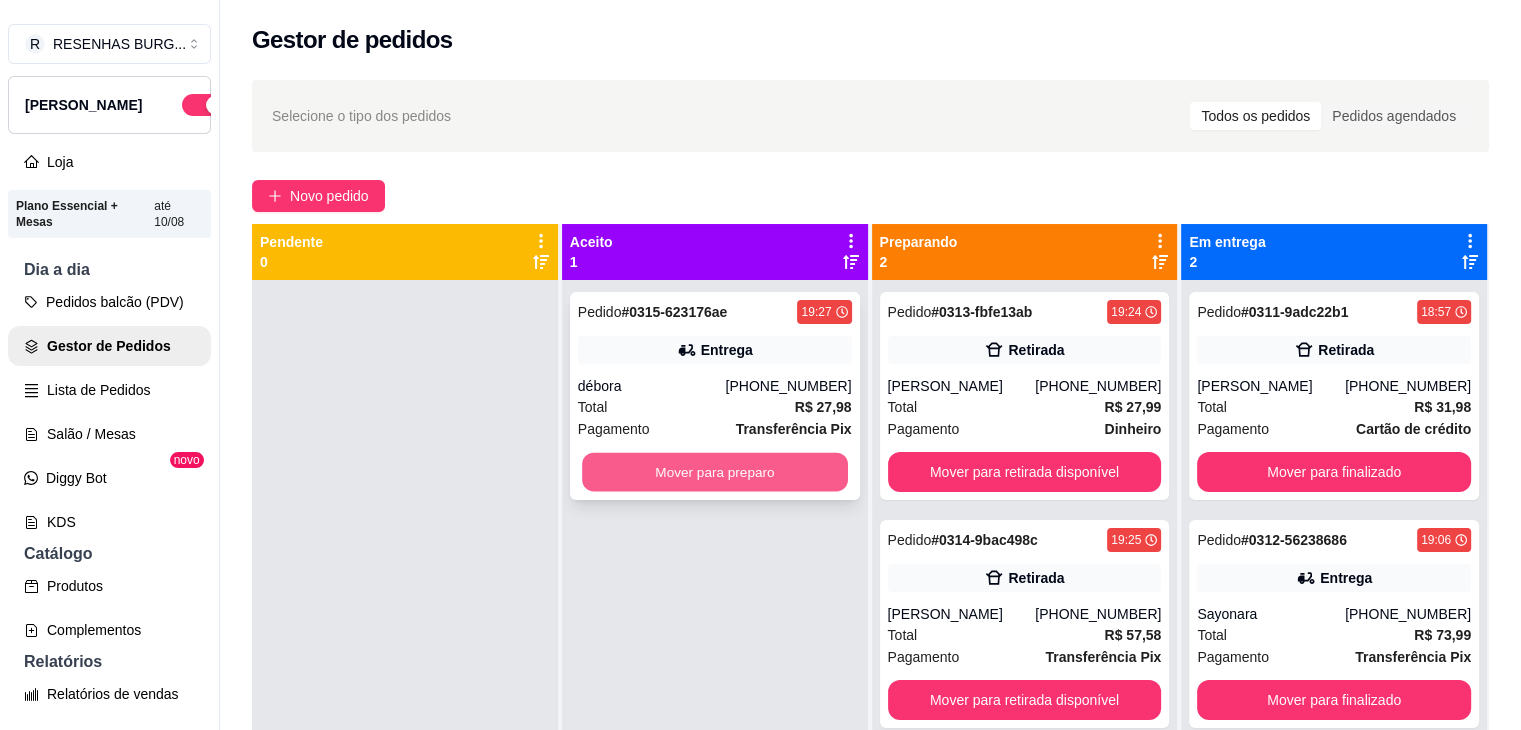 click on "Mover para preparo" at bounding box center [715, 472] 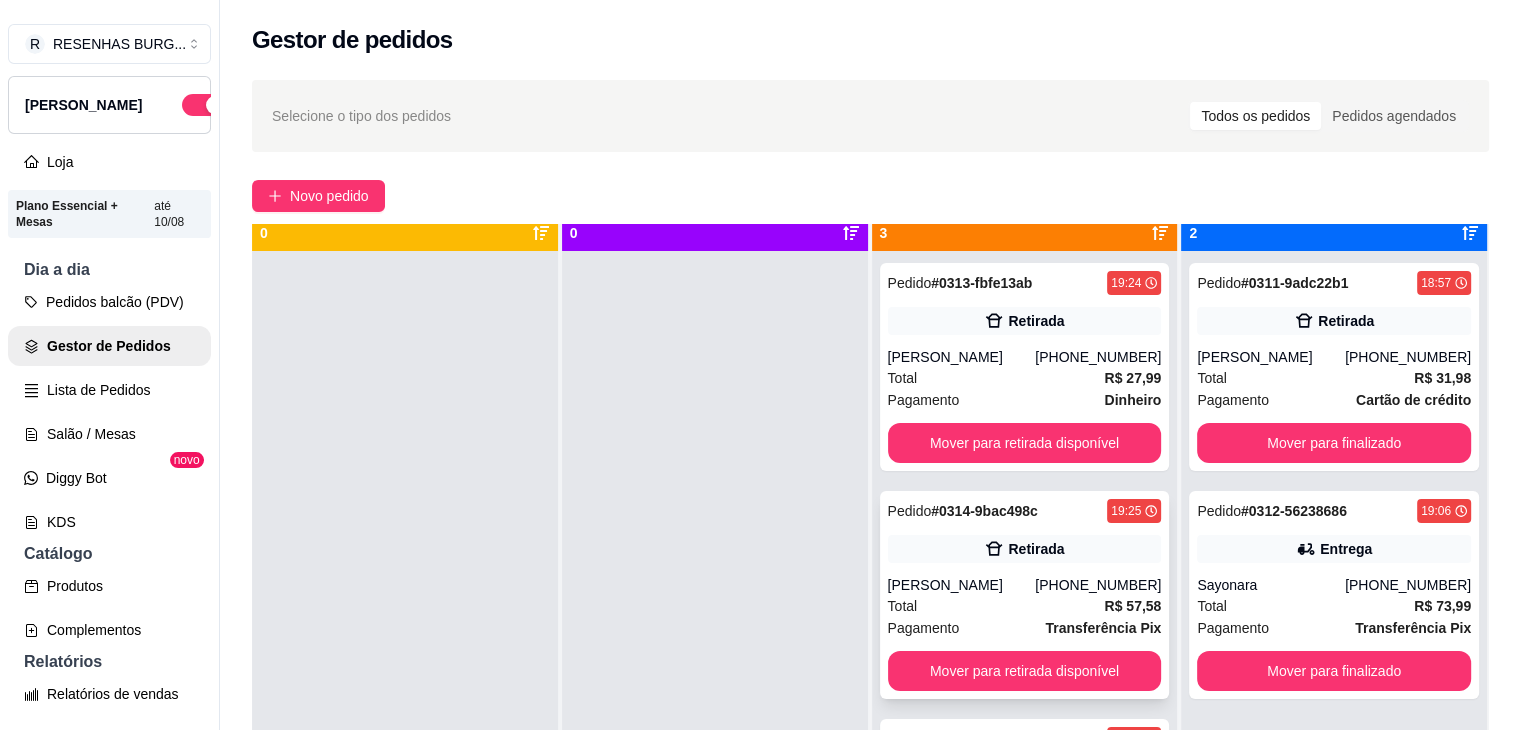 scroll, scrollTop: 56, scrollLeft: 0, axis: vertical 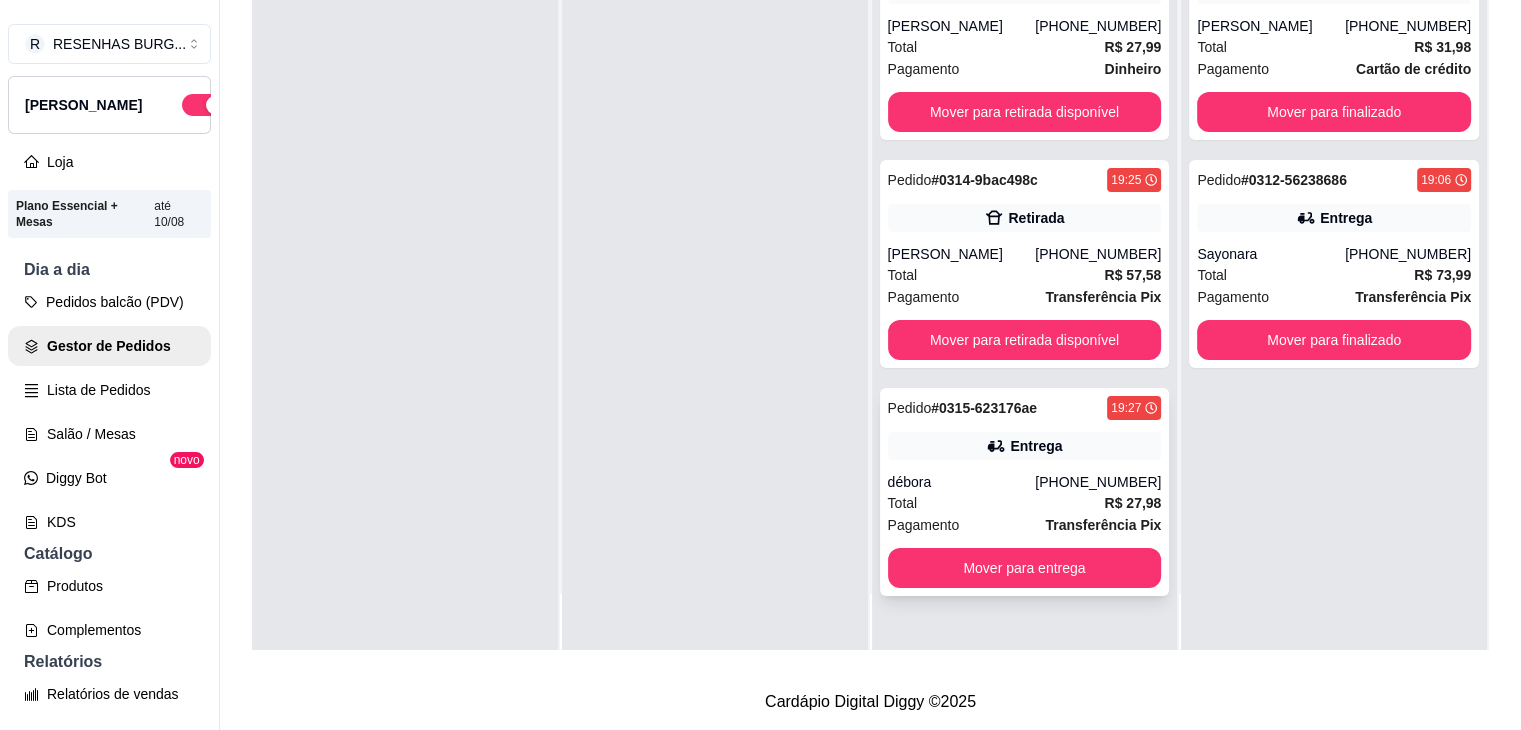 click on "débora" at bounding box center (962, 482) 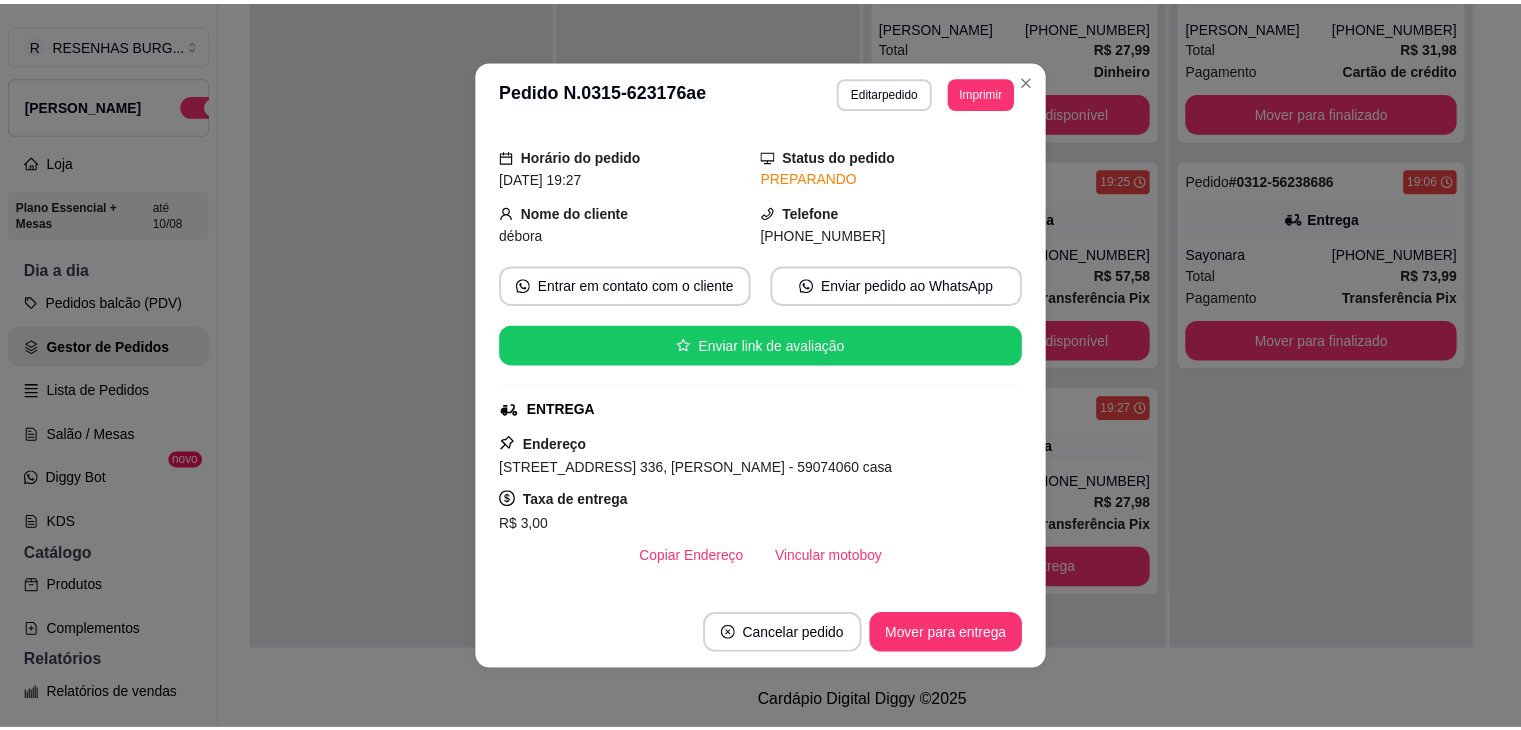 scroll, scrollTop: 200, scrollLeft: 0, axis: vertical 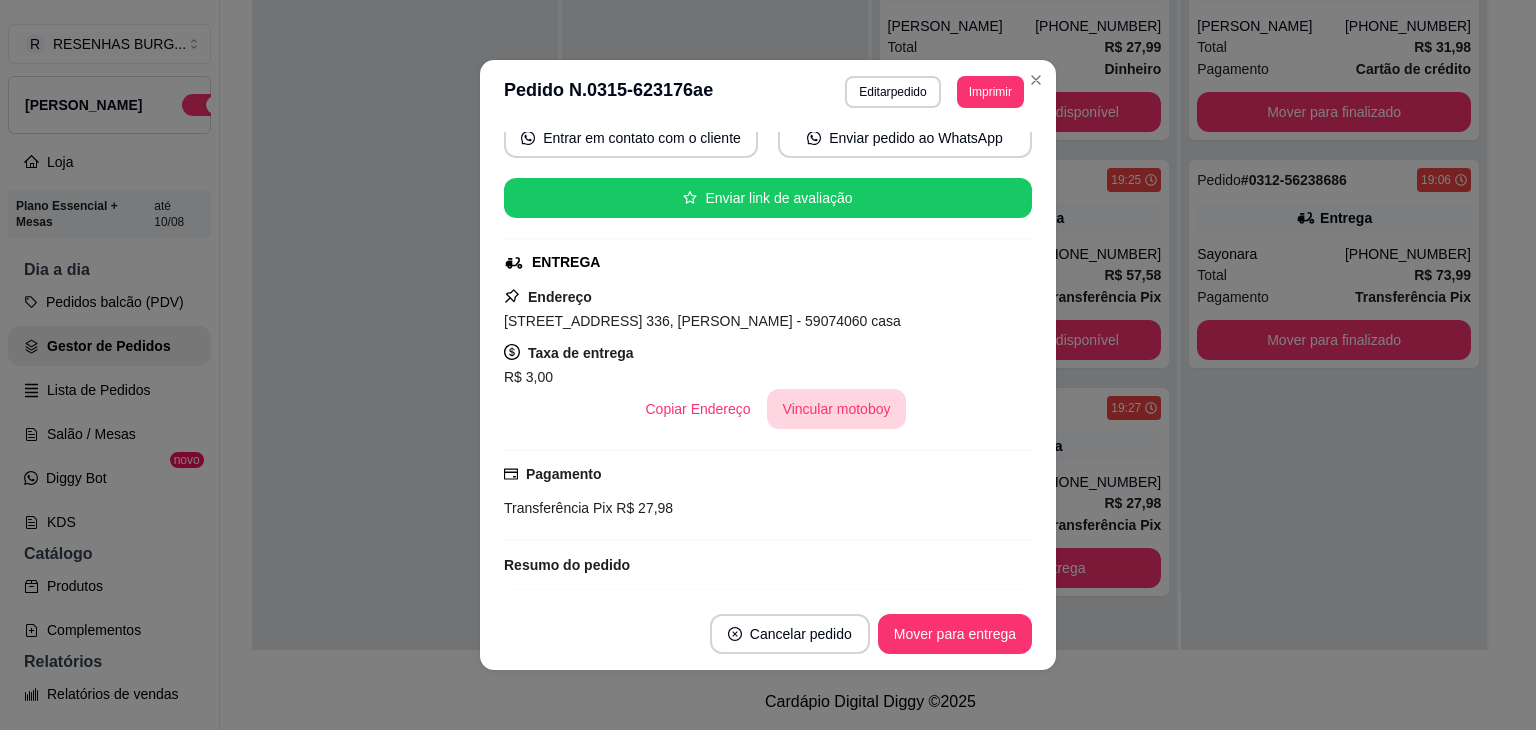 click on "Vincular motoboy" at bounding box center (837, 409) 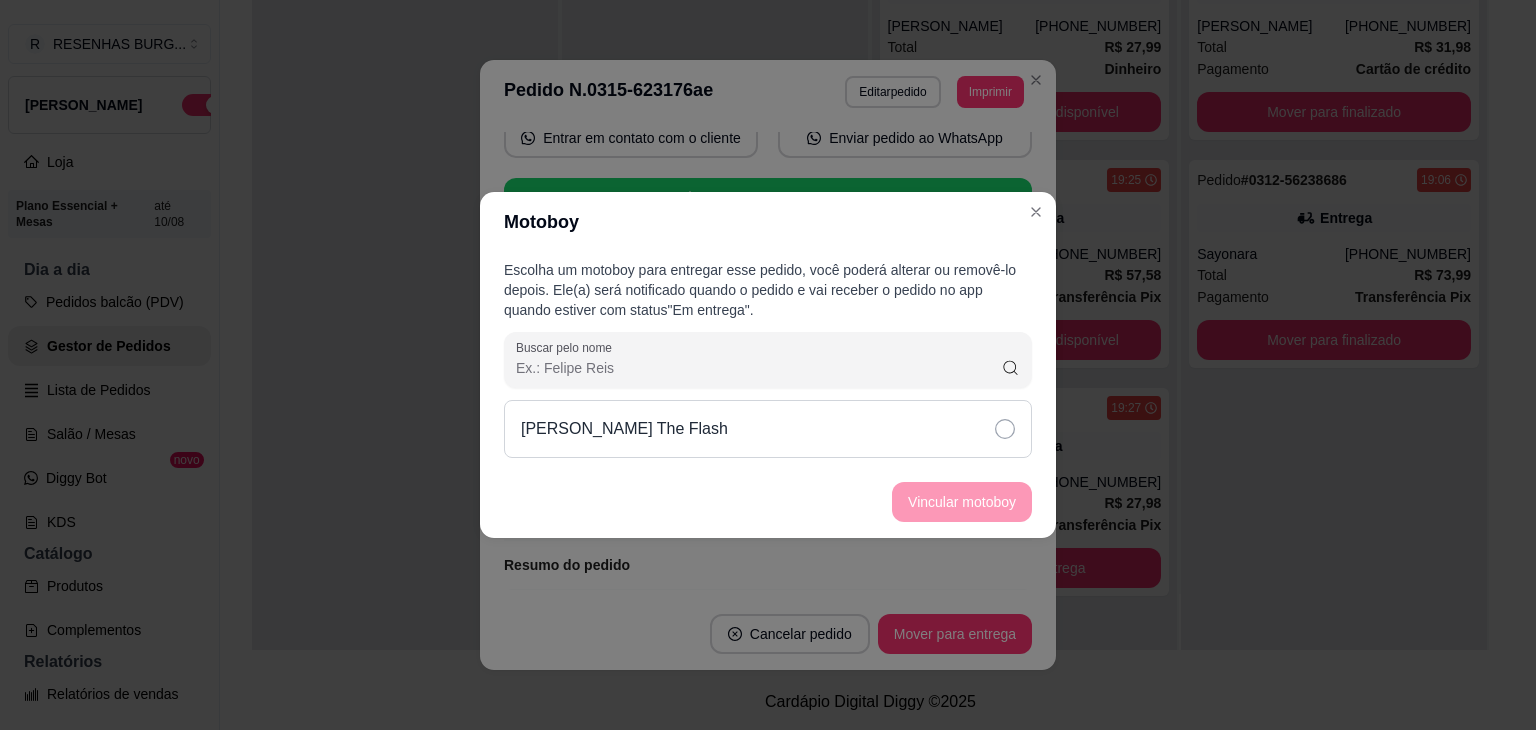 click on "[PERSON_NAME] The Flash" at bounding box center [768, 429] 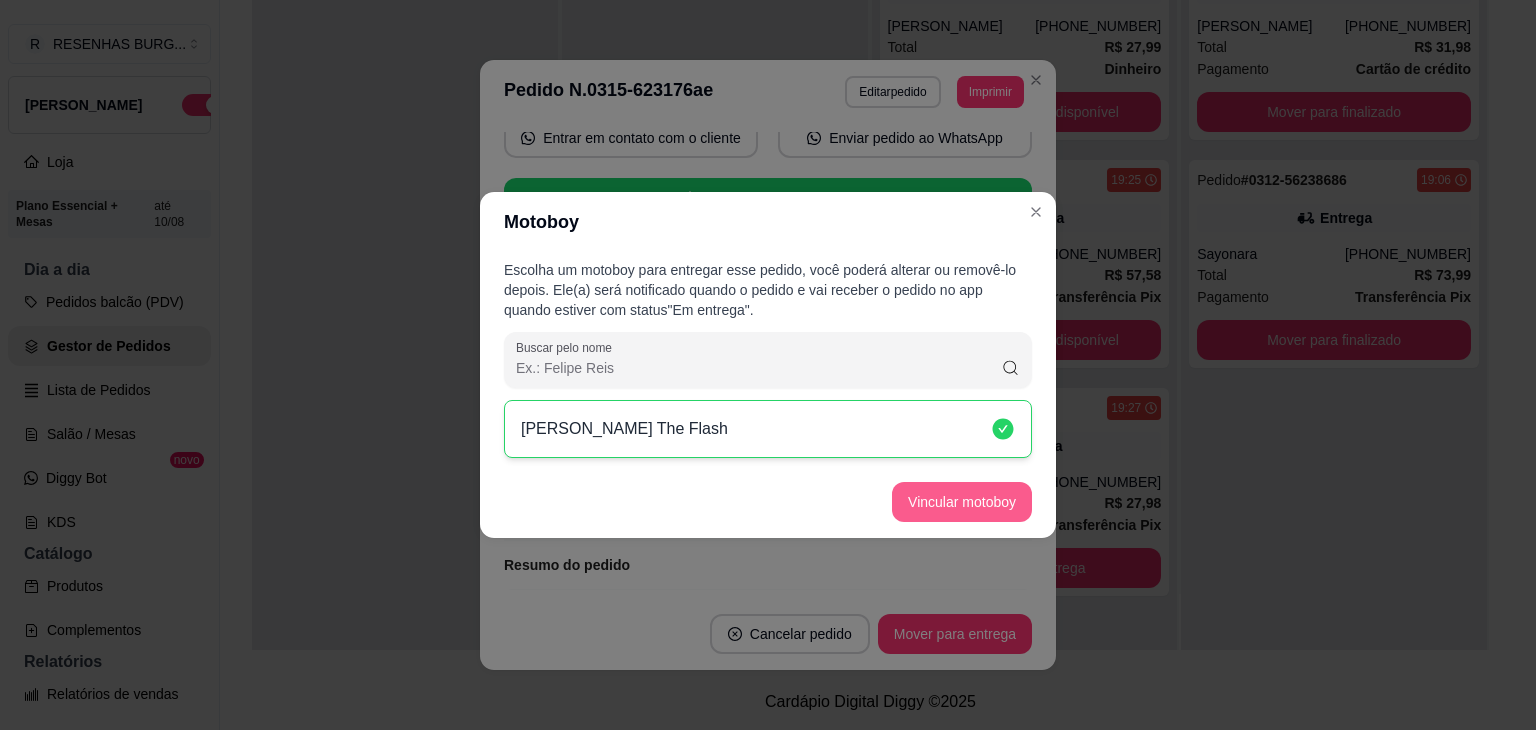 click on "Vincular motoboy" at bounding box center (962, 502) 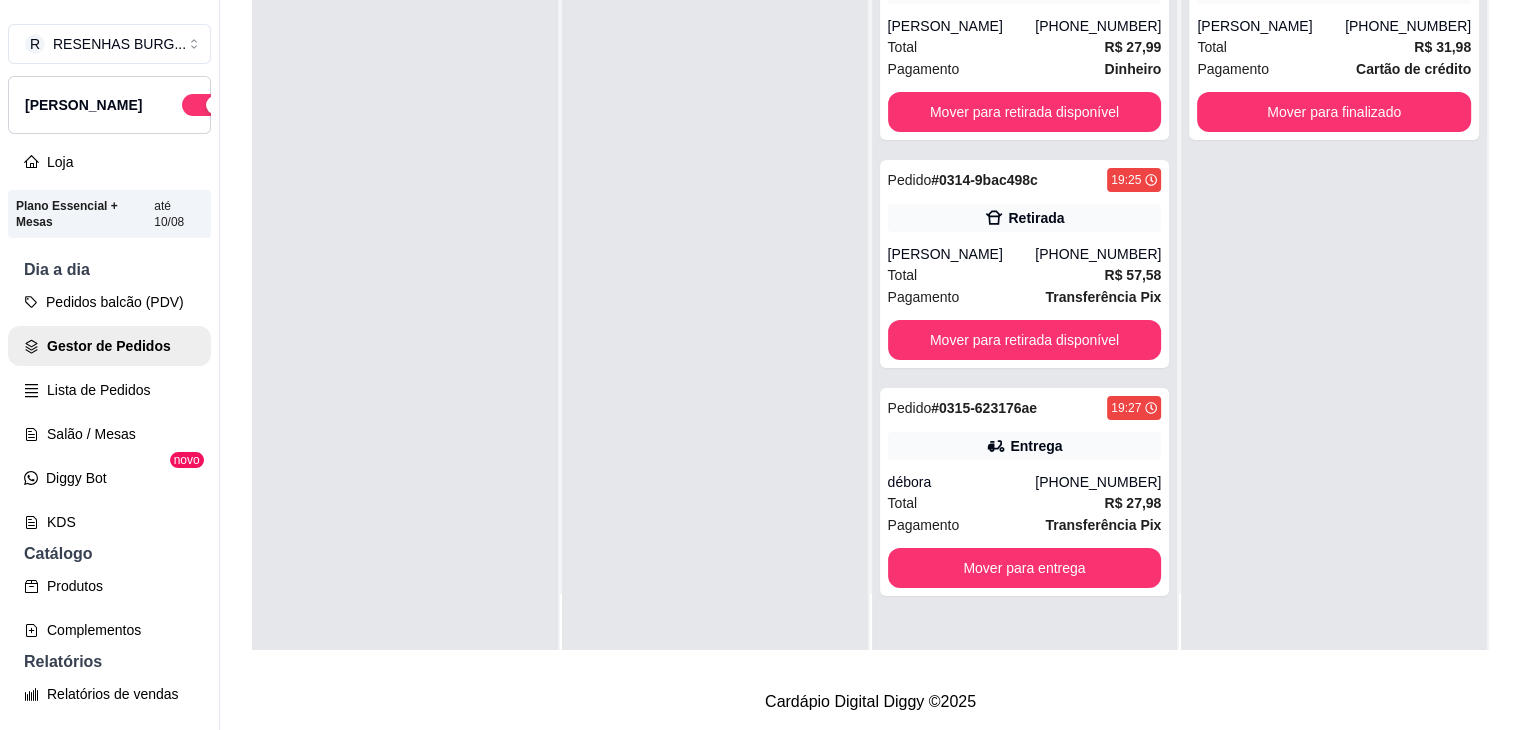 scroll, scrollTop: 0, scrollLeft: 0, axis: both 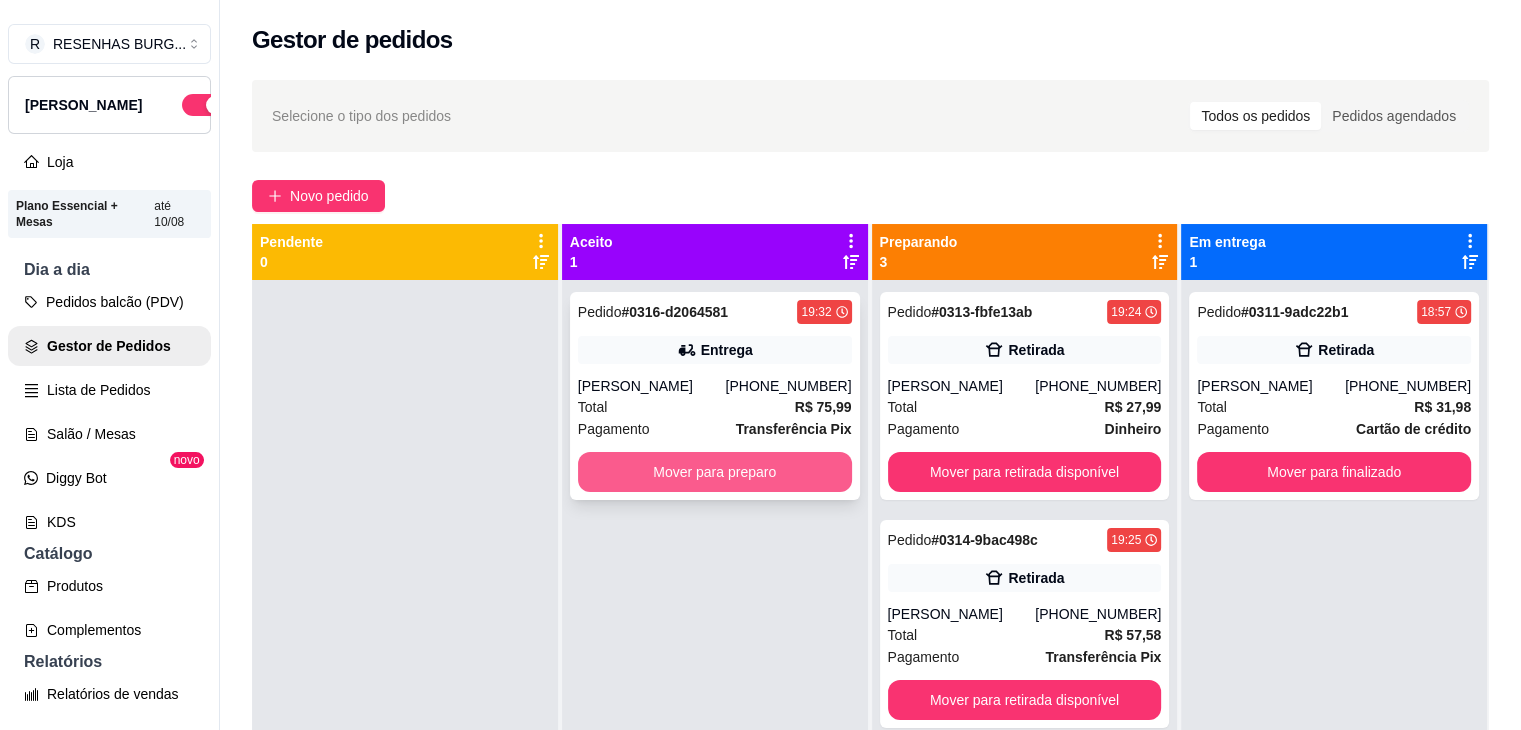 click on "Mover para preparo" at bounding box center (715, 472) 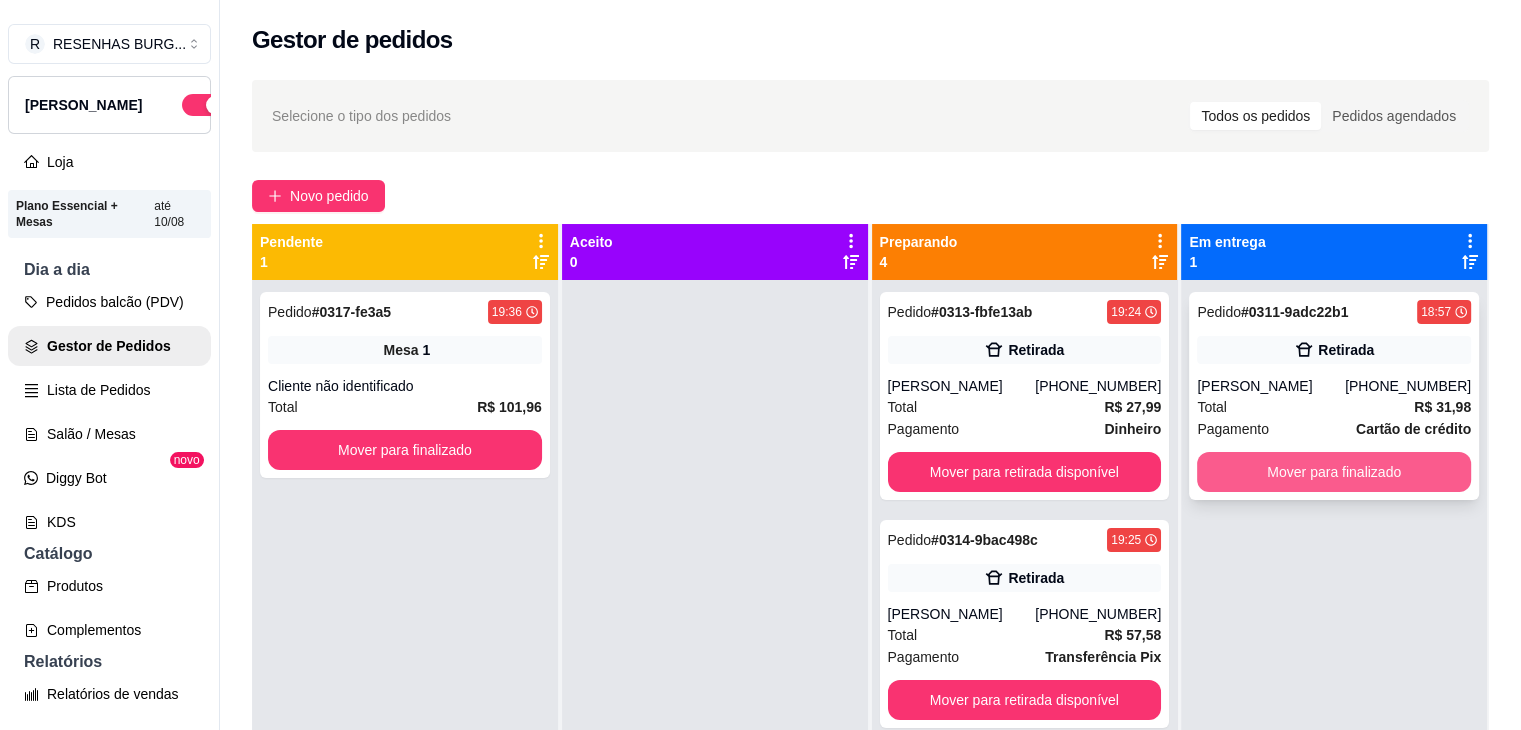 click on "Mover para finalizado" at bounding box center [1334, 472] 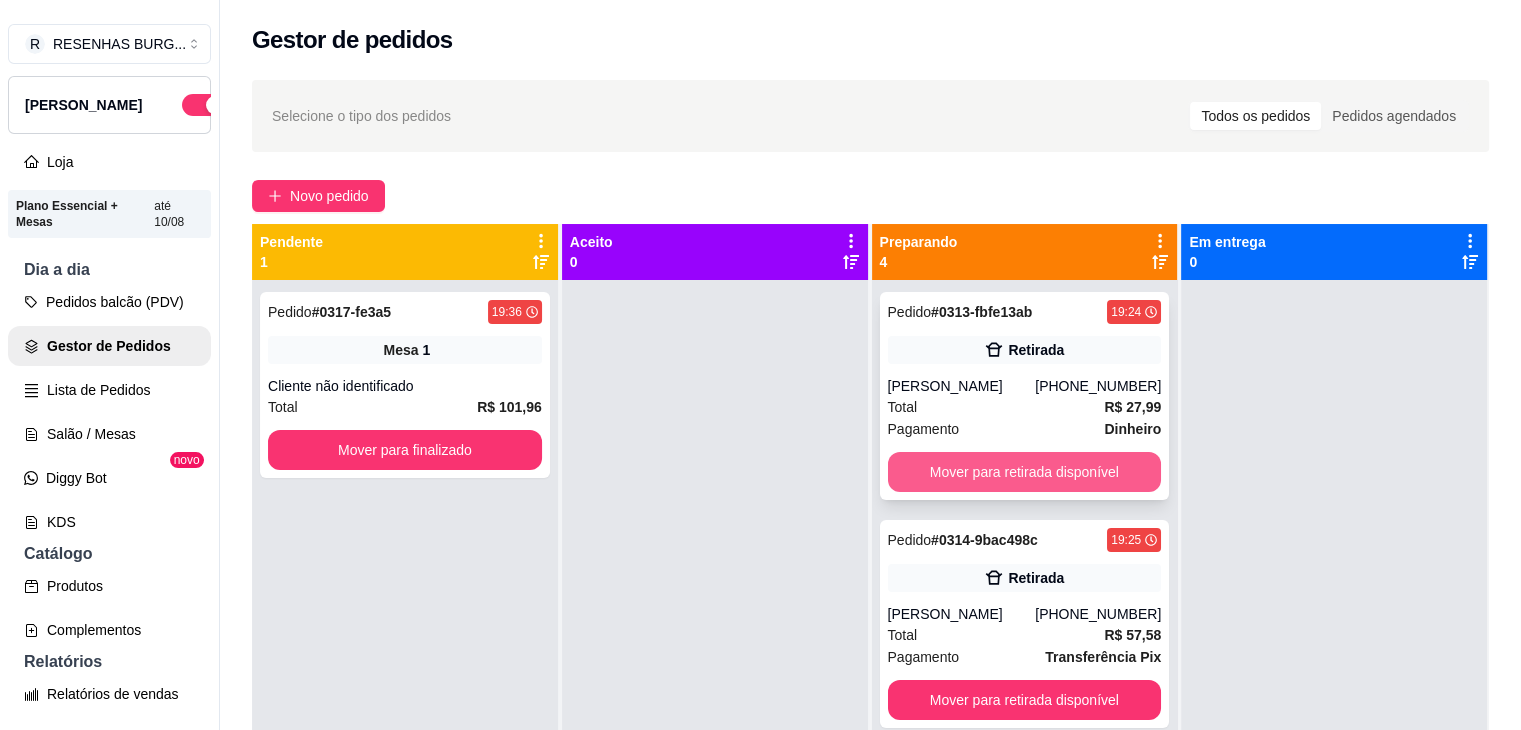 click on "Mover para retirada disponível" at bounding box center [1025, 472] 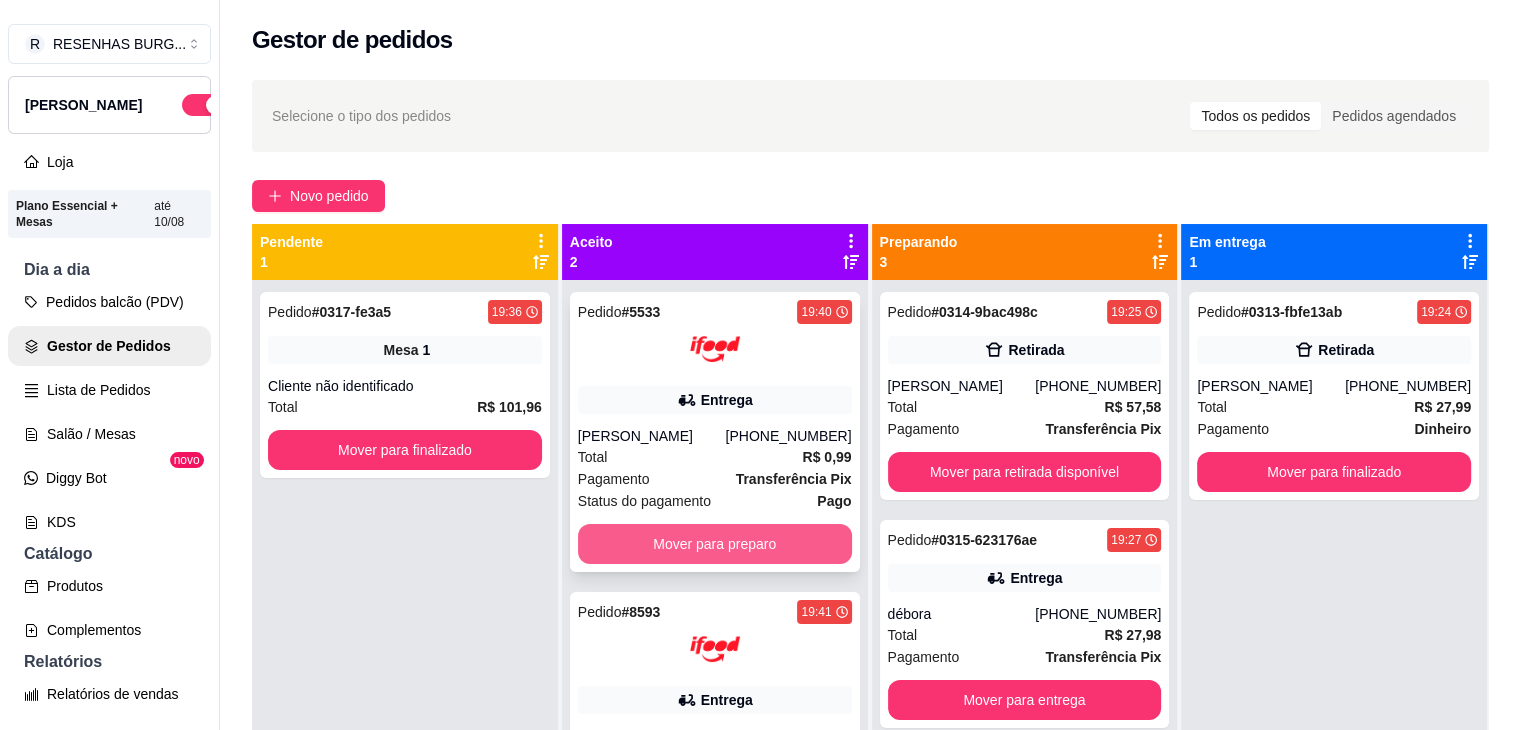 click on "Mover para preparo" at bounding box center (715, 544) 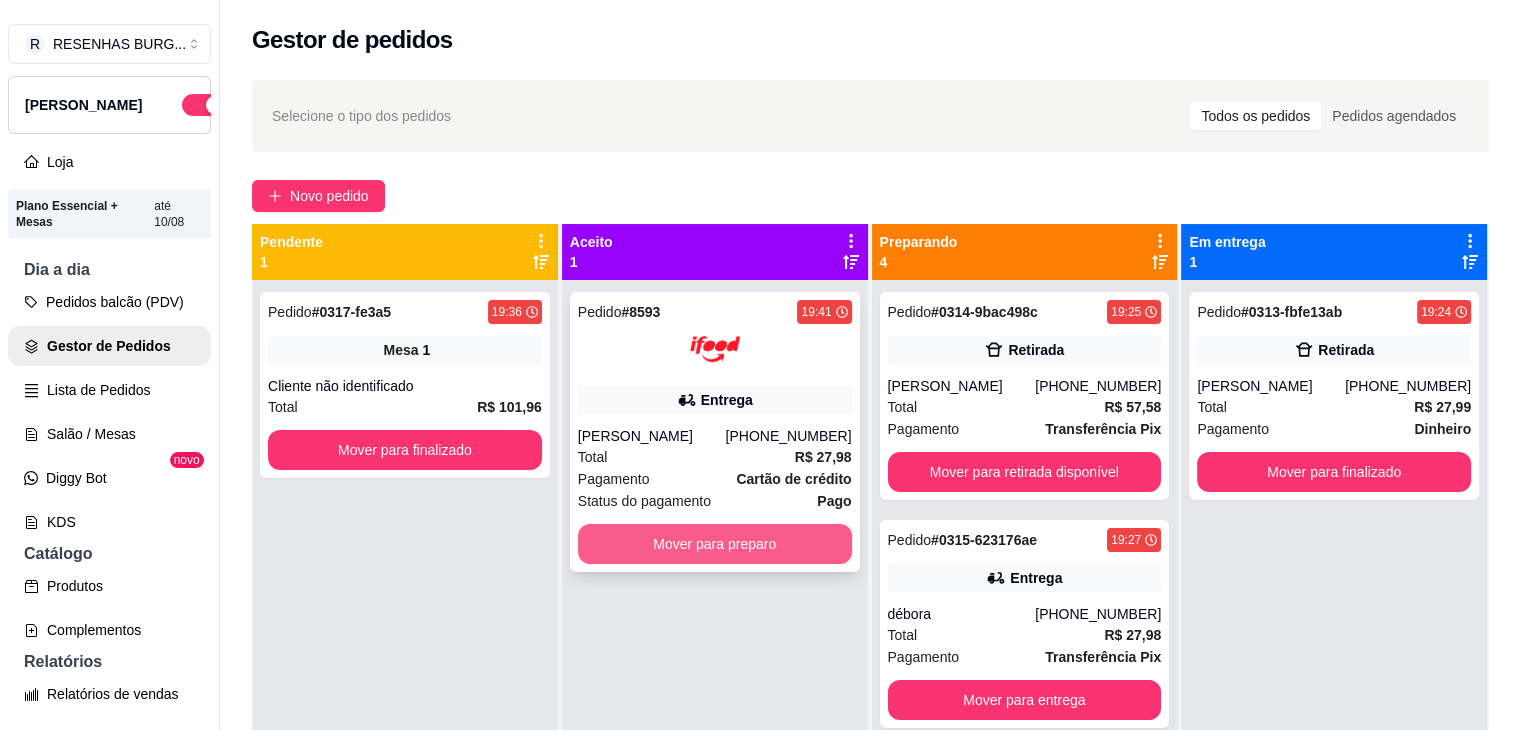 click on "Mover para preparo" at bounding box center [715, 544] 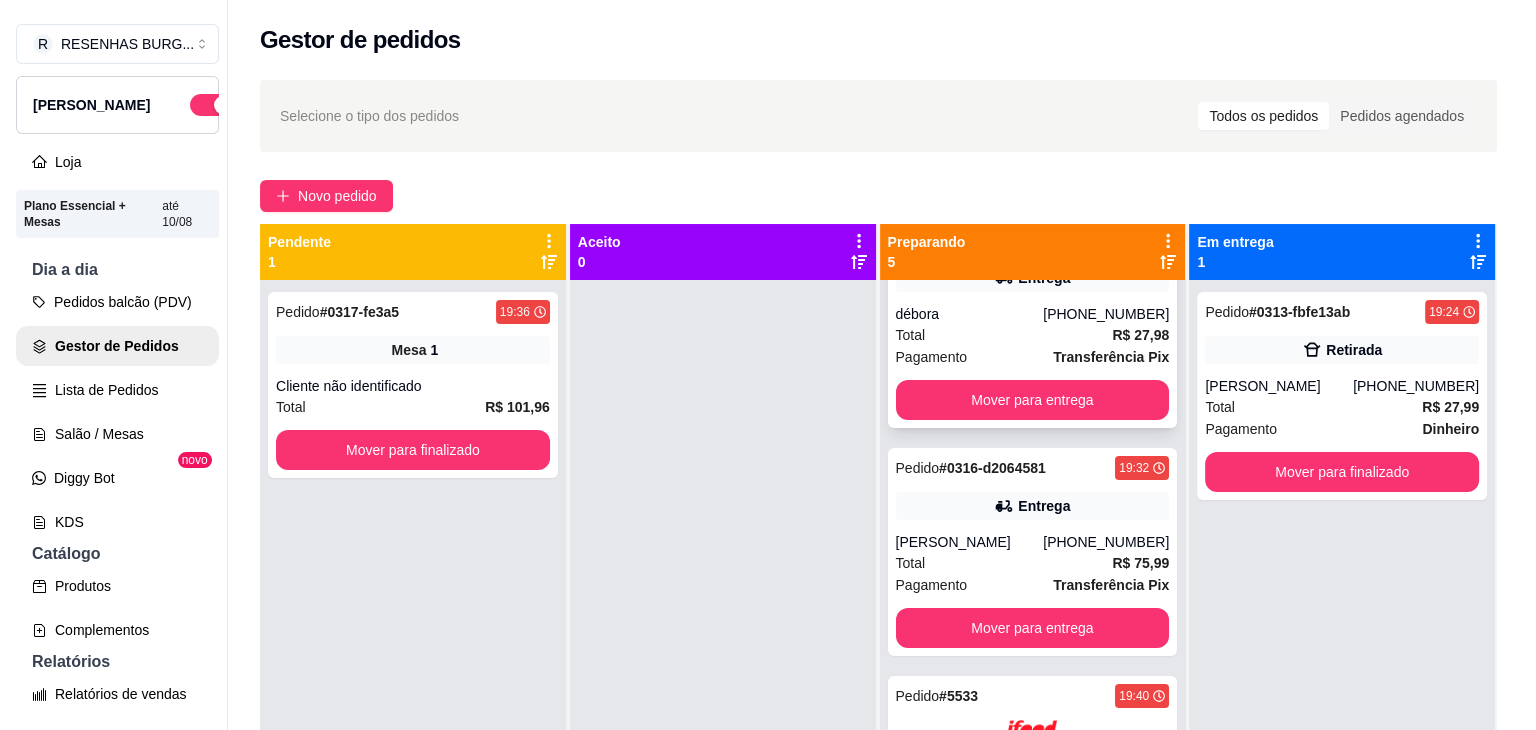 scroll, scrollTop: 0, scrollLeft: 0, axis: both 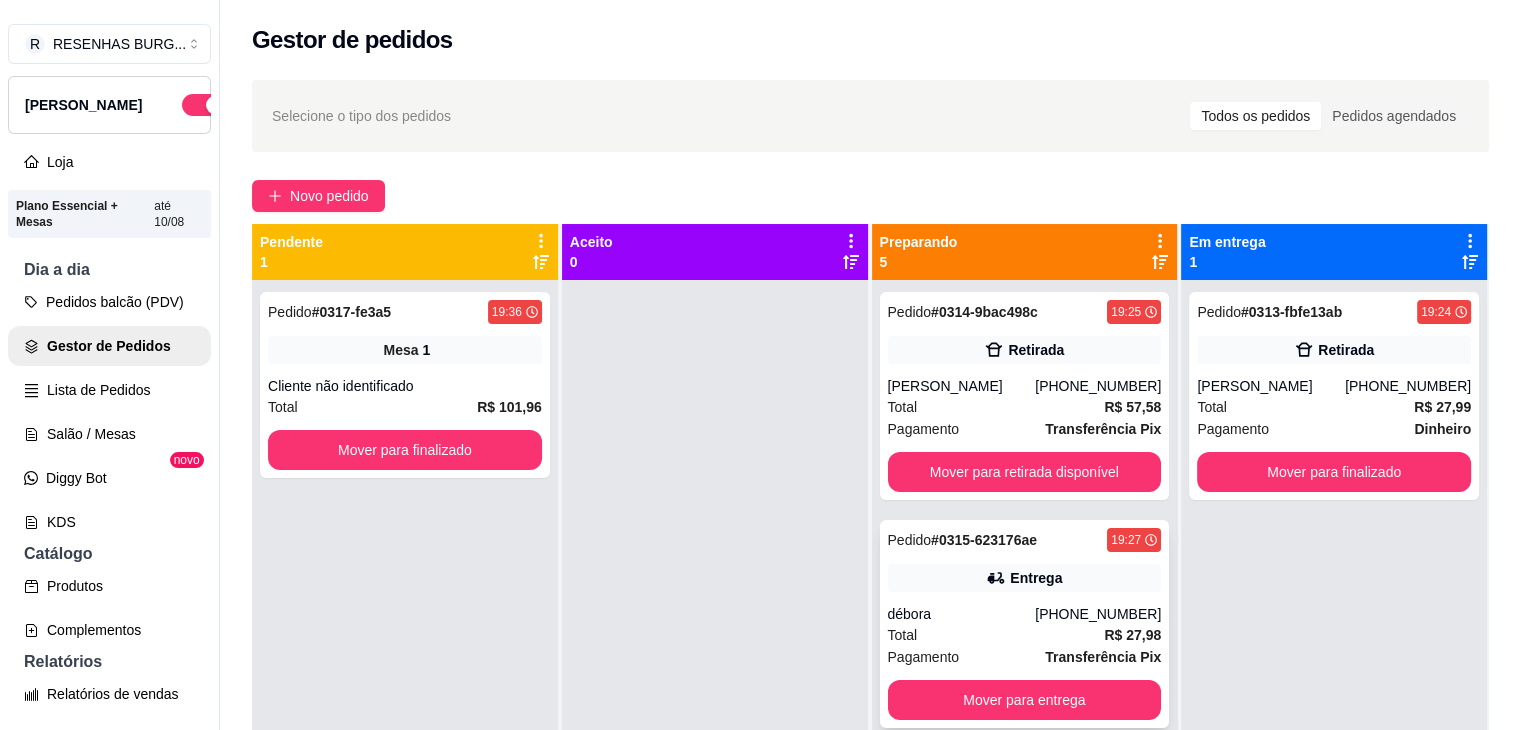 click on "Entrega" at bounding box center (1025, 578) 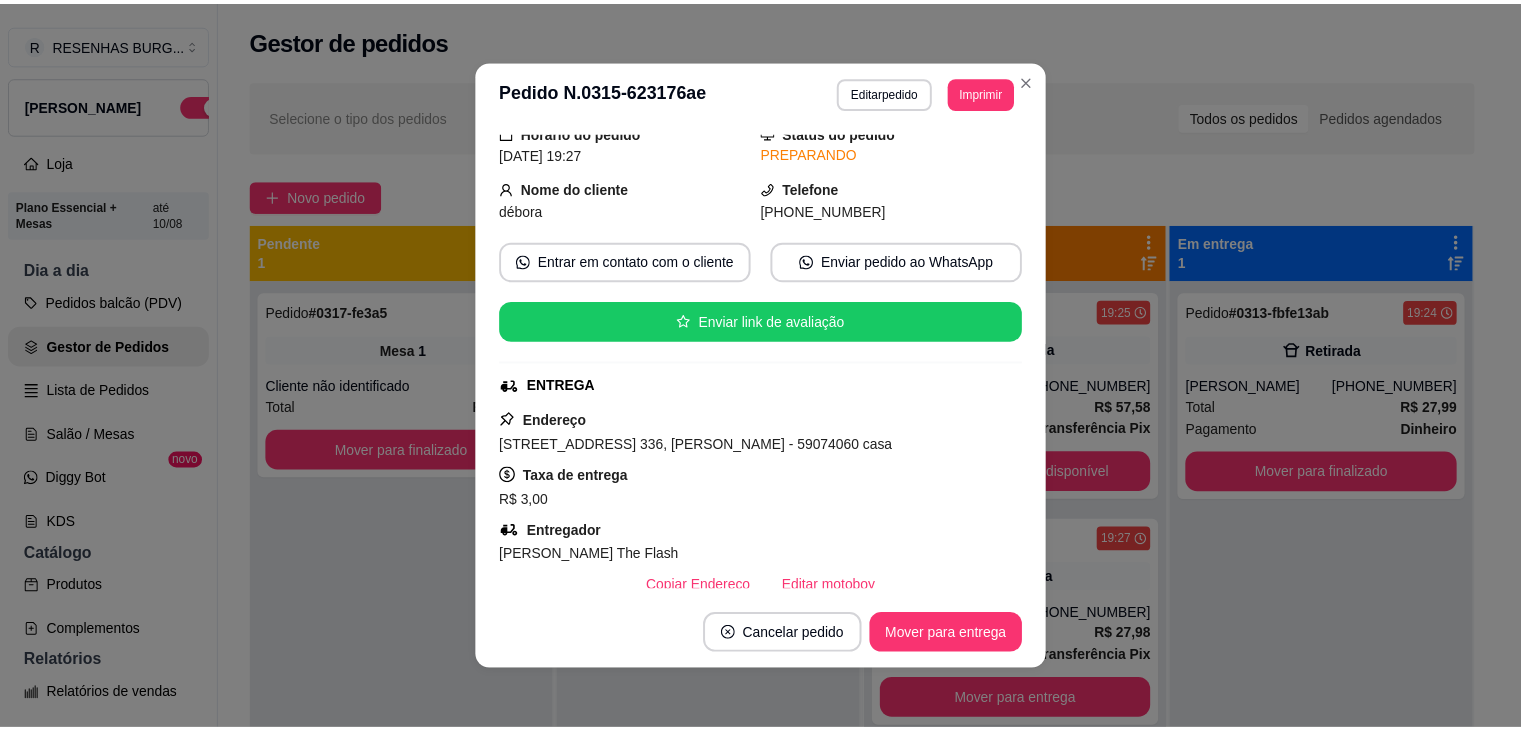 scroll, scrollTop: 200, scrollLeft: 0, axis: vertical 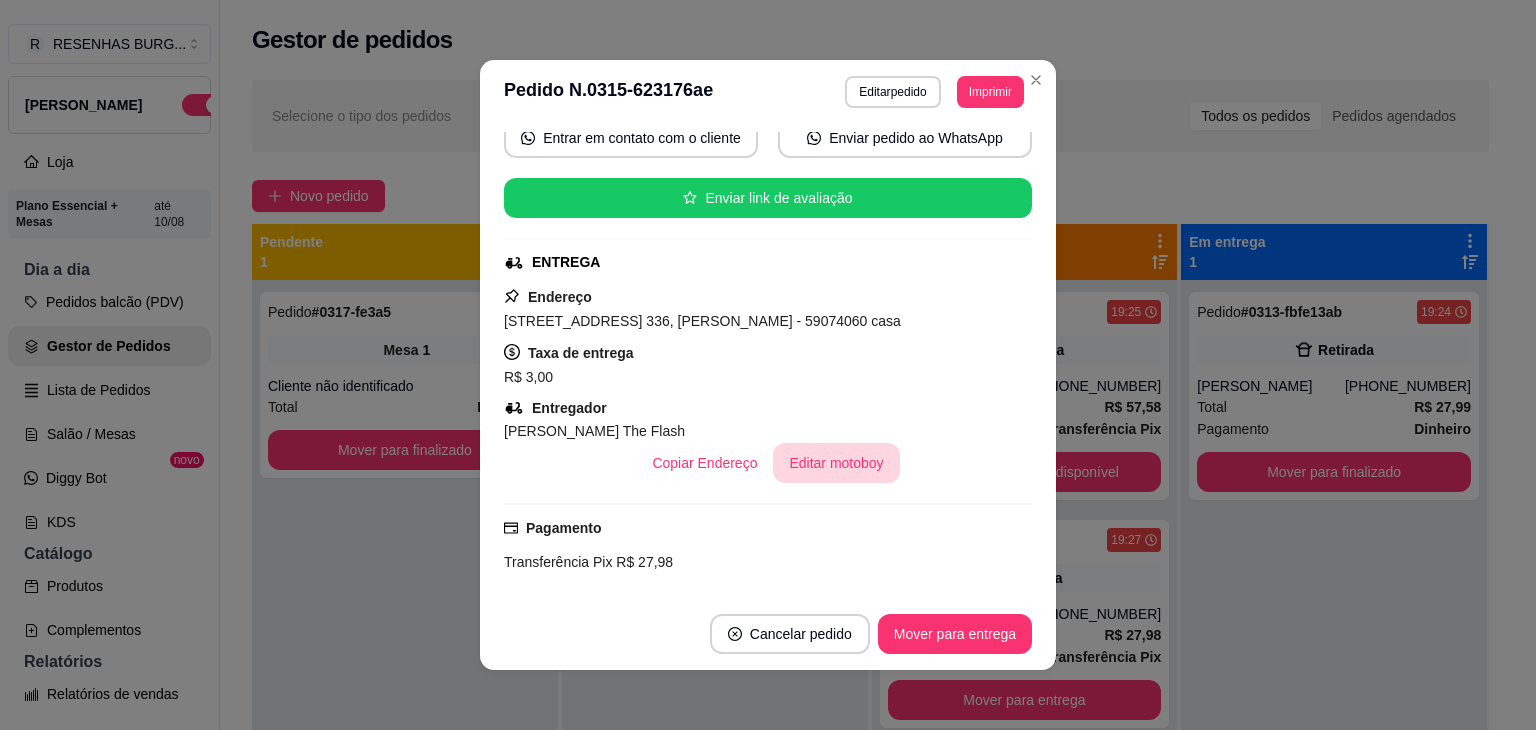 click on "Editar motoboy" at bounding box center [836, 463] 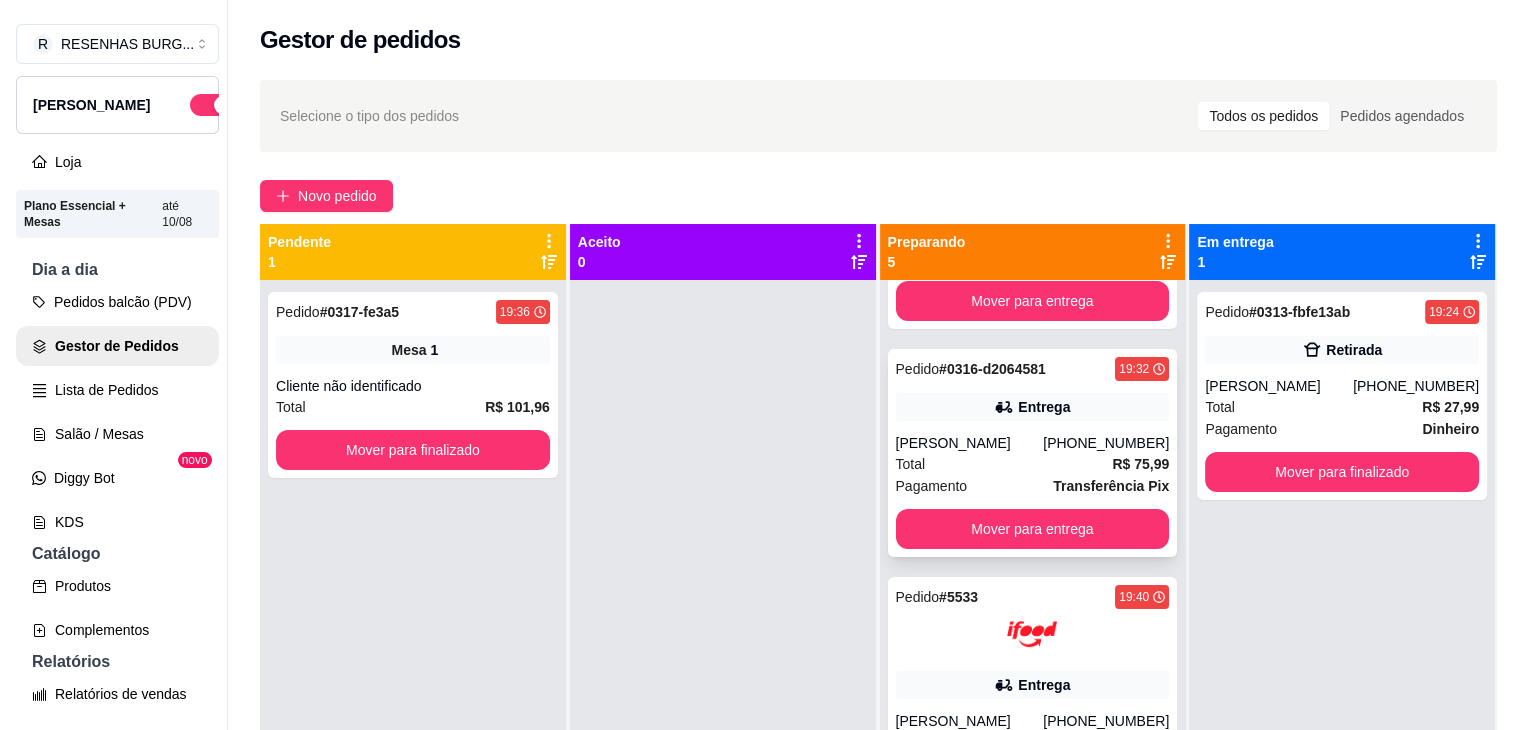 scroll, scrollTop: 400, scrollLeft: 0, axis: vertical 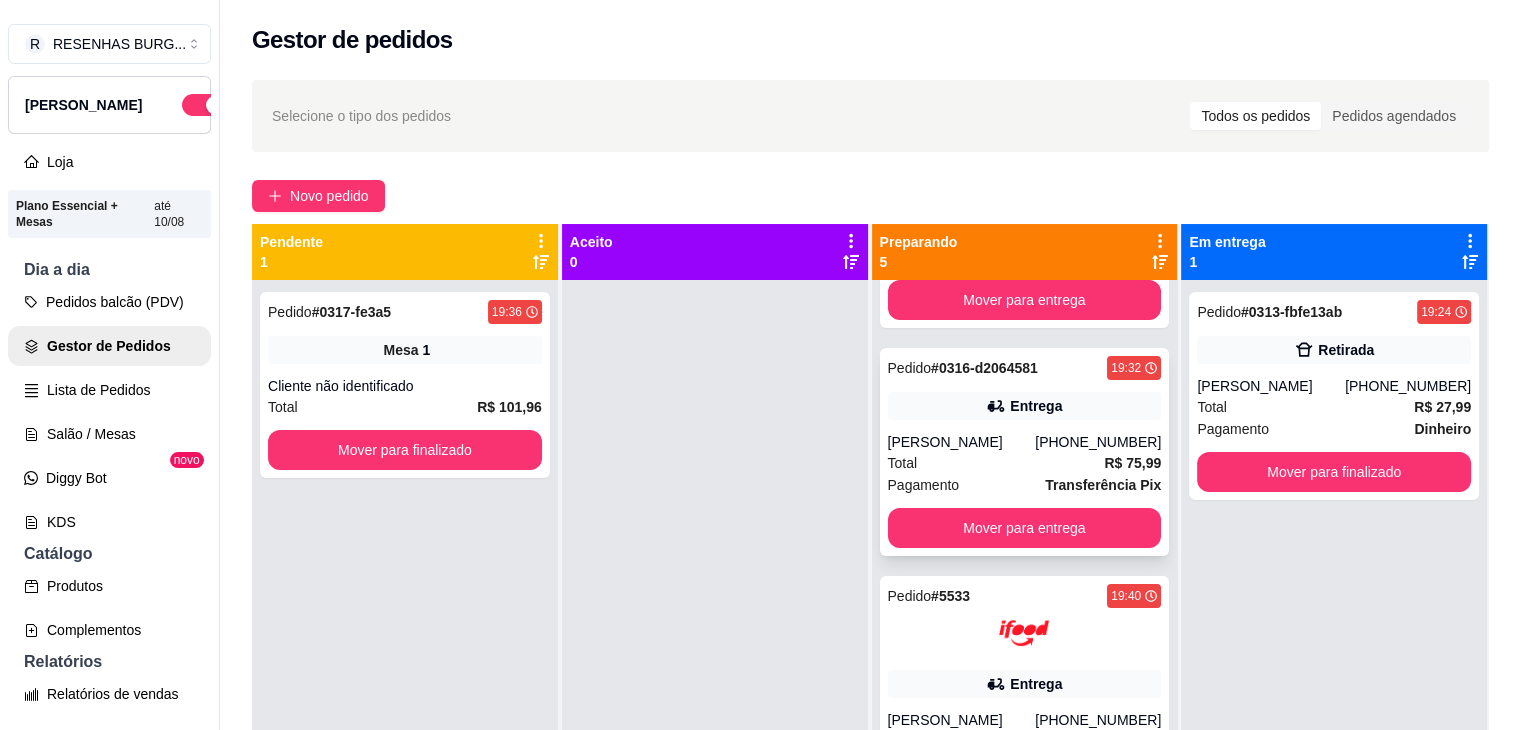 click on "Pedido  # 0316-d2064581 19:32 Entrega [PERSON_NAME]  [PHONE_NUMBER] Total R$ 75,99 Pagamento Transferência Pix Mover para entrega" at bounding box center (1025, 452) 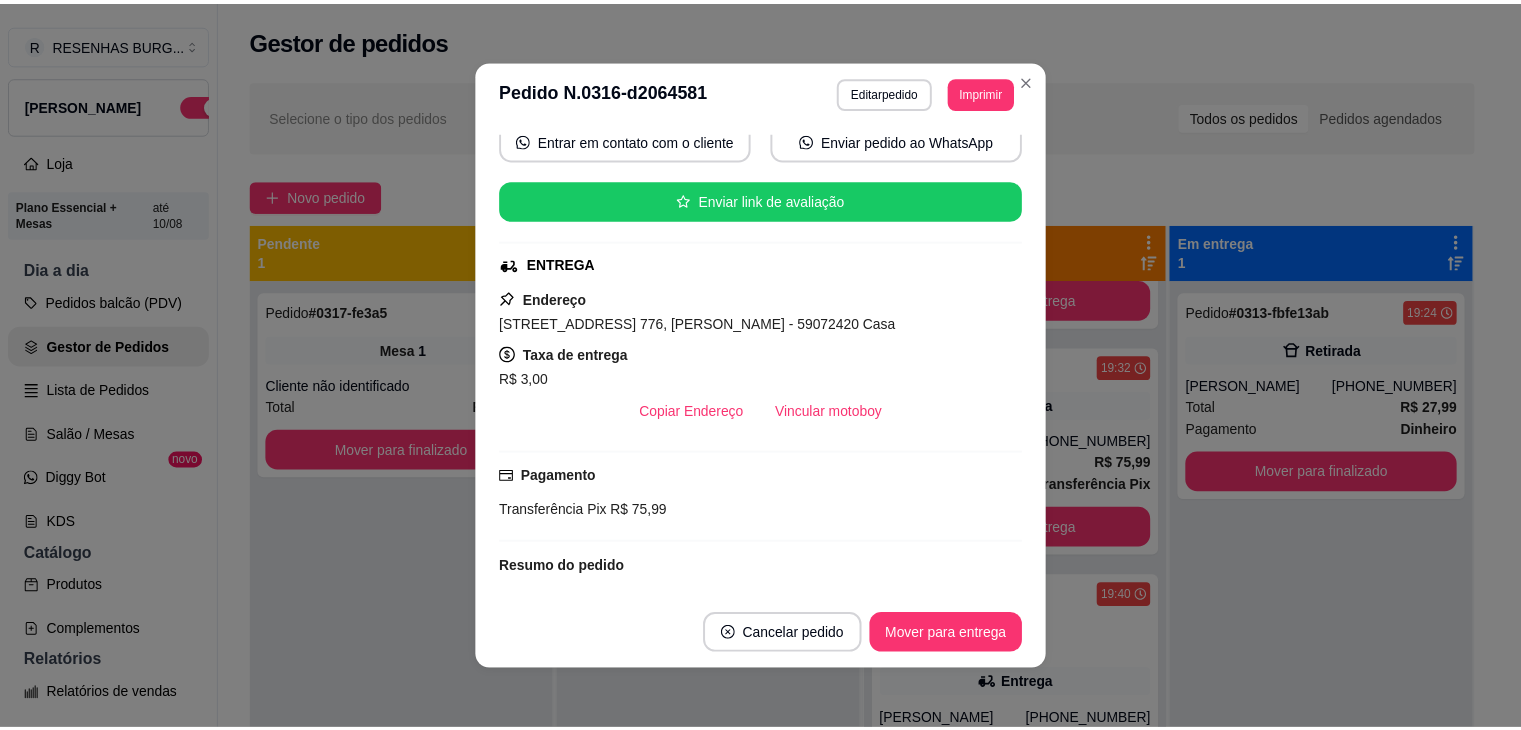 scroll, scrollTop: 200, scrollLeft: 0, axis: vertical 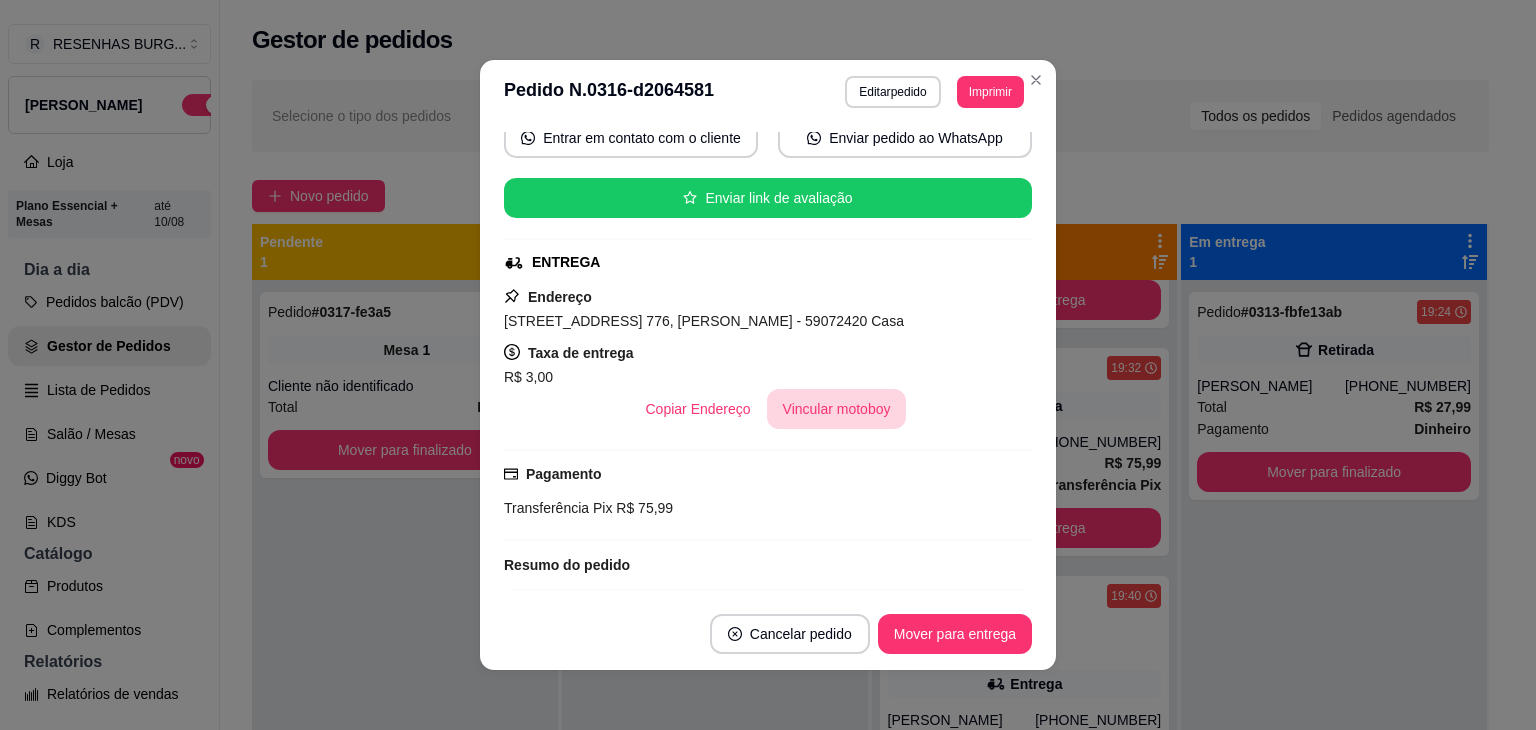 click on "Vincular motoboy" at bounding box center (837, 409) 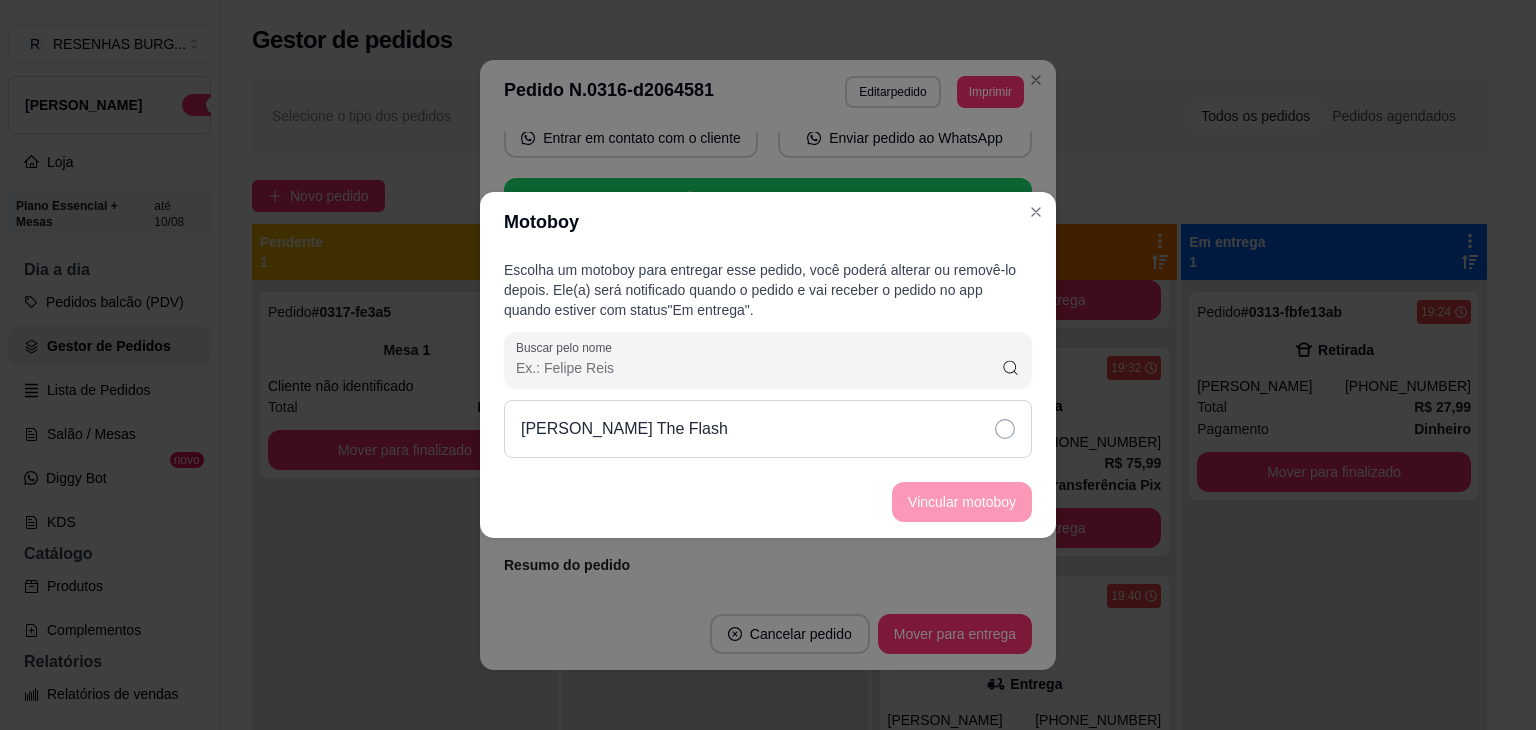 click on "[PERSON_NAME] The Flash" at bounding box center (768, 429) 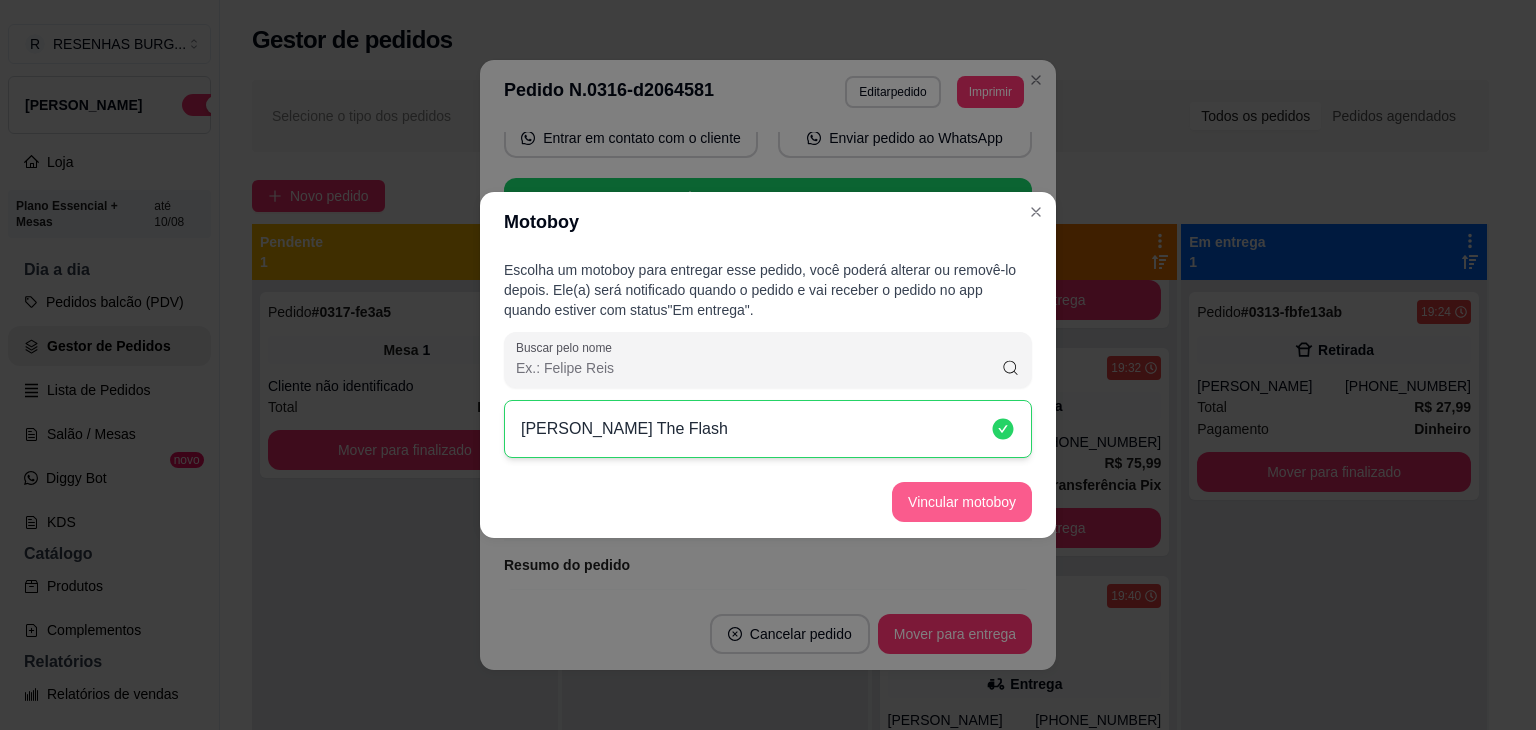 click on "Vincular motoboy" at bounding box center [962, 502] 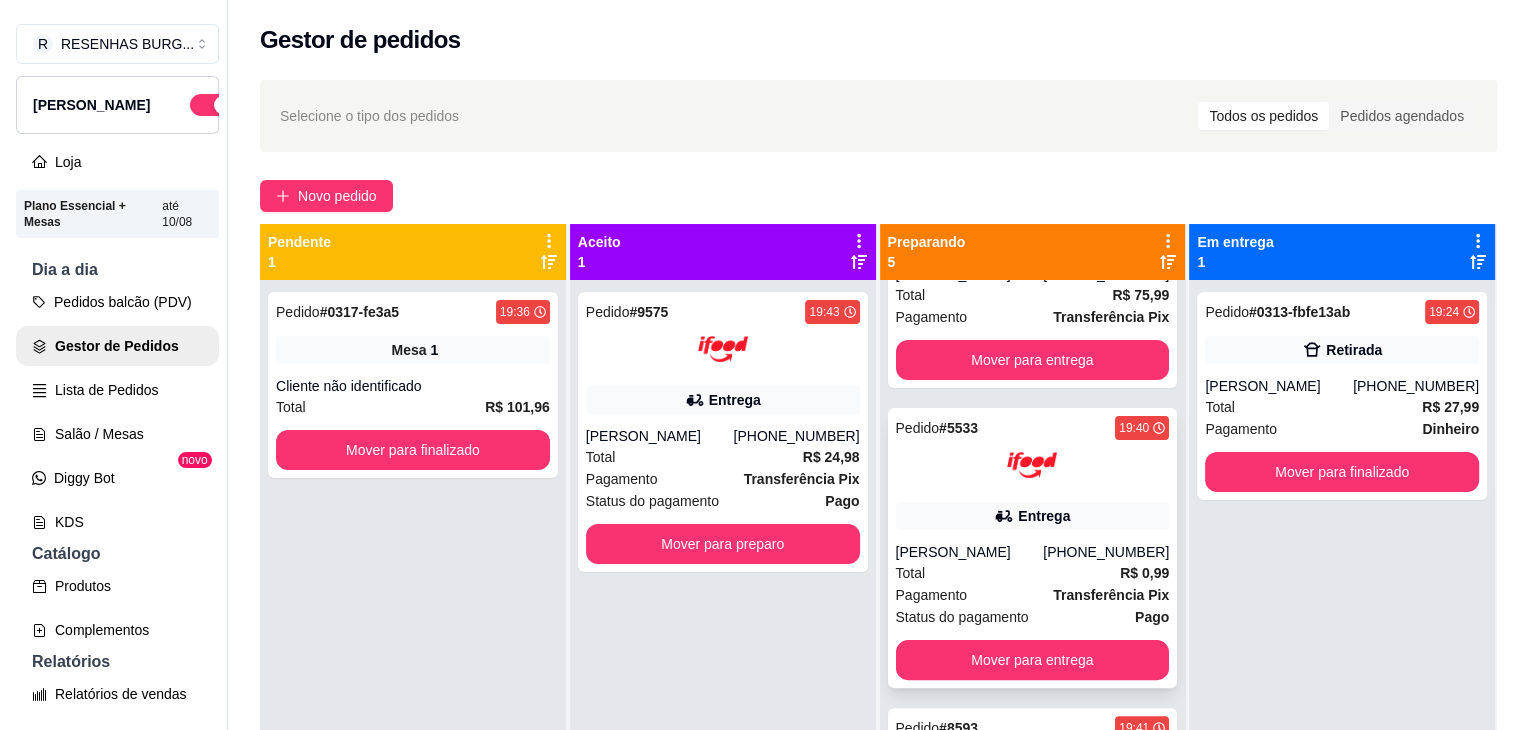 scroll, scrollTop: 574, scrollLeft: 0, axis: vertical 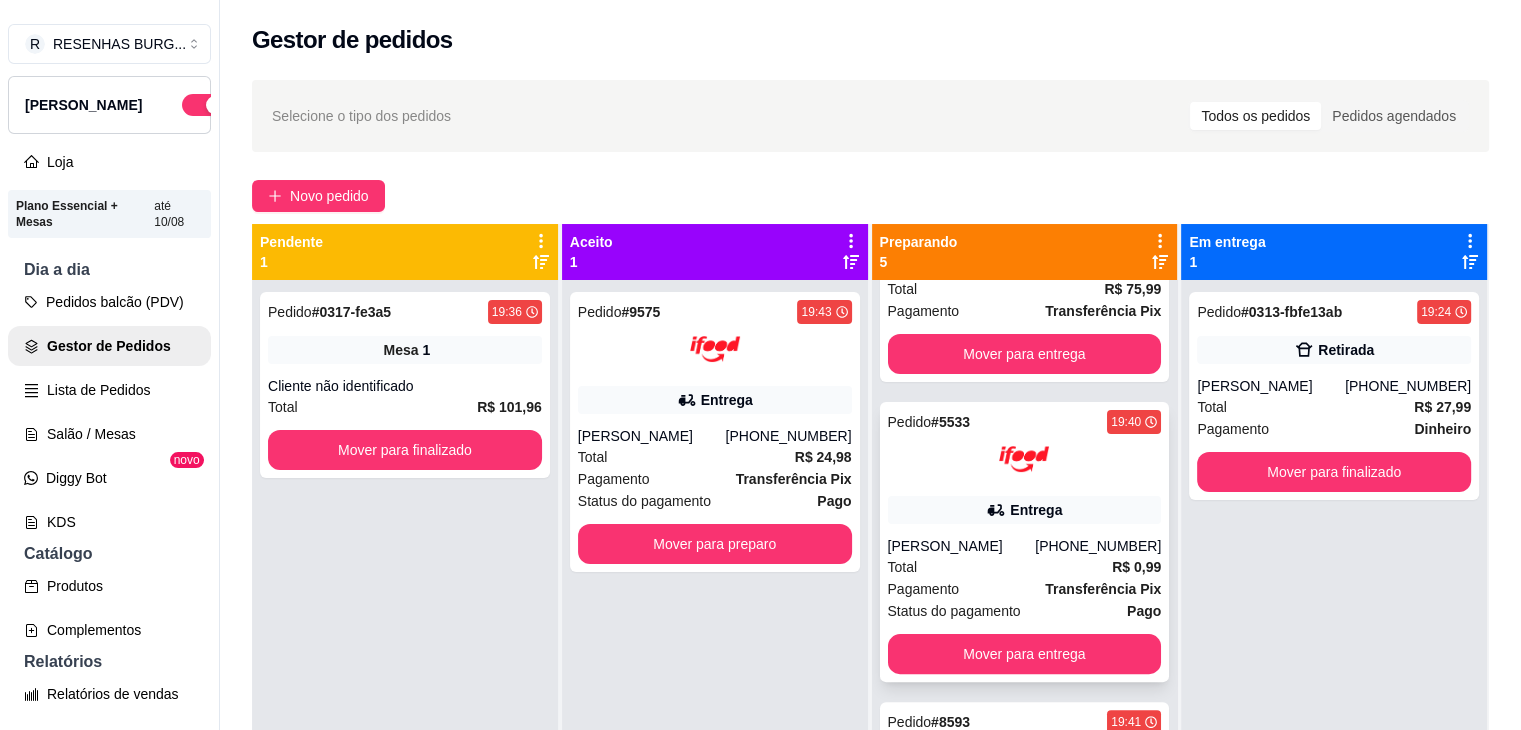 click on "Entrega" at bounding box center (1025, 510) 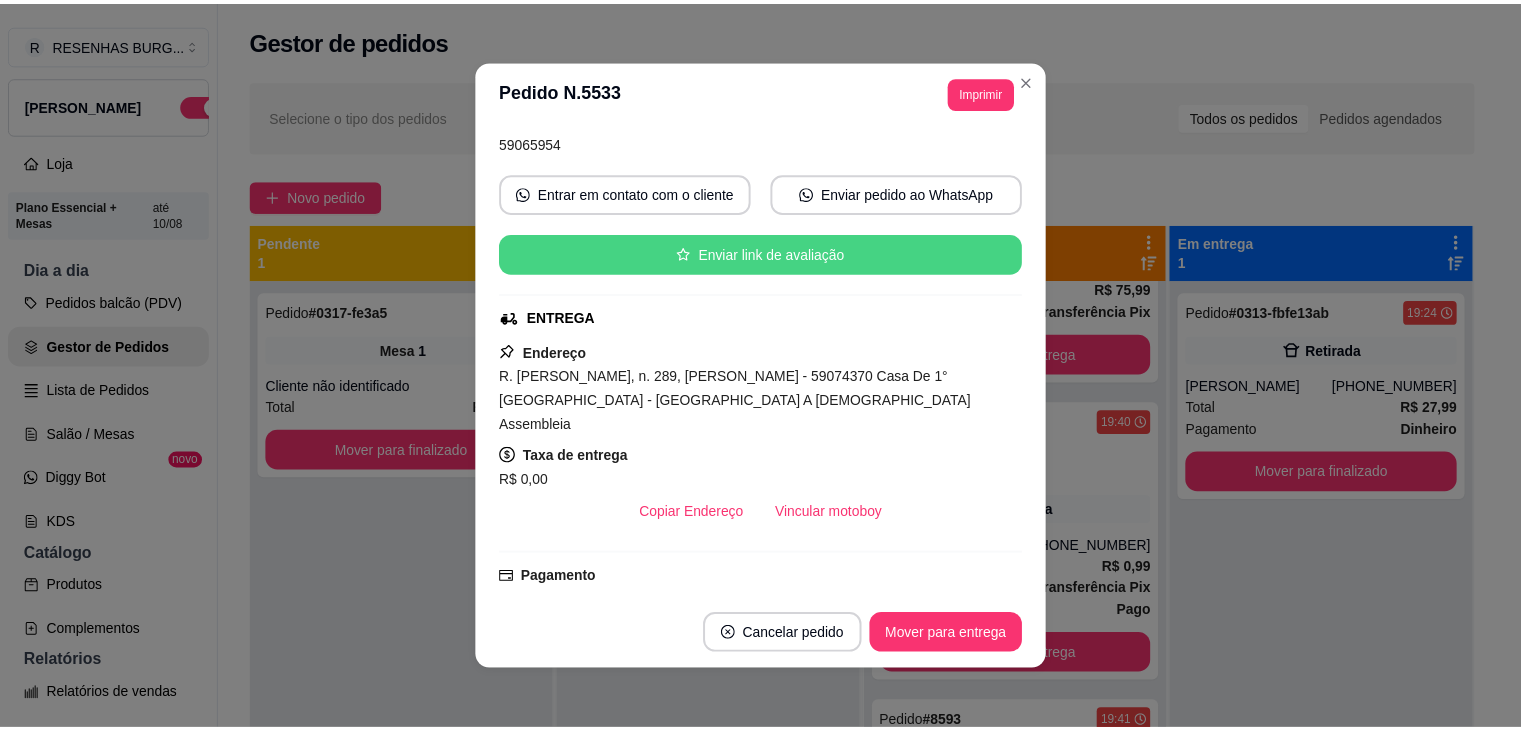 scroll, scrollTop: 200, scrollLeft: 0, axis: vertical 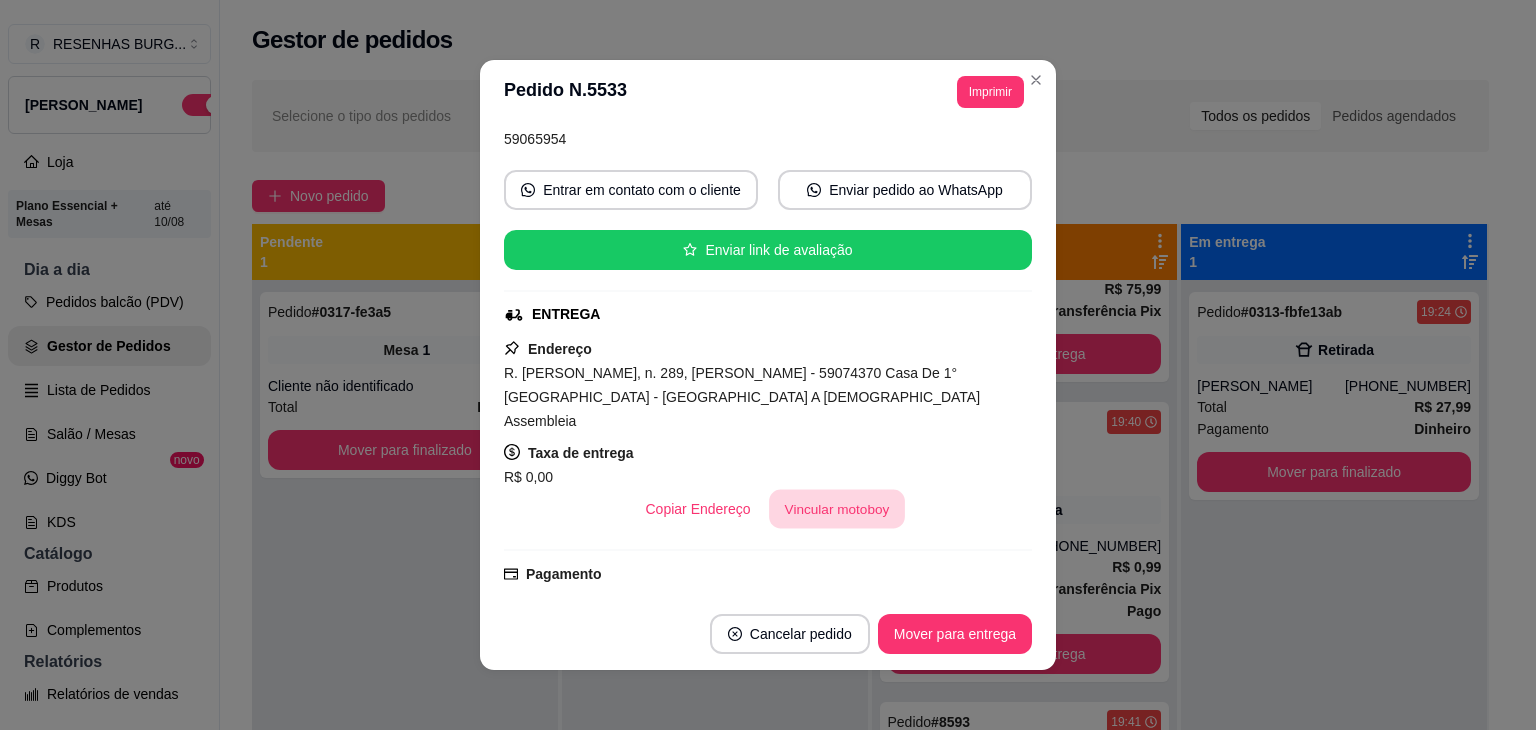 click on "Vincular motoboy" at bounding box center [837, 509] 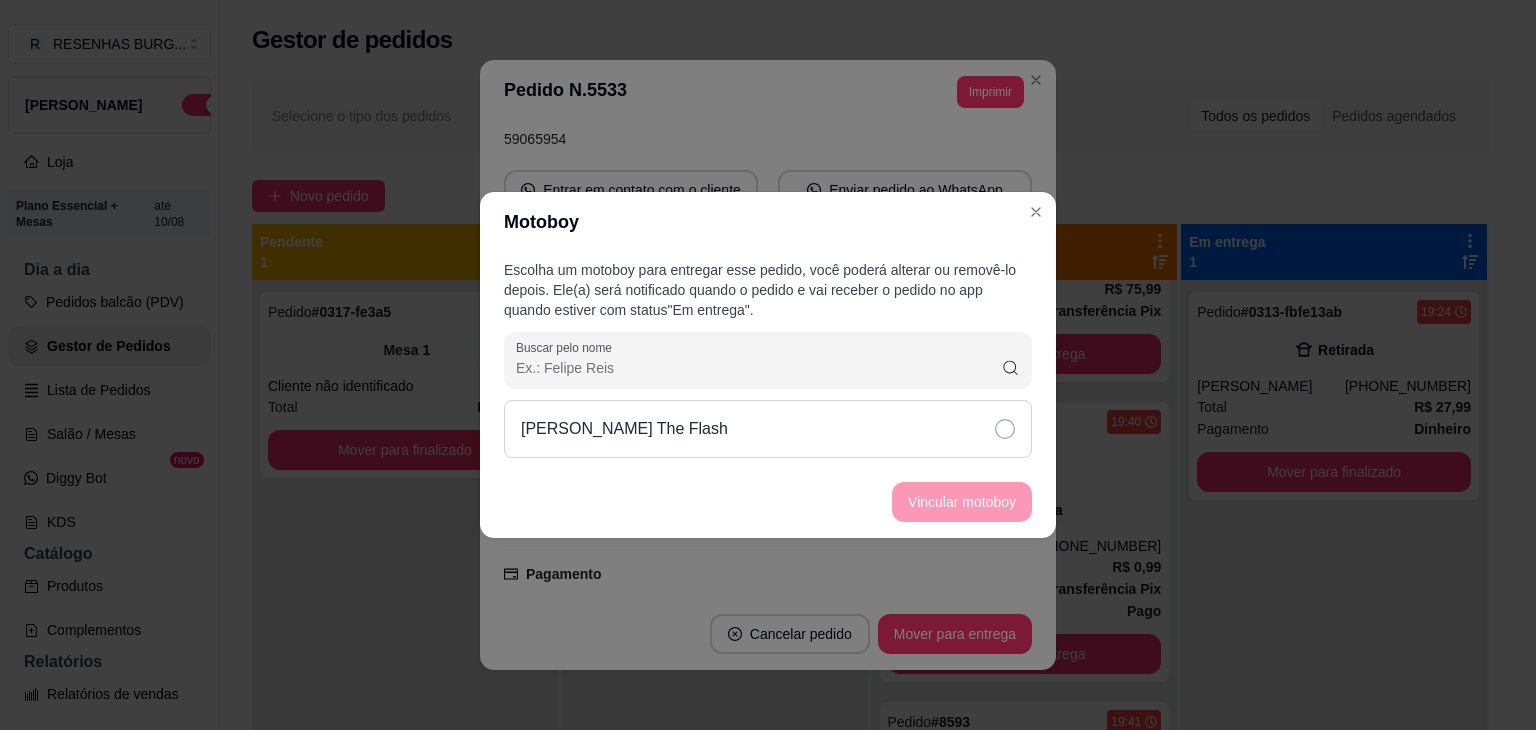 click on "[PERSON_NAME] The Flash" at bounding box center [768, 429] 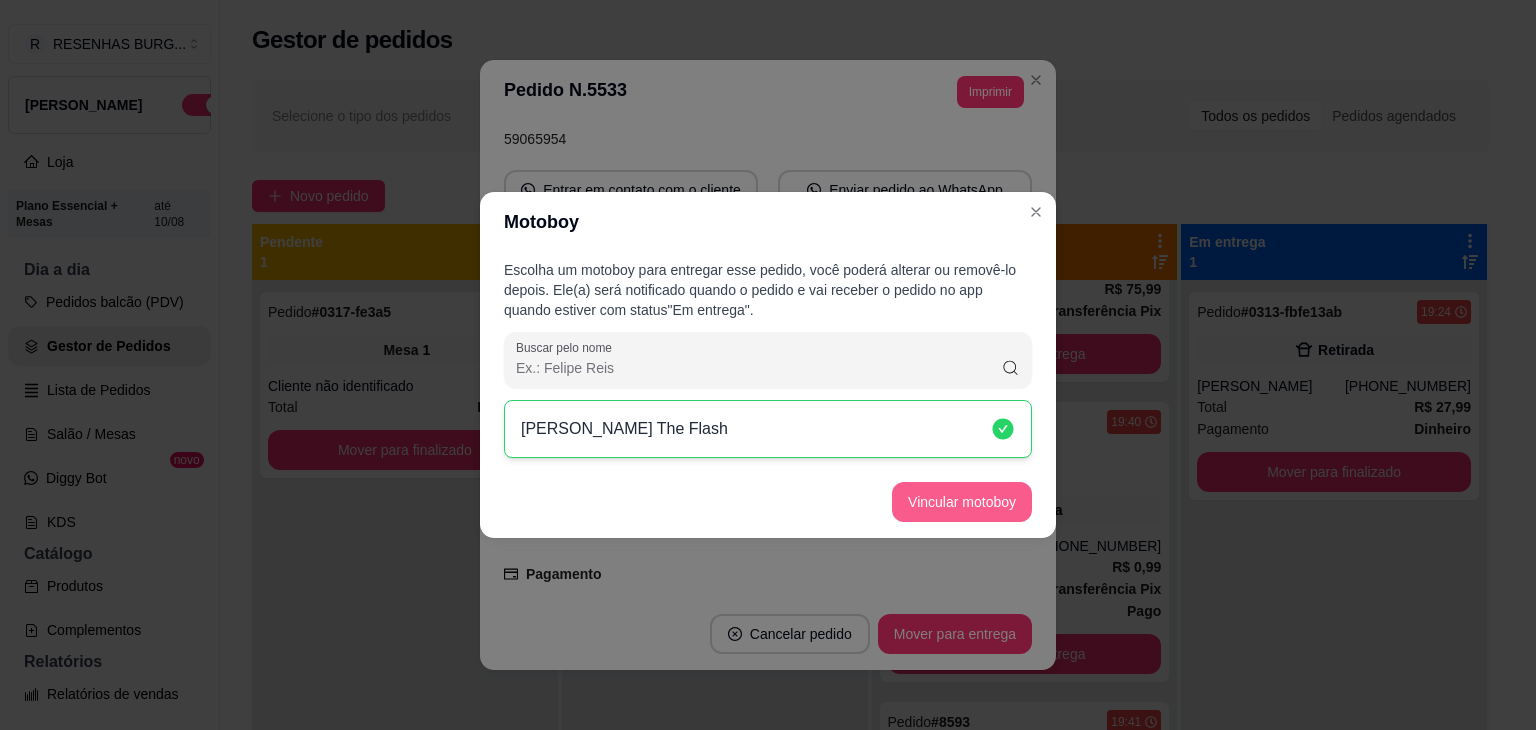 click on "Vincular motoboy" at bounding box center [962, 502] 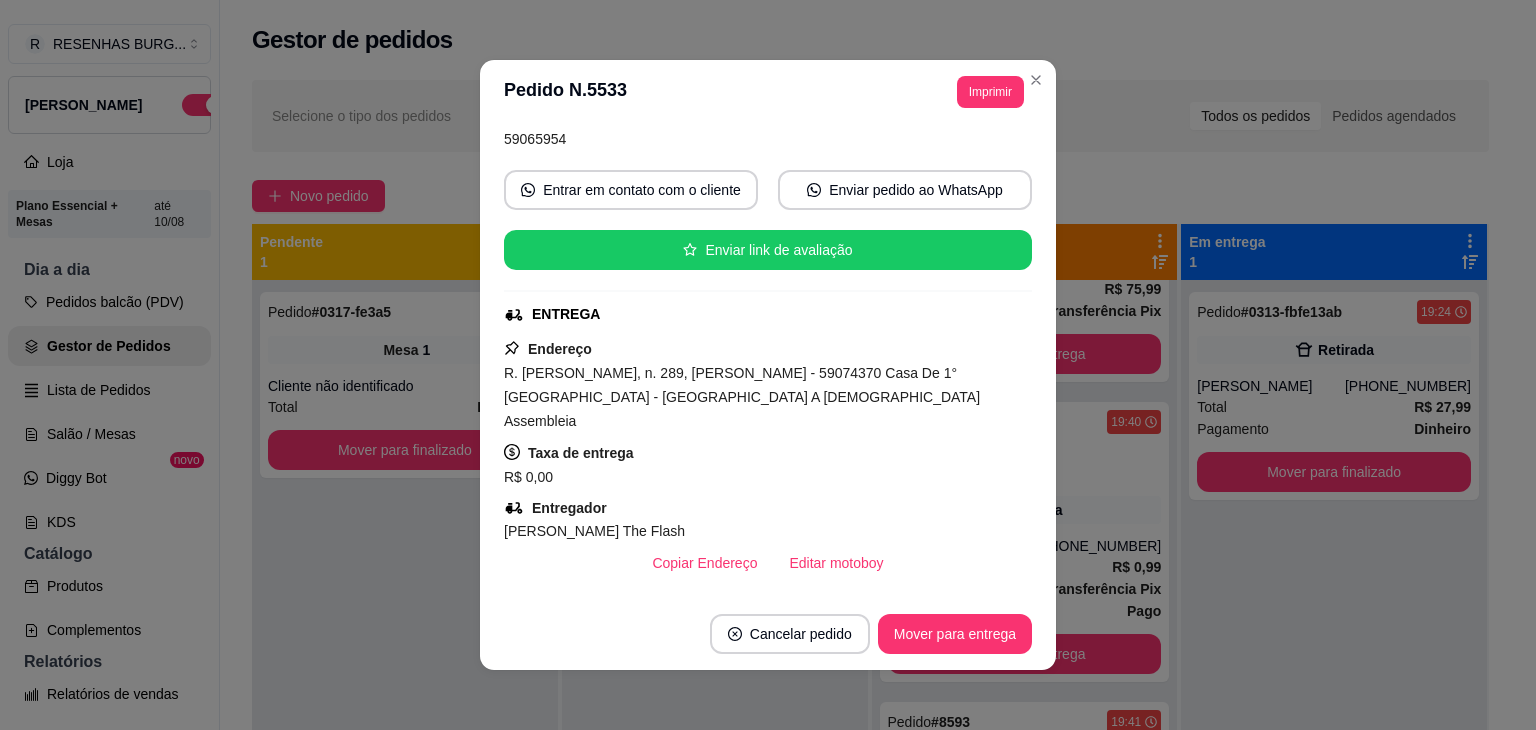 type 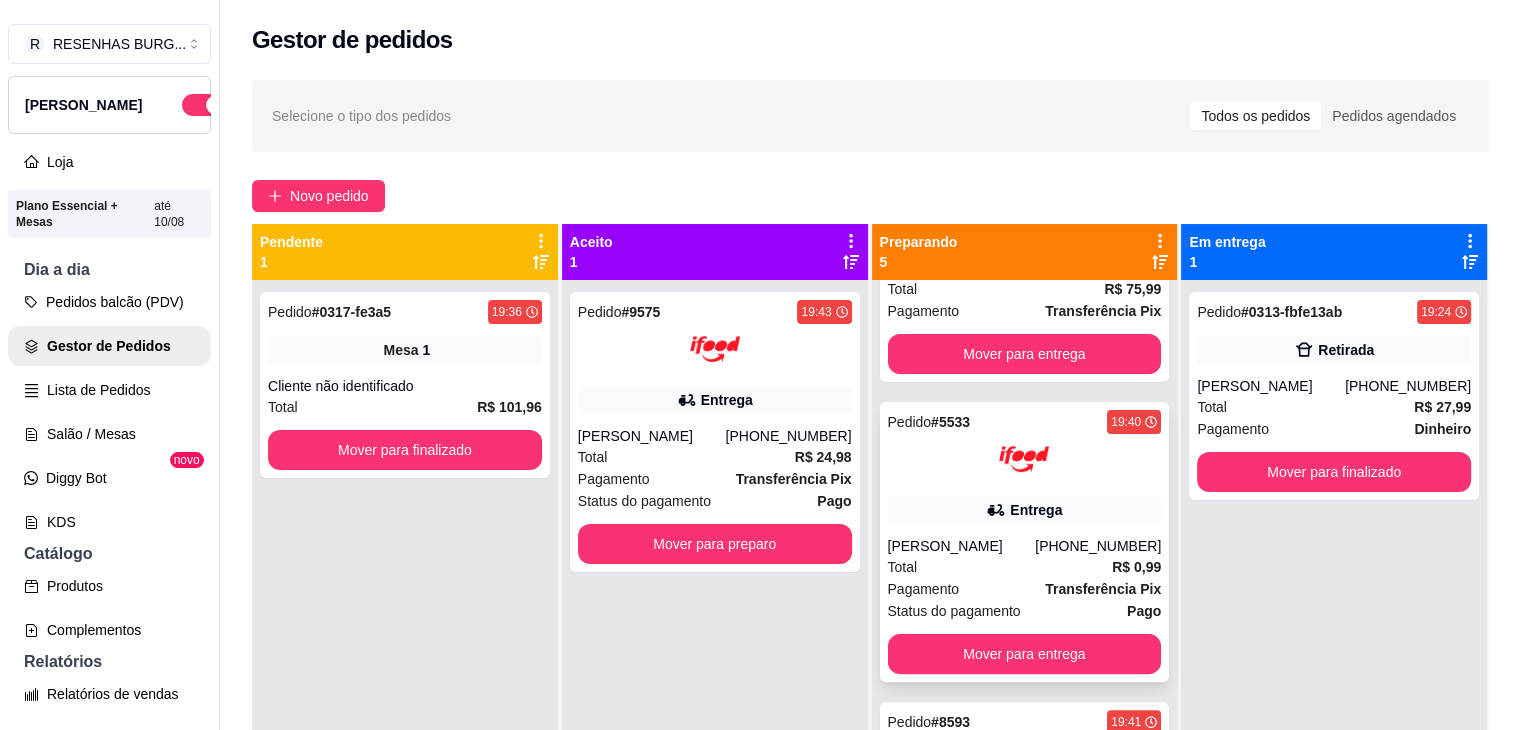 scroll, scrollTop: 56, scrollLeft: 0, axis: vertical 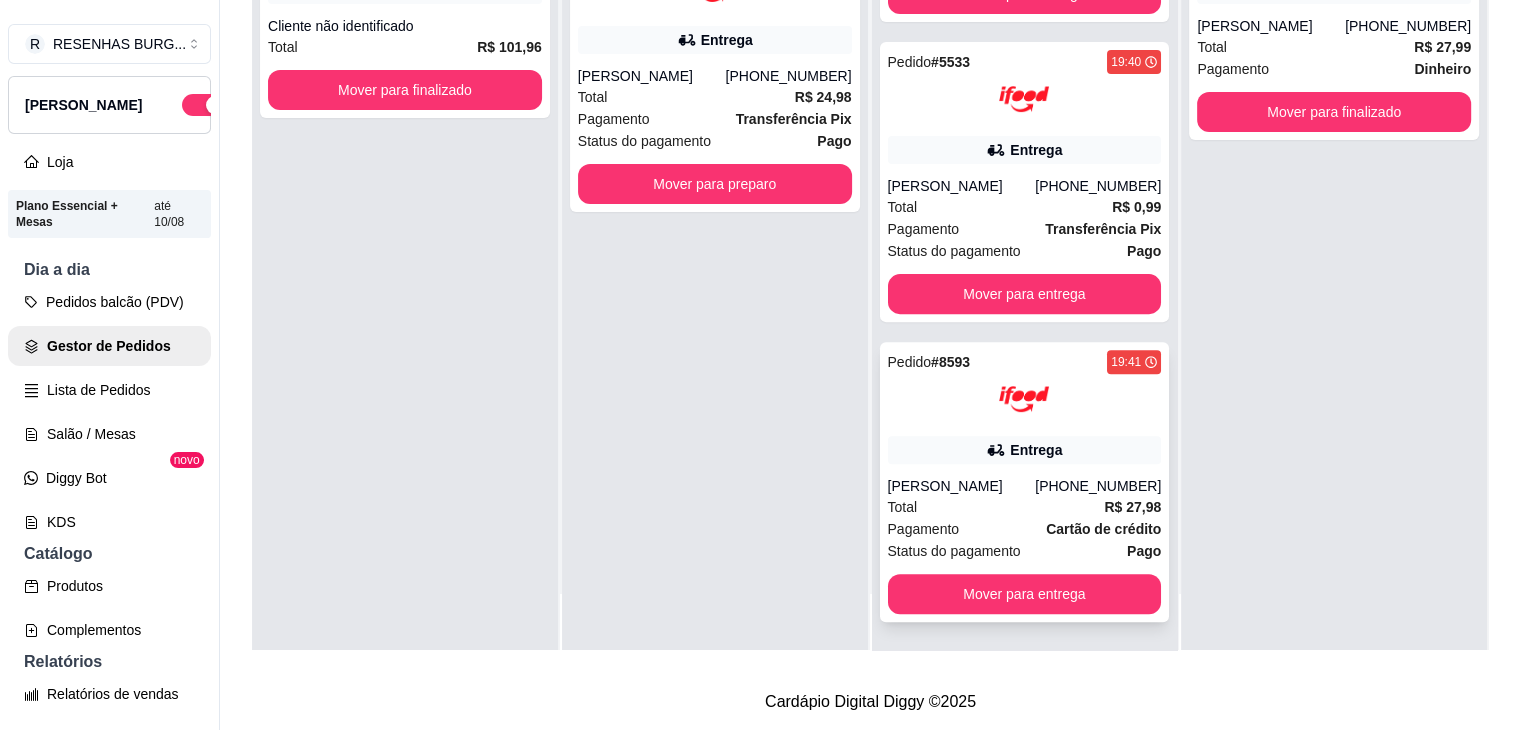 click on "[PERSON_NAME]" at bounding box center (962, 486) 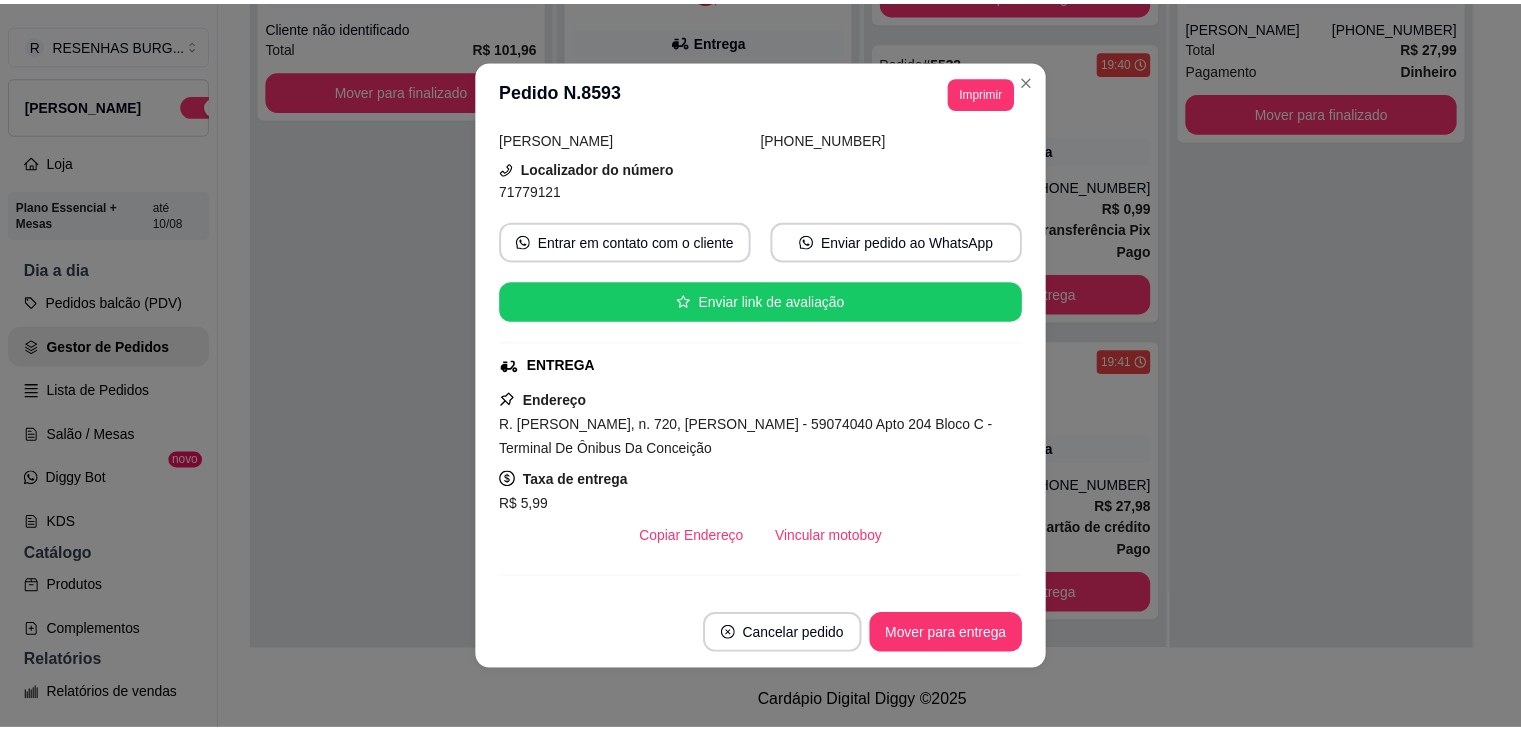 scroll, scrollTop: 300, scrollLeft: 0, axis: vertical 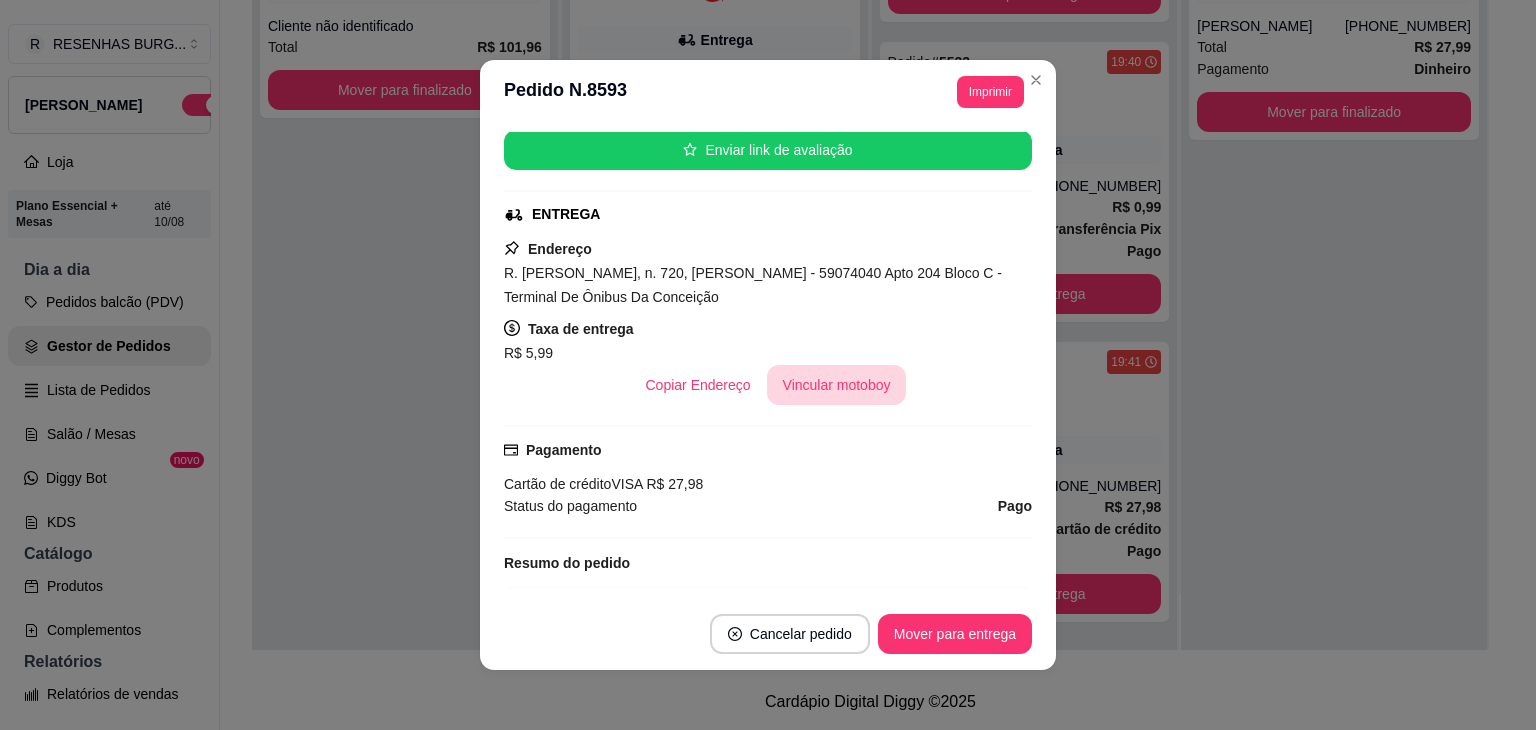 click on "Vincular motoboy" at bounding box center (837, 385) 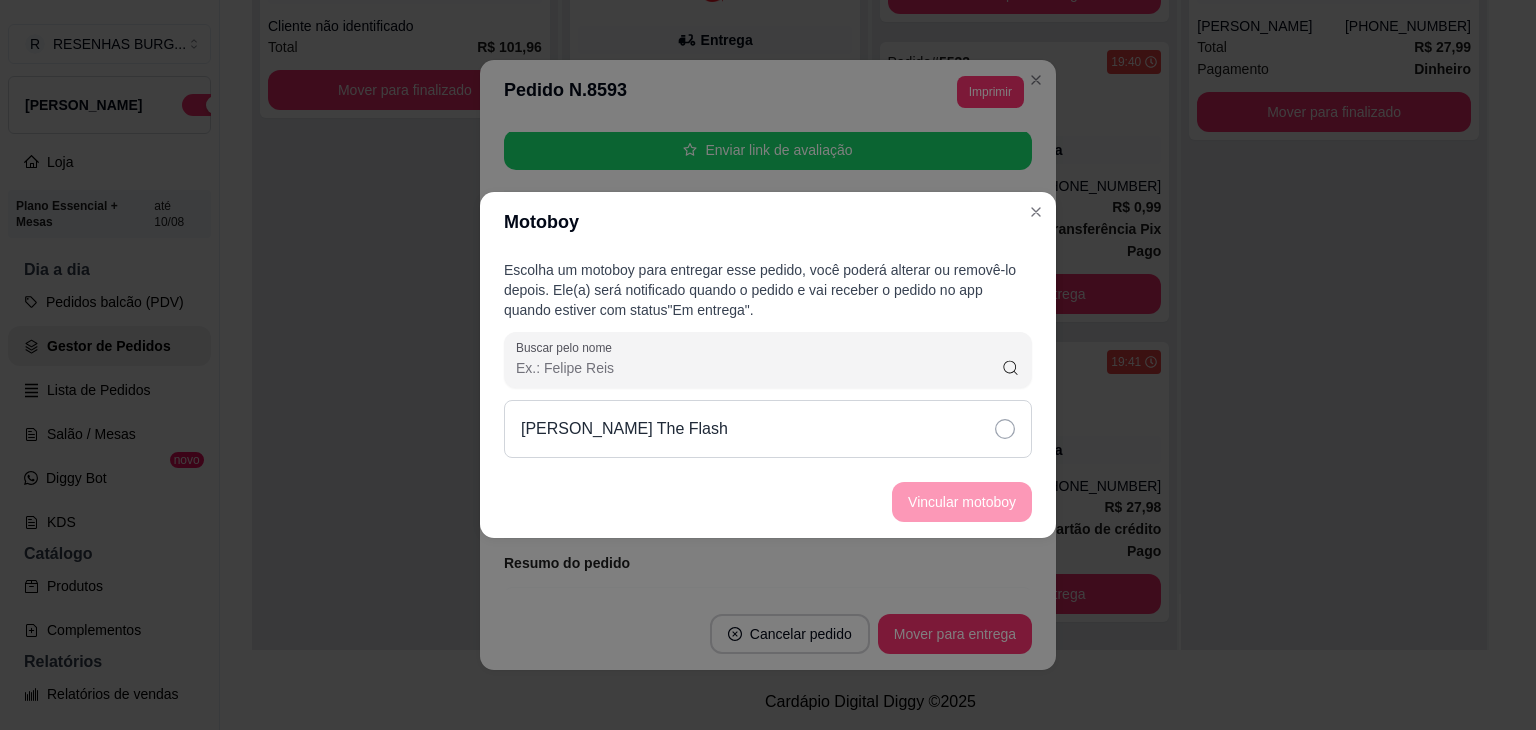 click on "[PERSON_NAME] The Flash" at bounding box center (768, 429) 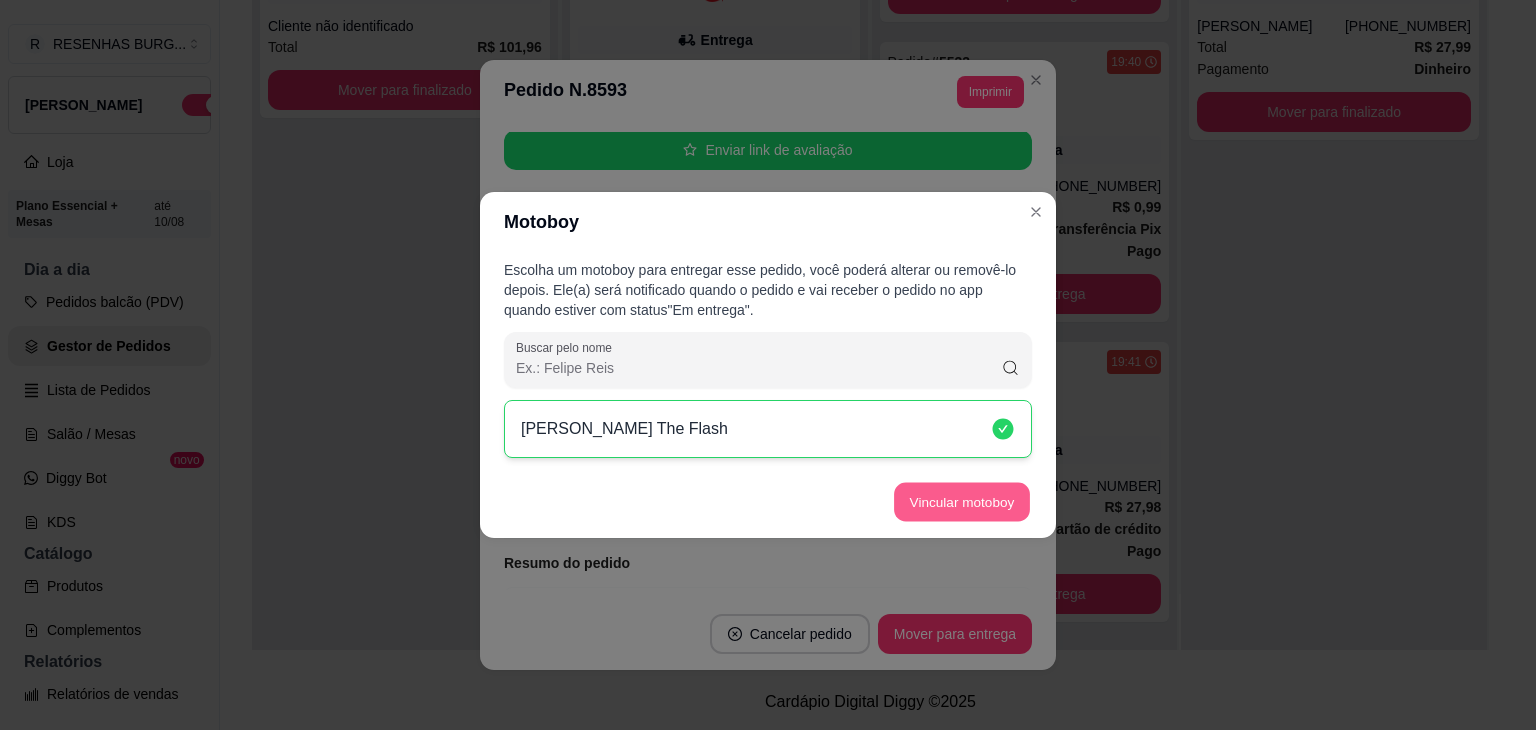 click on "Vincular motoboy" at bounding box center (962, 502) 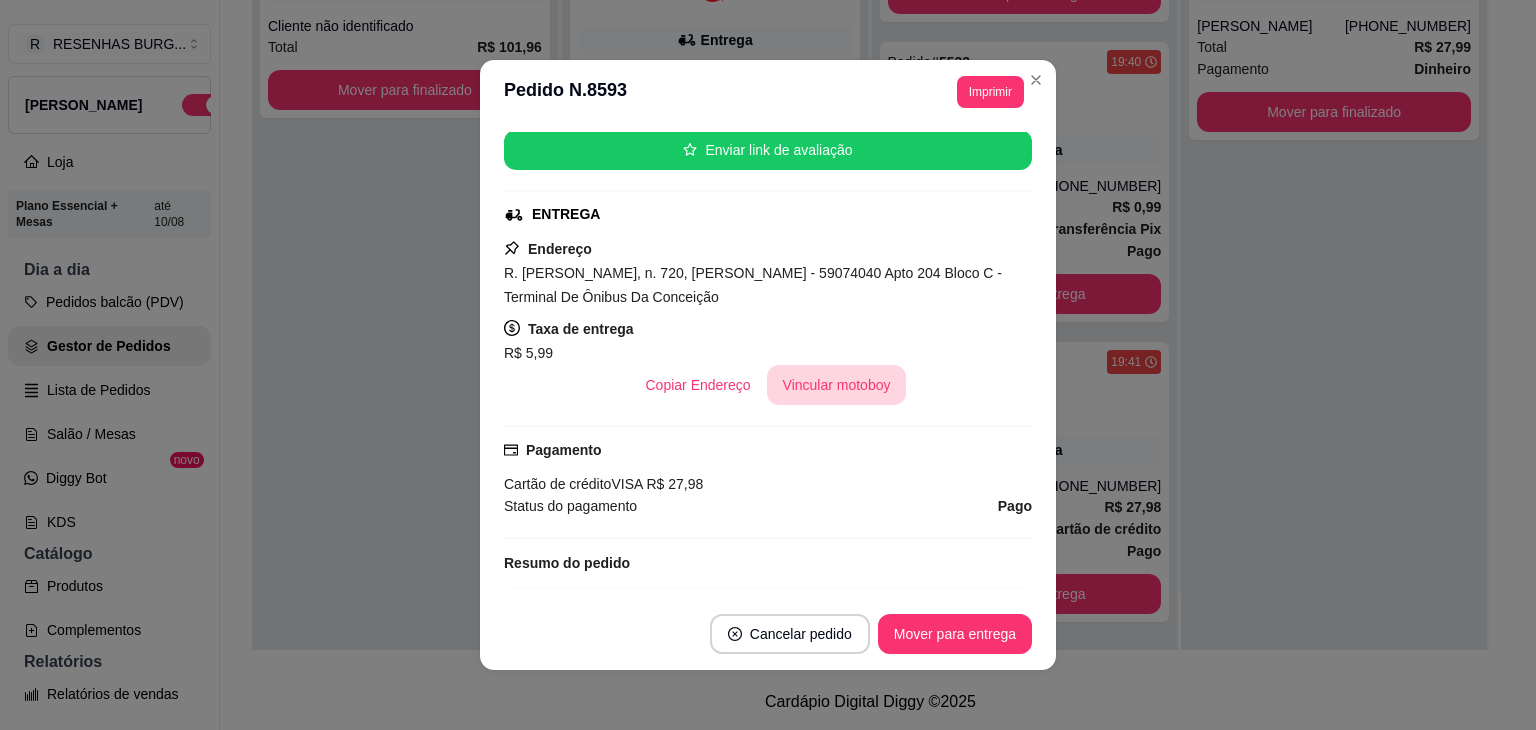 click on "Vincular motoboy" at bounding box center [837, 385] 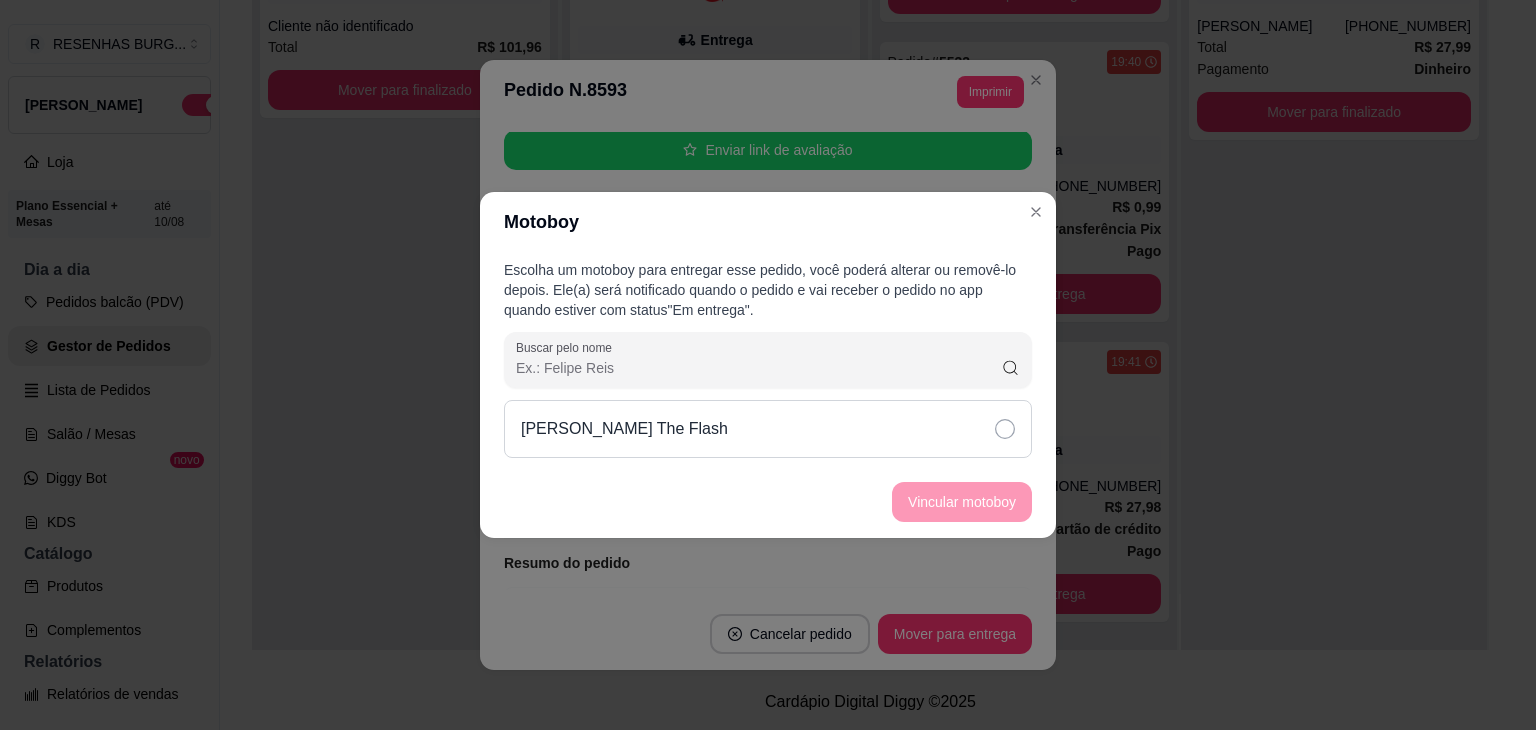 click 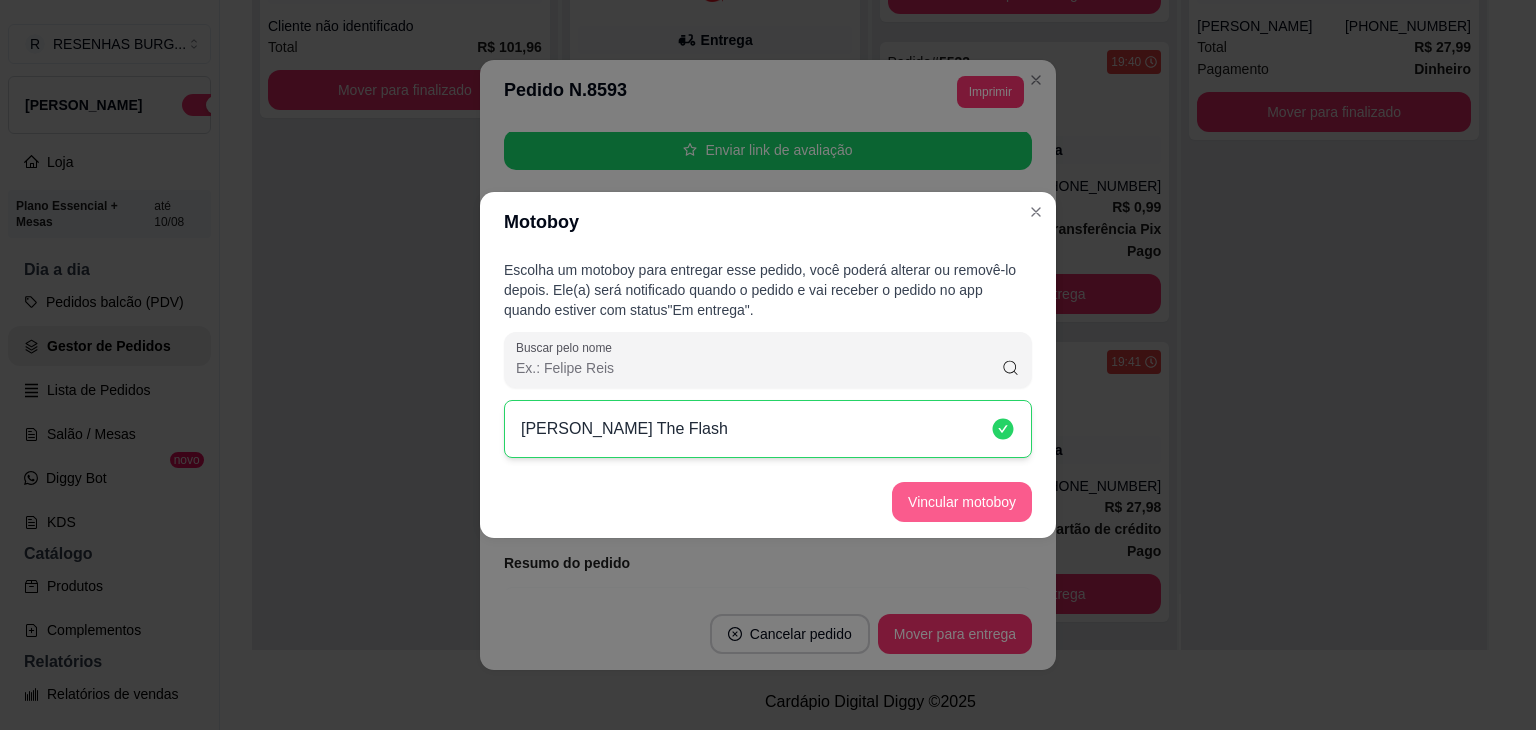 click on "Vincular motoboy" at bounding box center [962, 502] 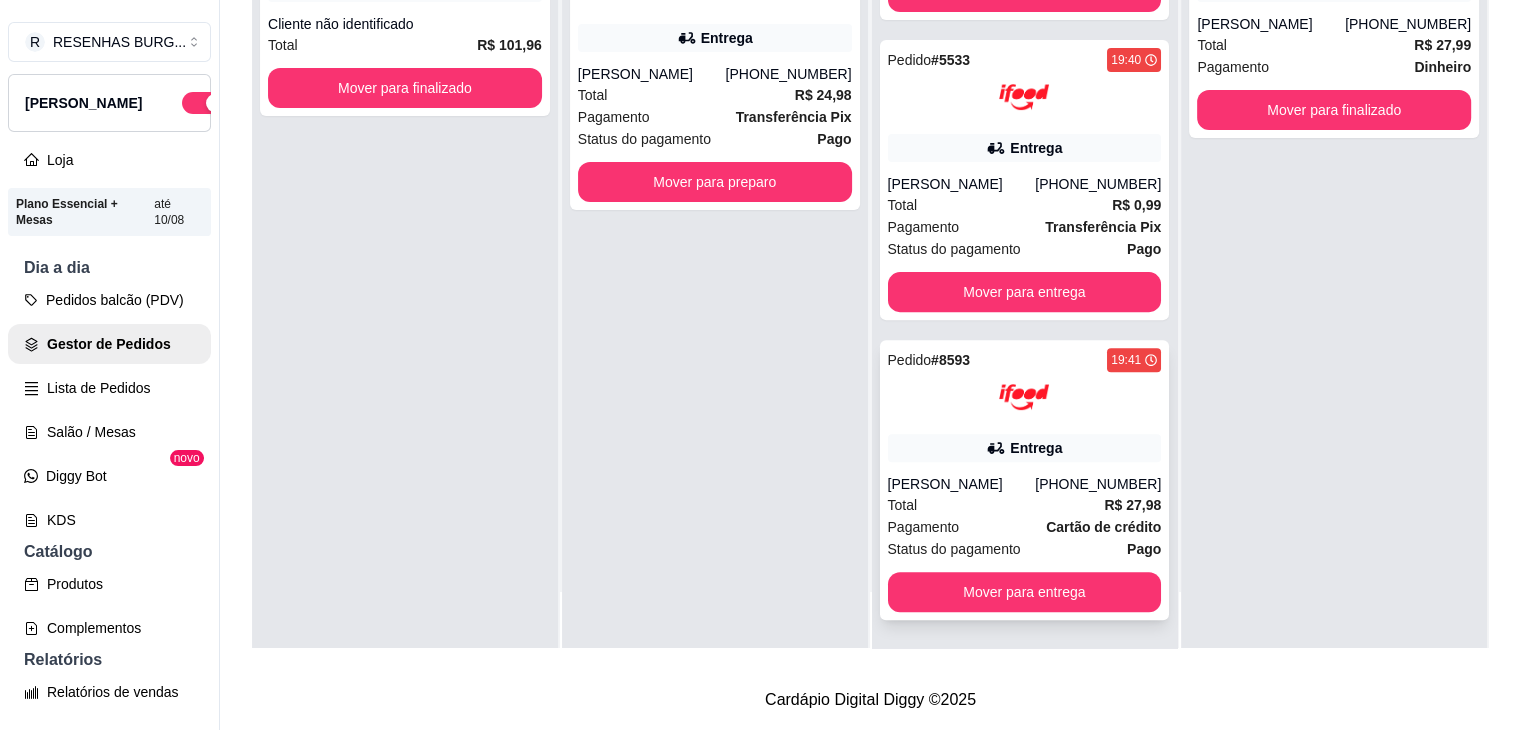 scroll, scrollTop: 32, scrollLeft: 0, axis: vertical 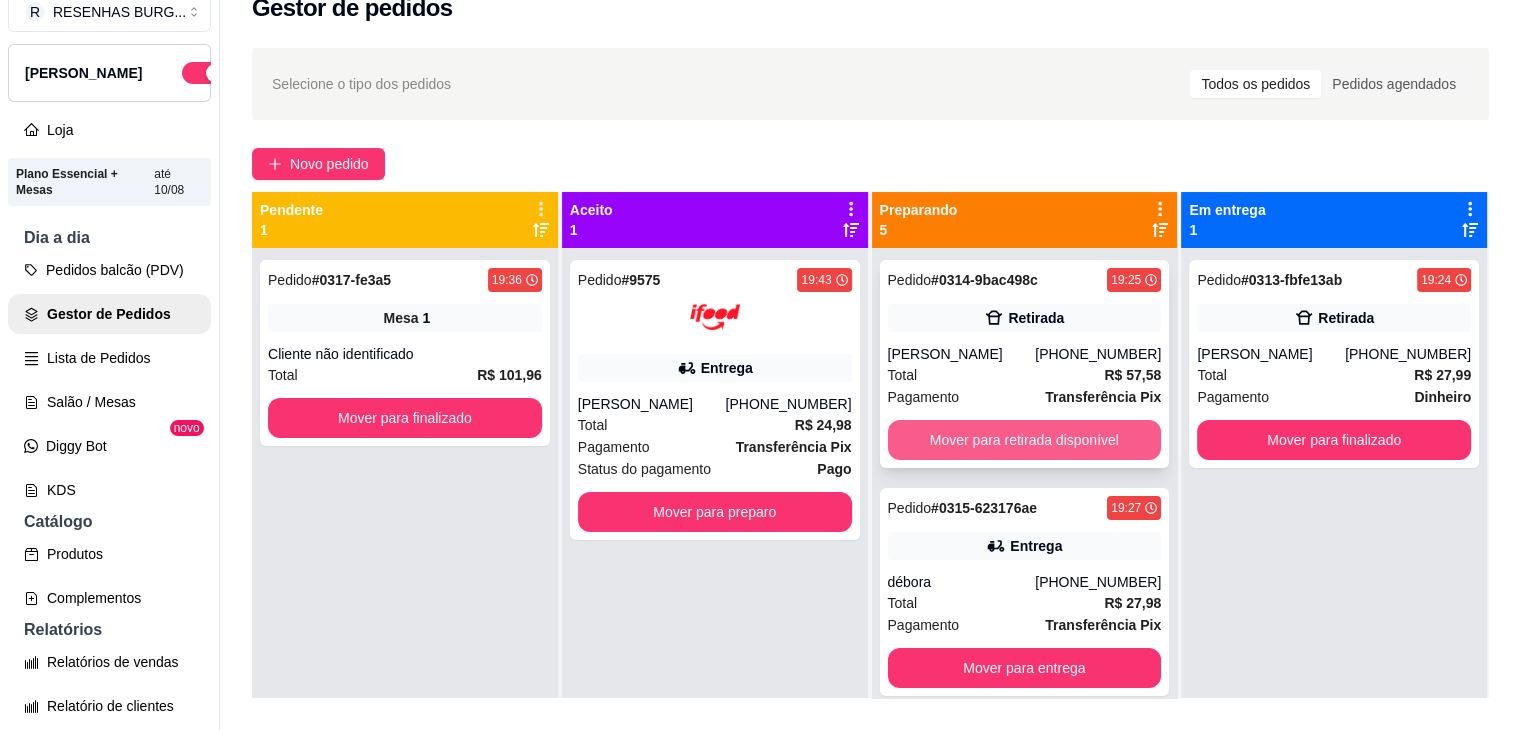 click on "Mover para retirada disponível" at bounding box center (1025, 440) 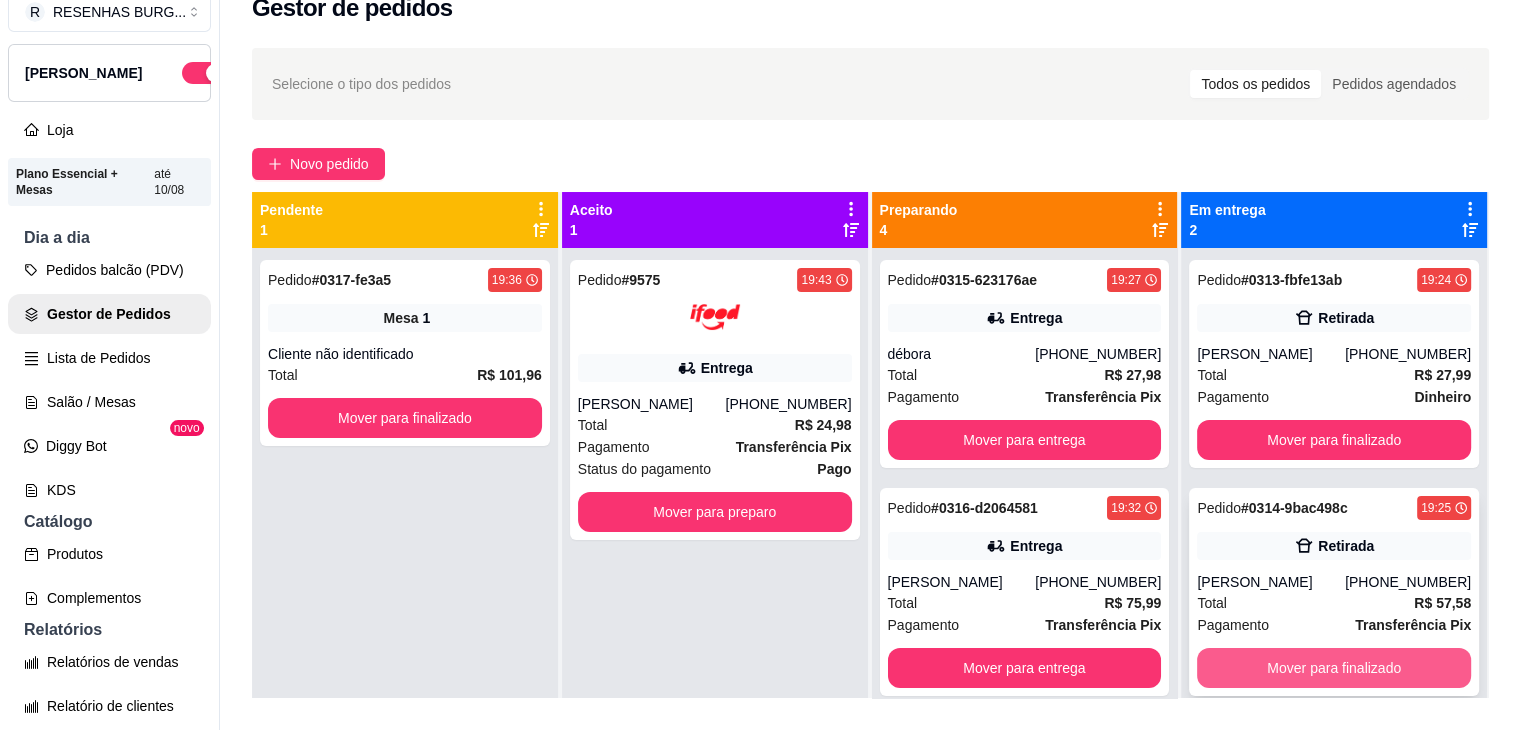 click on "Mover para finalizado" at bounding box center (1334, 668) 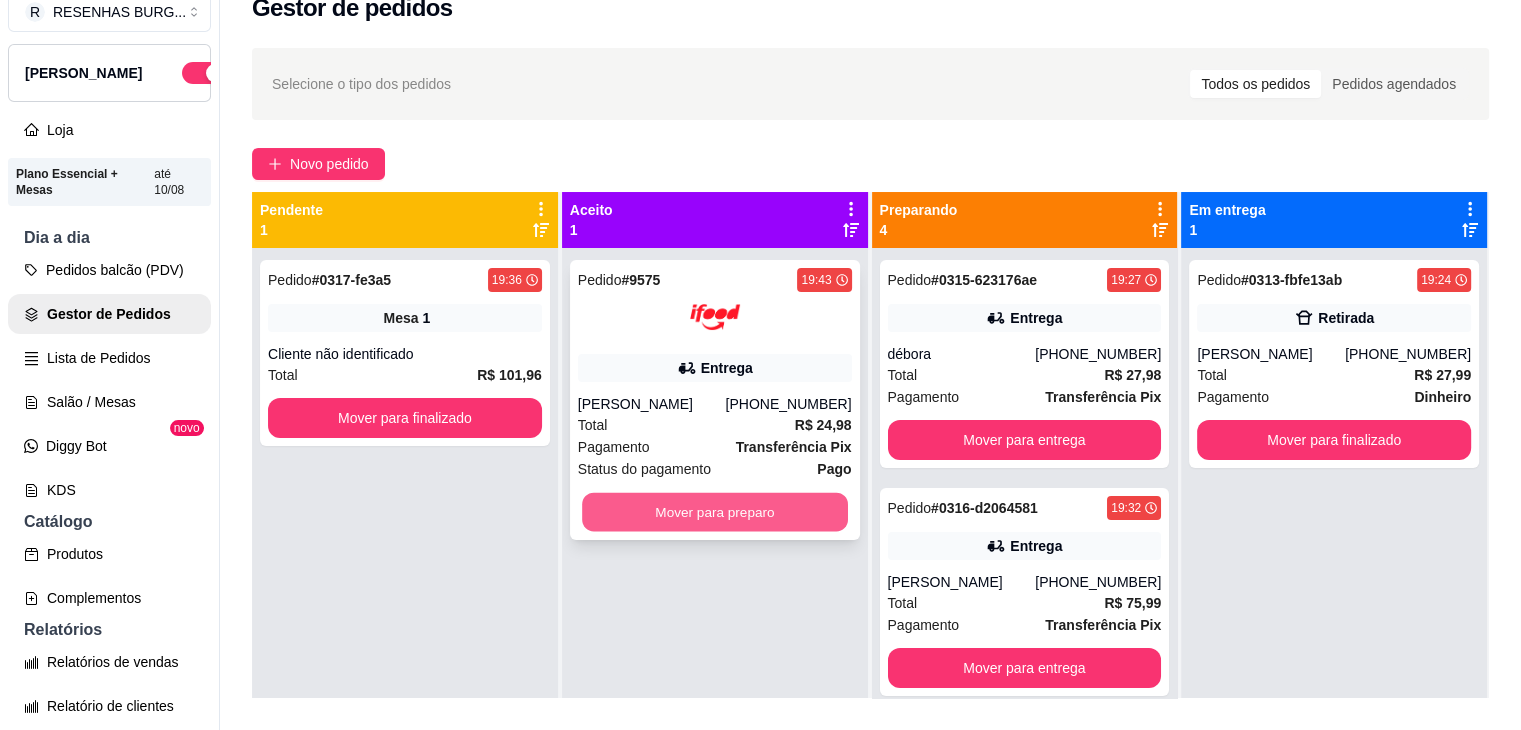 click on "Mover para preparo" at bounding box center (715, 512) 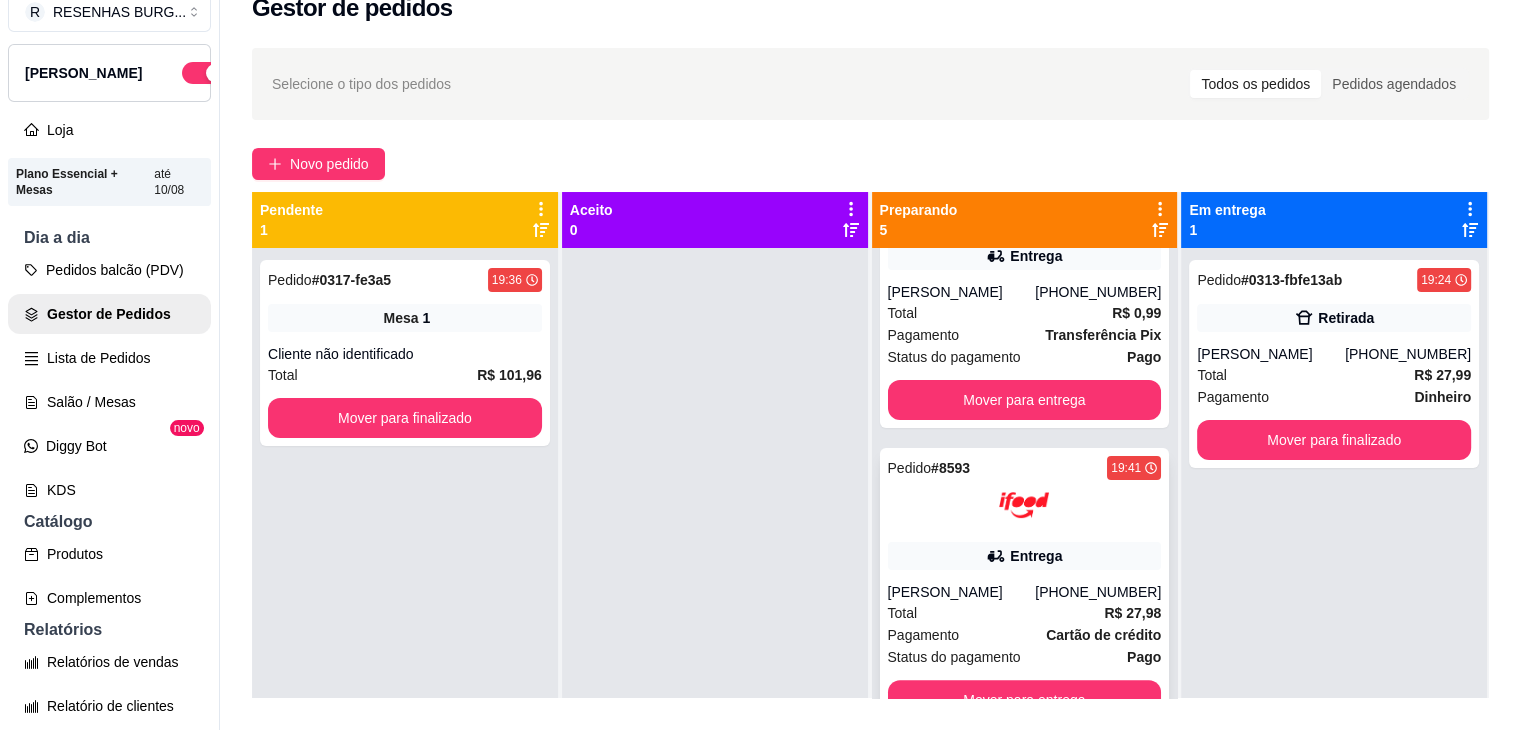 scroll, scrollTop: 646, scrollLeft: 0, axis: vertical 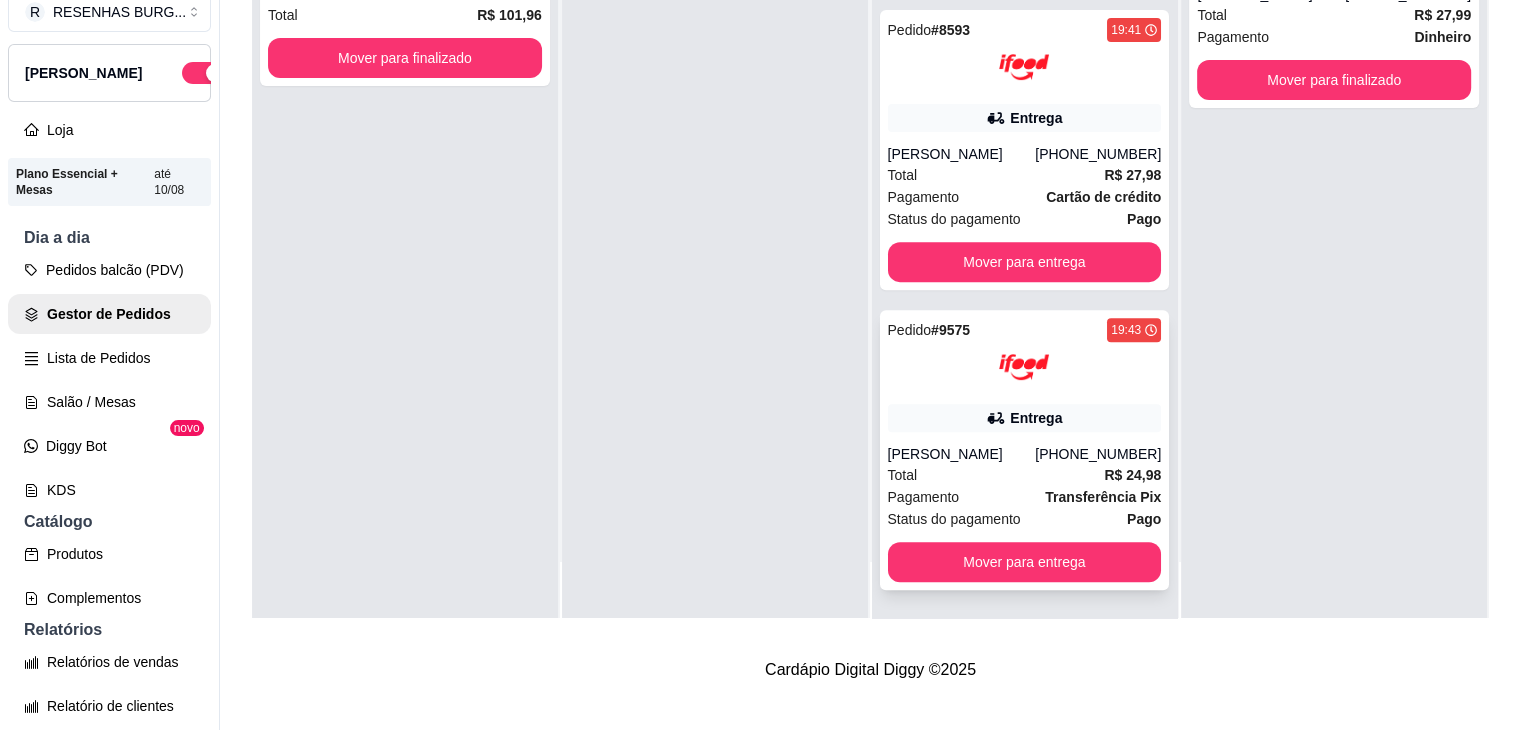 click on "Pedido  # 9575 19:43 Entrega Clecio Santiago [PHONE_NUMBER] Total R$ 24,98 Pagamento Transferência Pix Status do pagamento Pago Mover para entrega" at bounding box center [1025, 450] 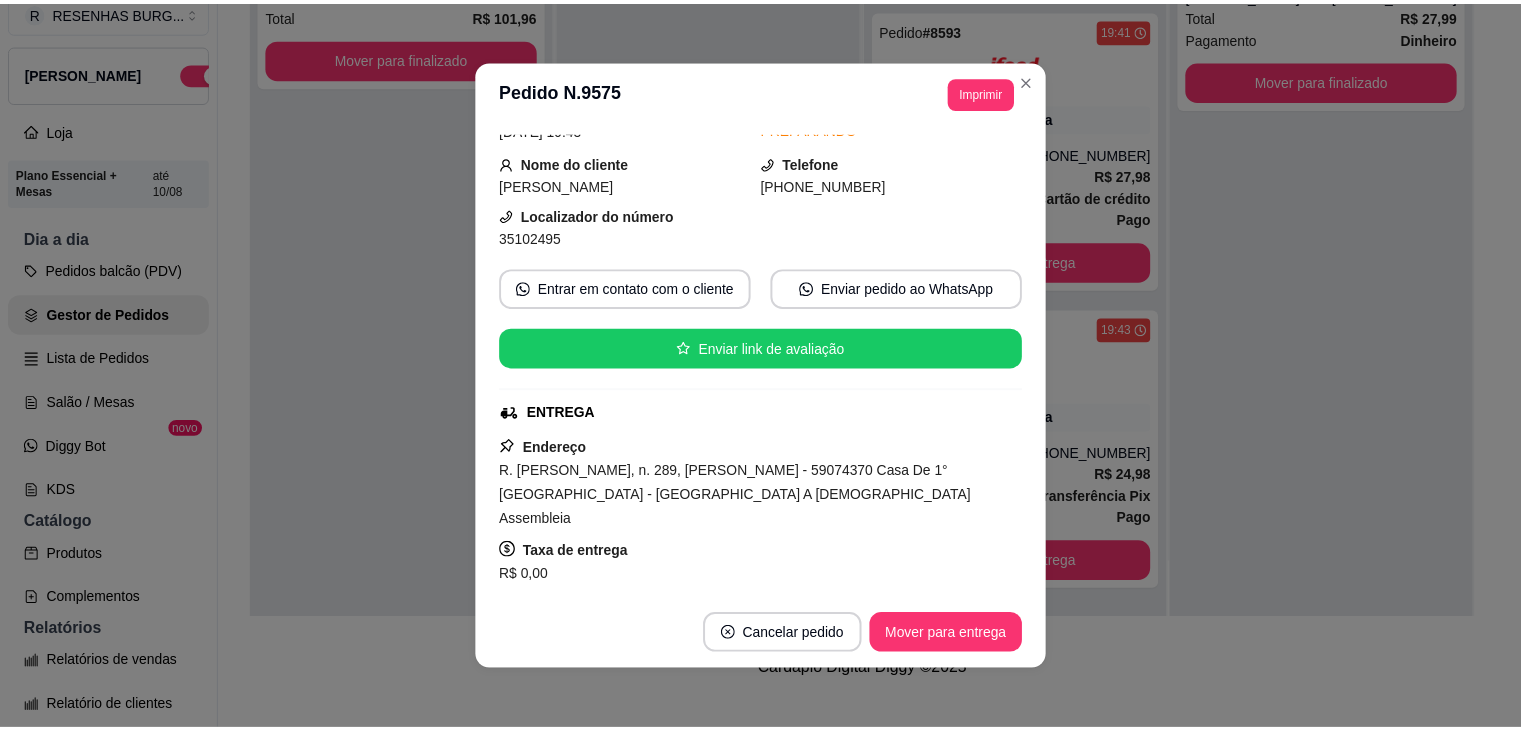 scroll, scrollTop: 300, scrollLeft: 0, axis: vertical 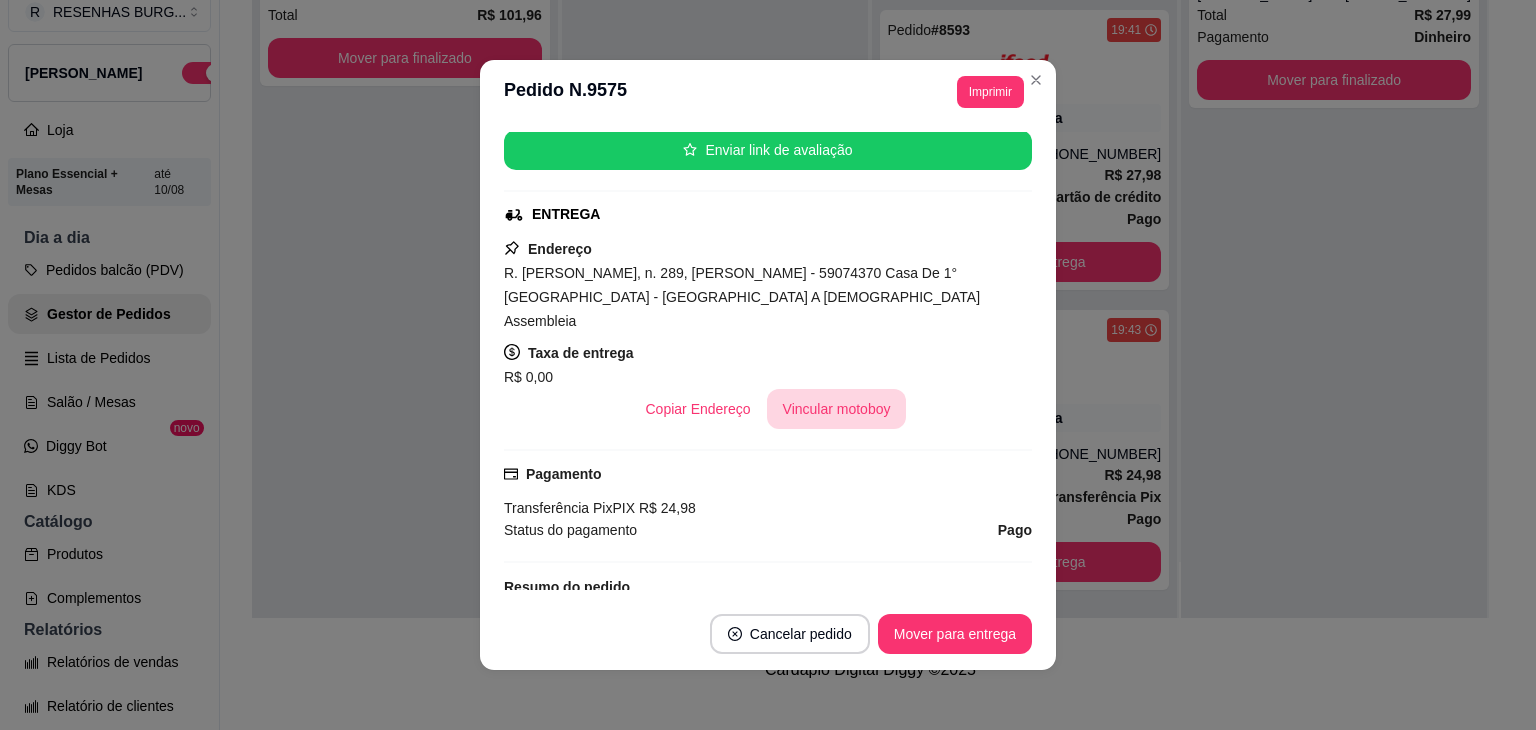 click on "Vincular motoboy" at bounding box center [837, 409] 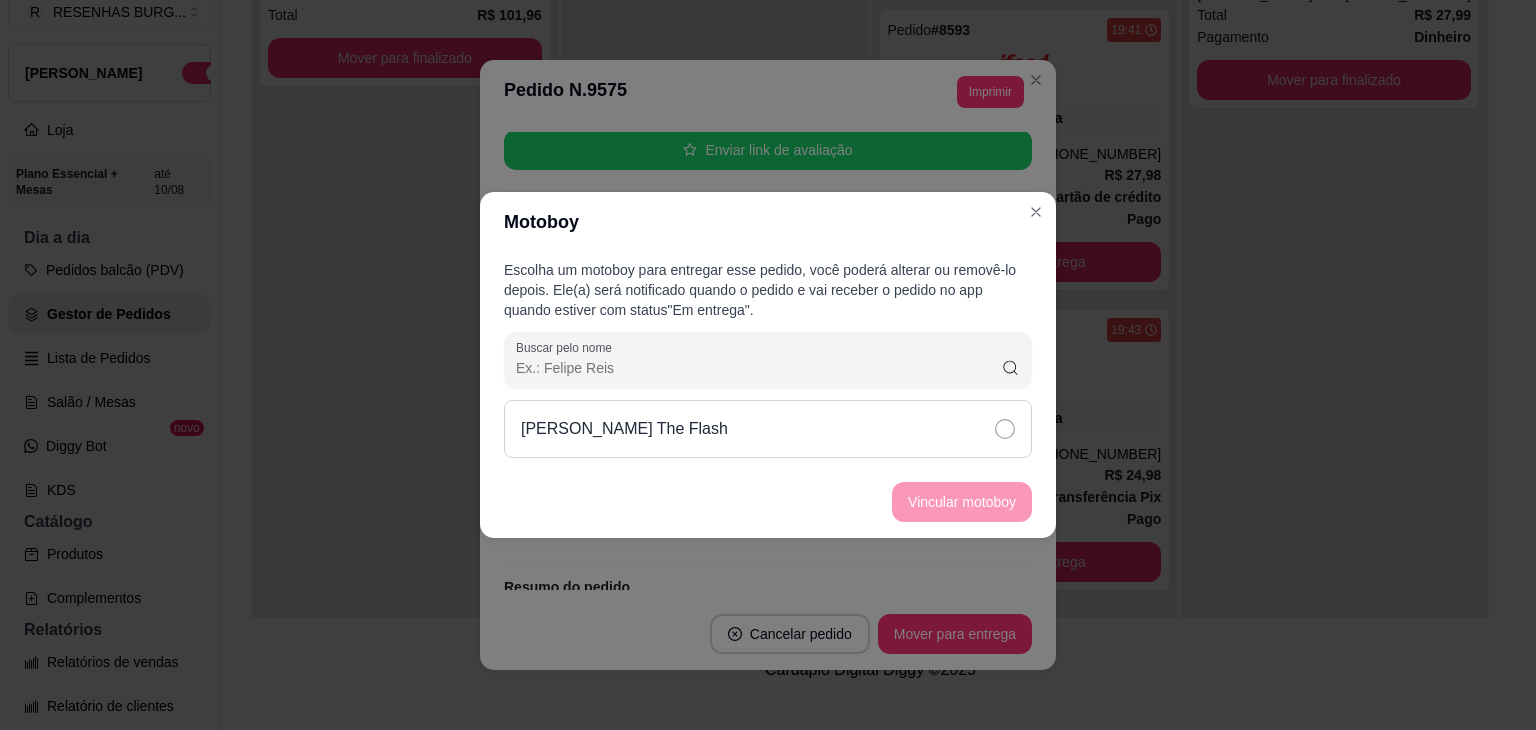 click on "[PERSON_NAME] The Flash" at bounding box center [768, 429] 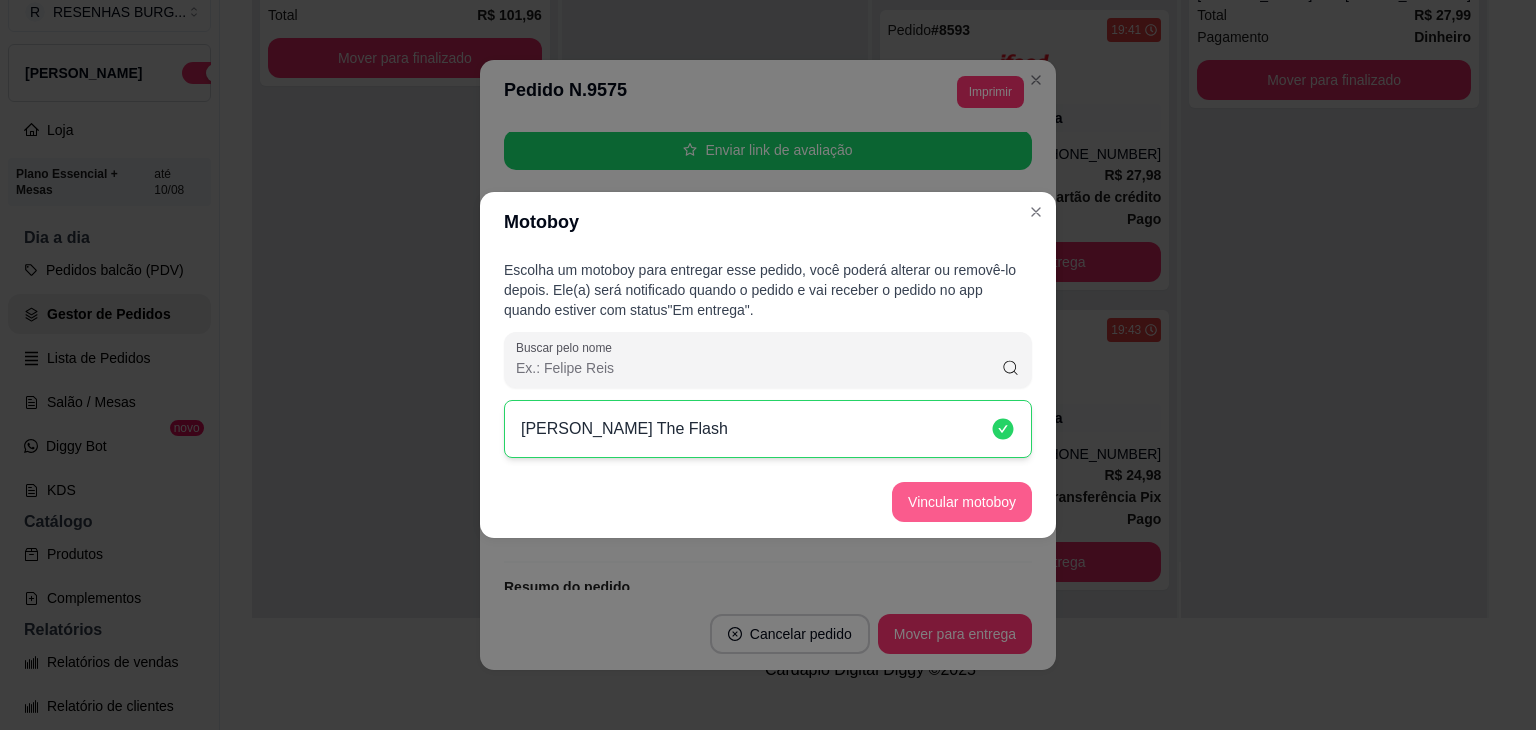 click on "Vincular motoboy" at bounding box center (962, 502) 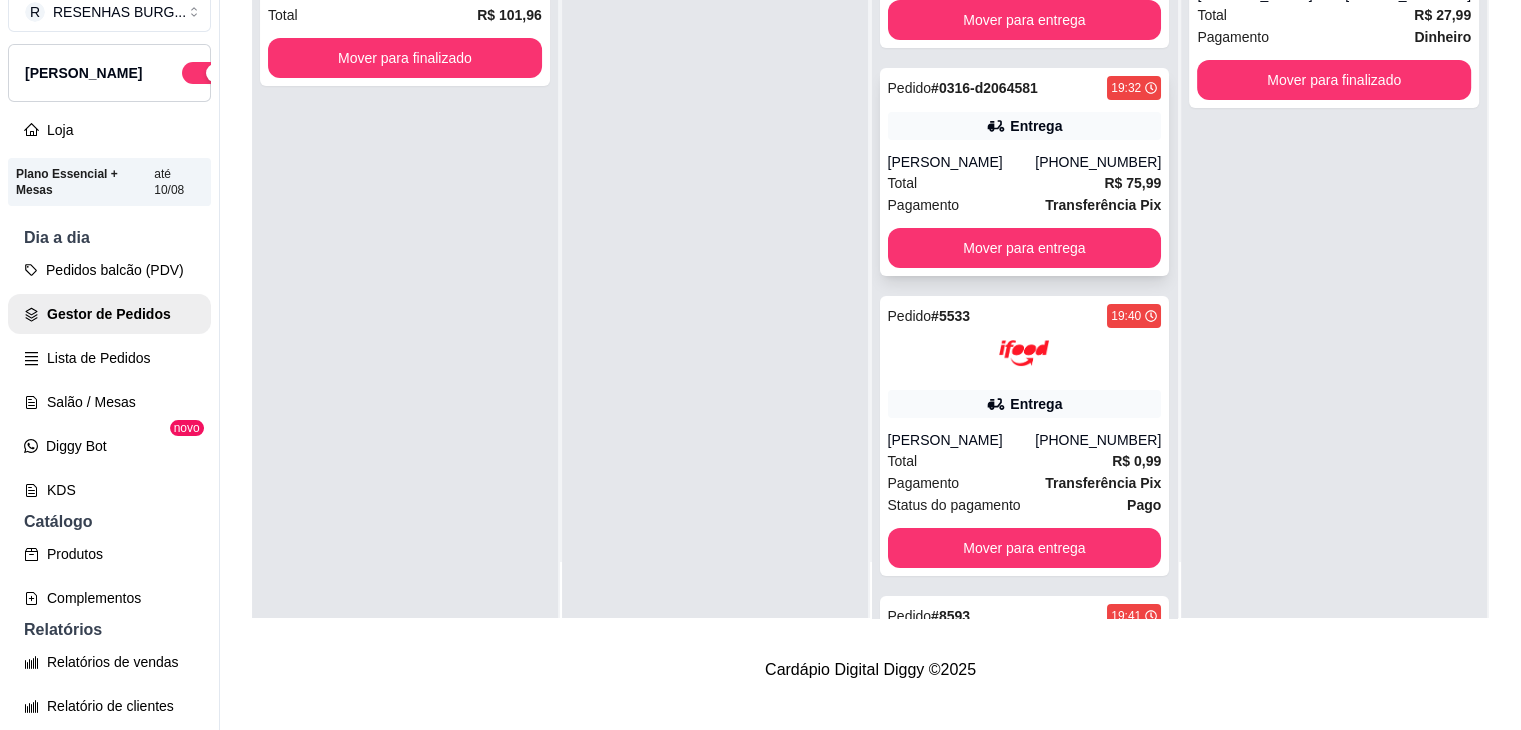 scroll, scrollTop: 0, scrollLeft: 0, axis: both 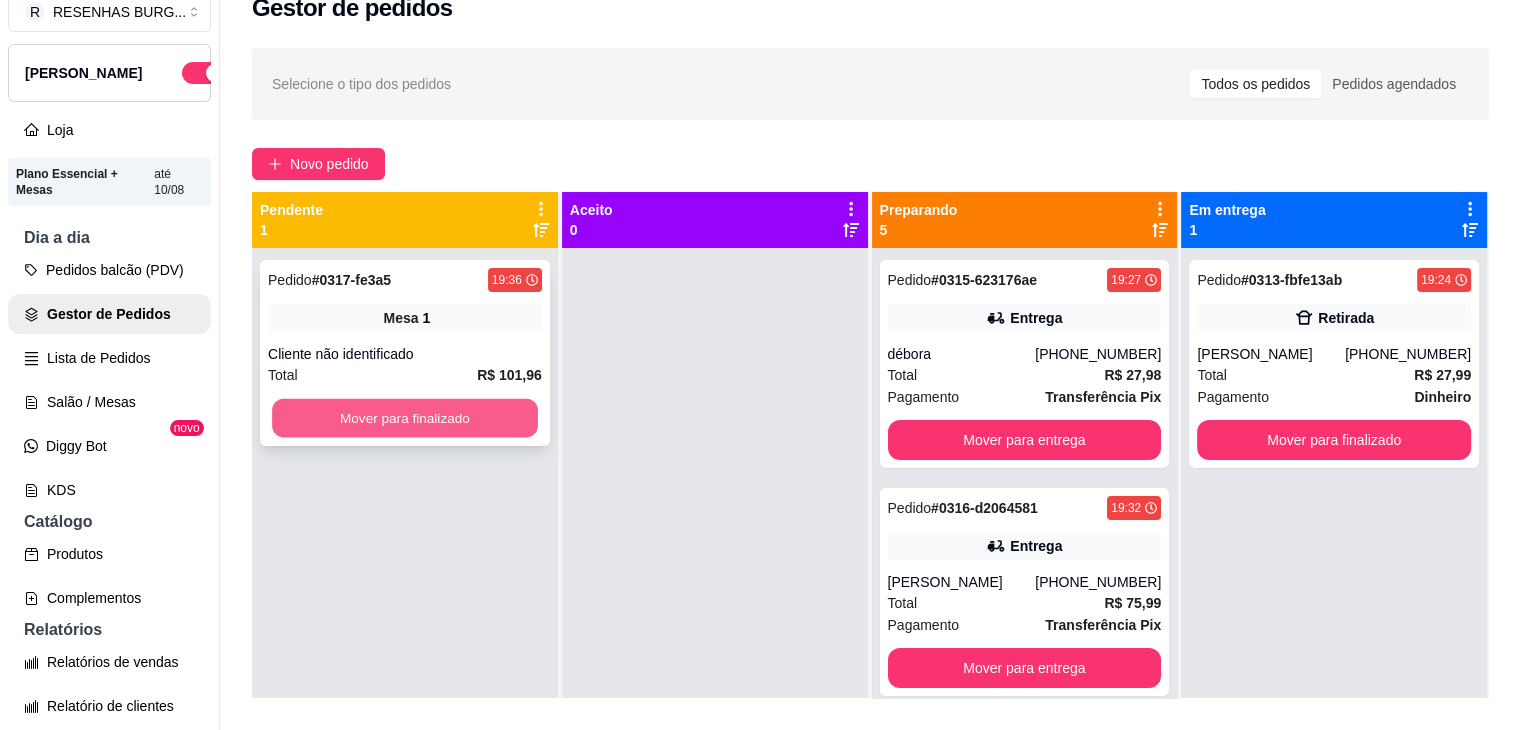 click on "Mover para finalizado" at bounding box center (405, 418) 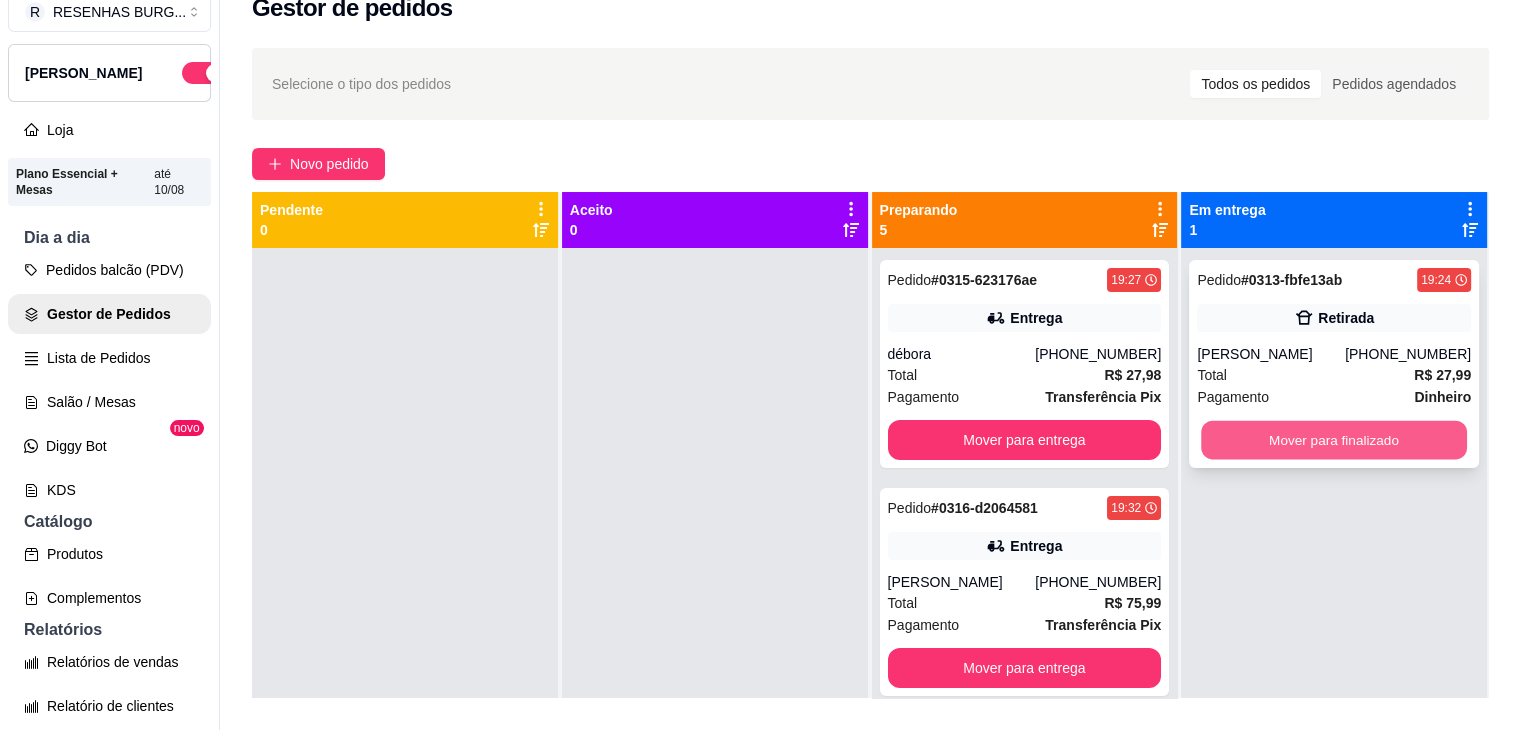click on "Mover para finalizado" at bounding box center (1334, 440) 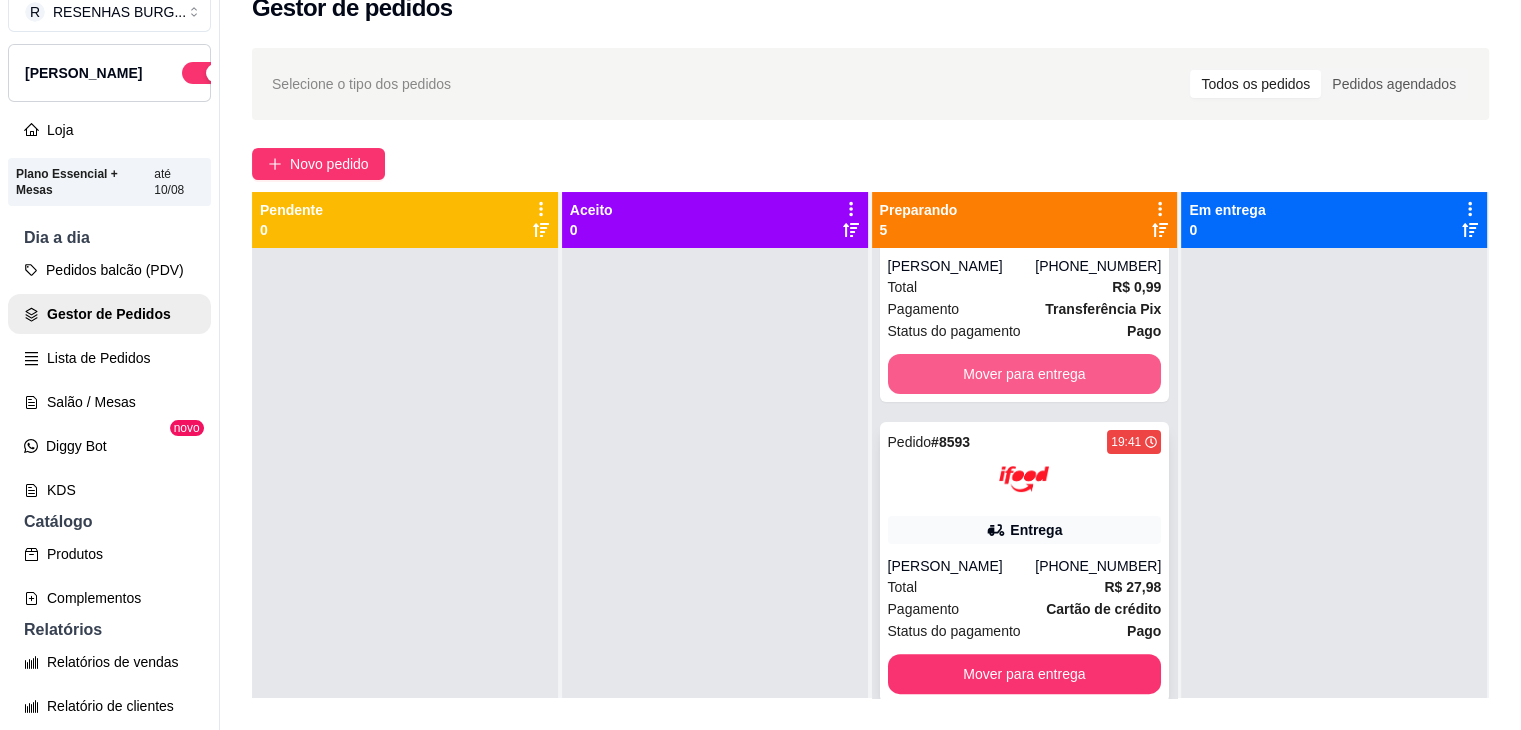 scroll, scrollTop: 646, scrollLeft: 0, axis: vertical 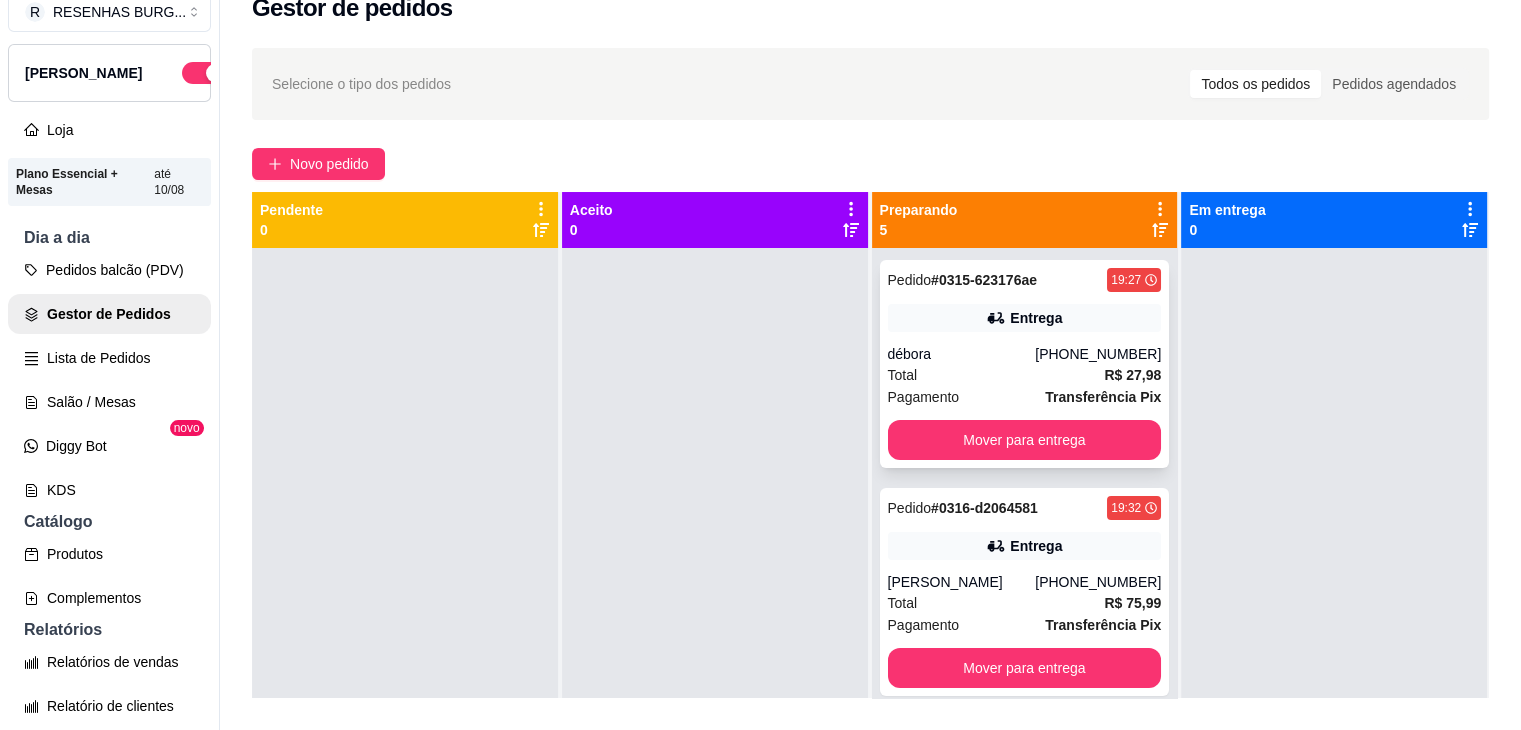 click on "Pedido  # 0315-623176ae 19:27 Entrega débora  [PHONE_NUMBER] Total R$ 27,98 Pagamento Transferência Pix Mover para entrega" at bounding box center (1025, 364) 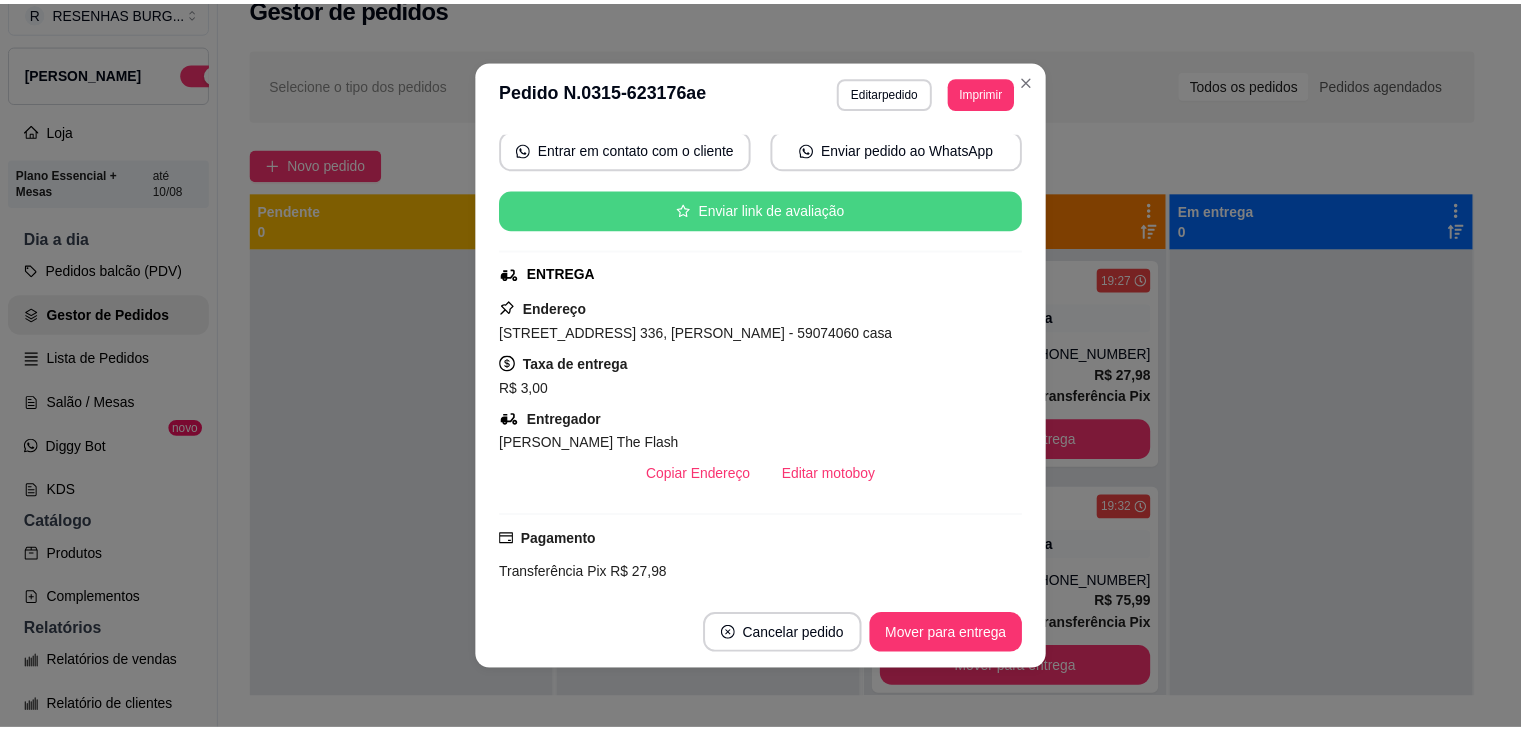 scroll, scrollTop: 200, scrollLeft: 0, axis: vertical 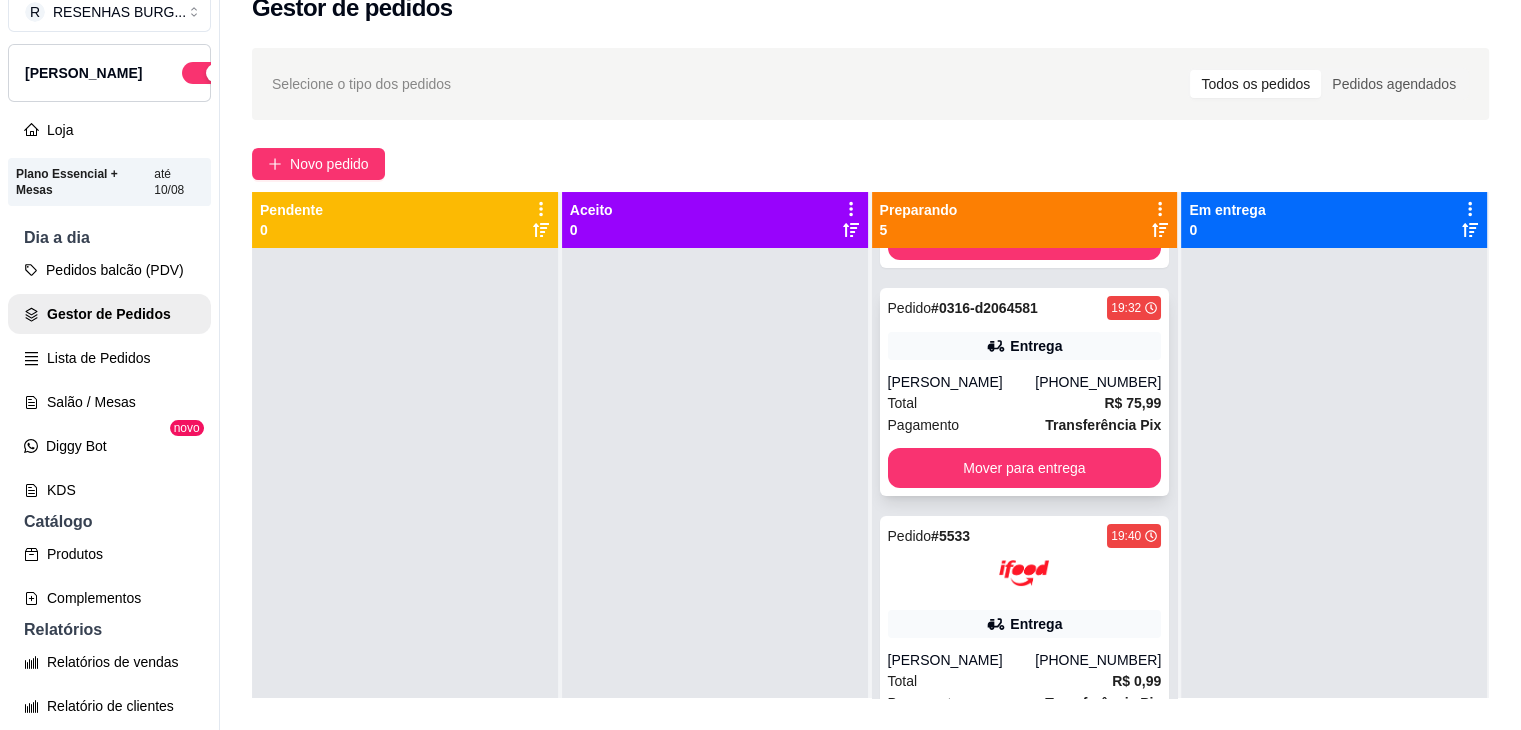 click on "[PERSON_NAME]" at bounding box center (962, 382) 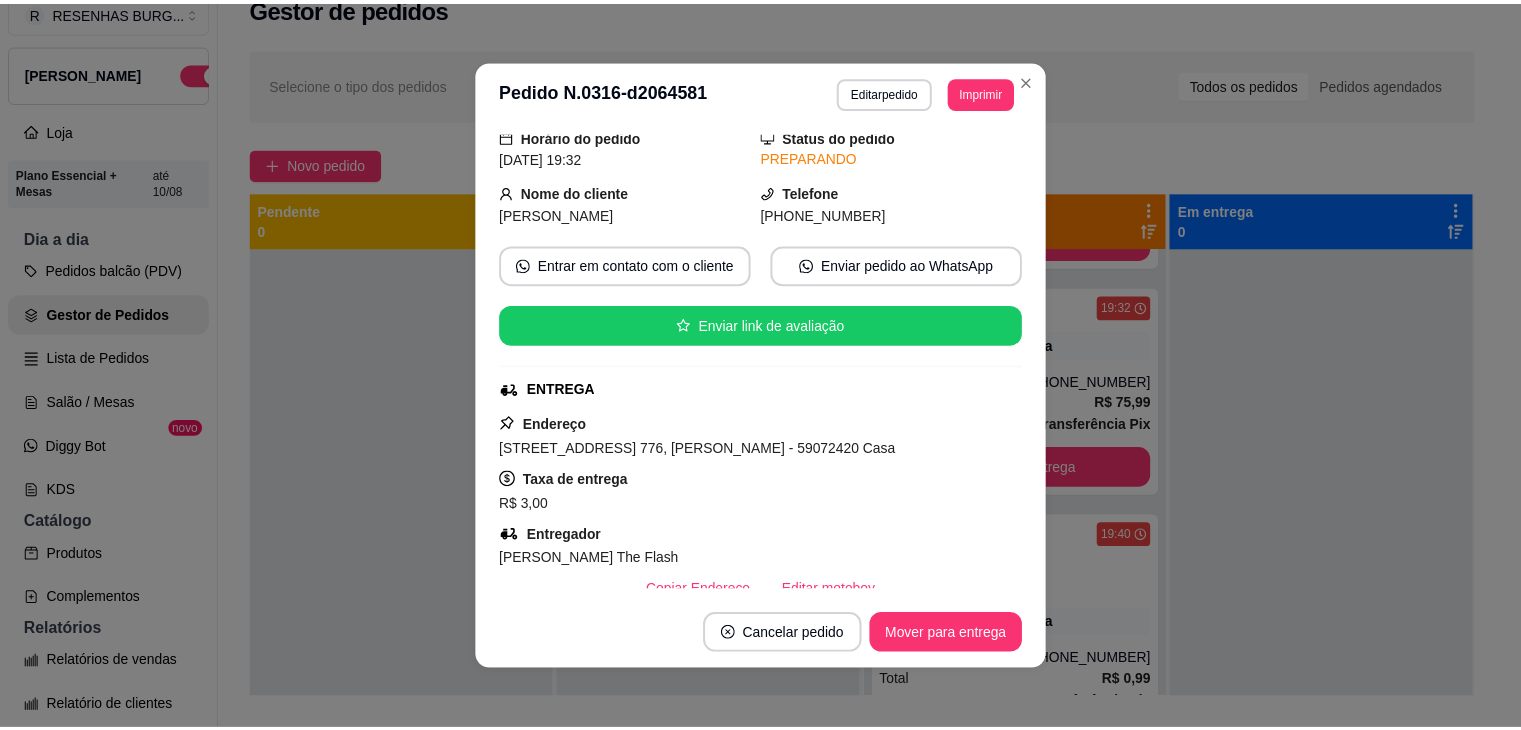 scroll, scrollTop: 200, scrollLeft: 0, axis: vertical 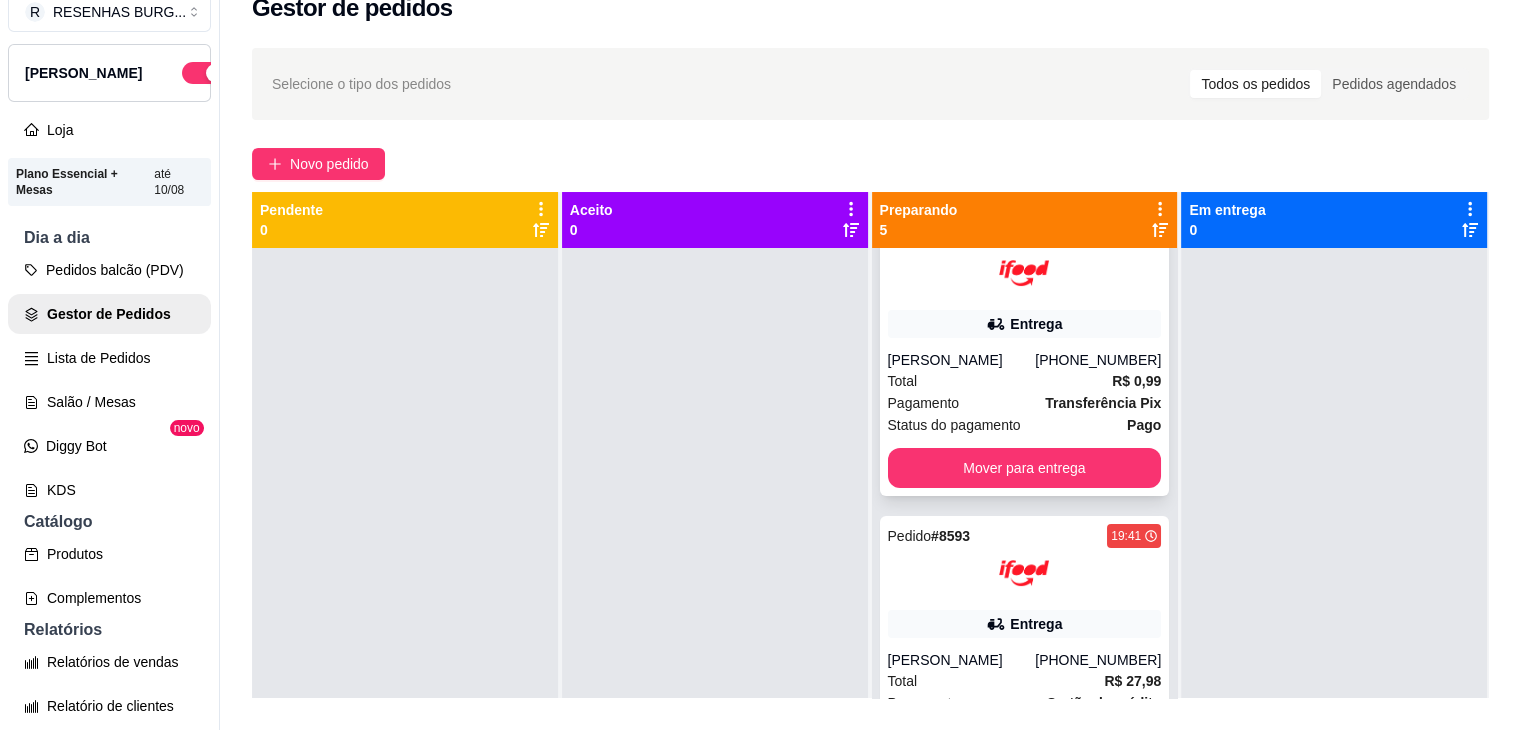 click on "Entrega" at bounding box center (1025, 324) 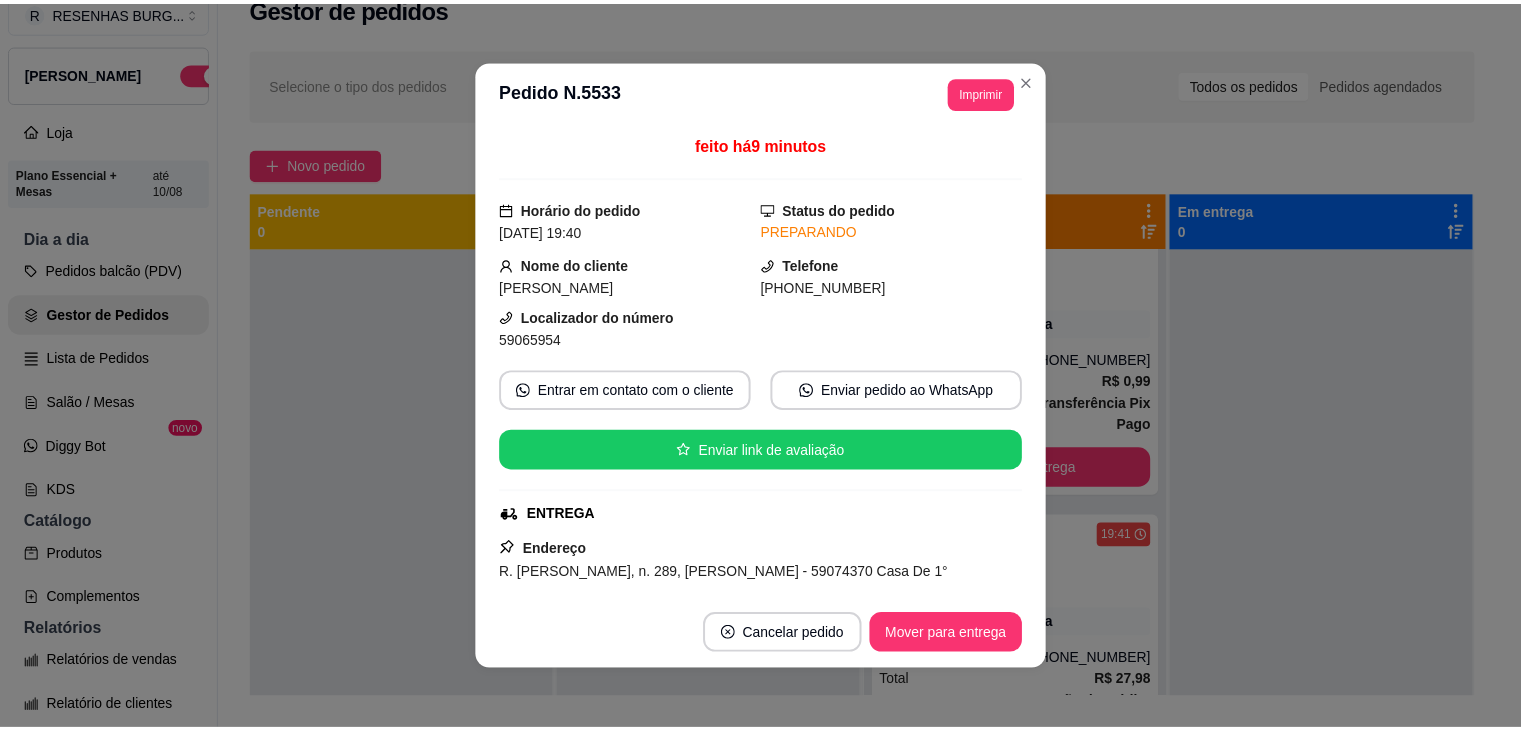 scroll, scrollTop: 200, scrollLeft: 0, axis: vertical 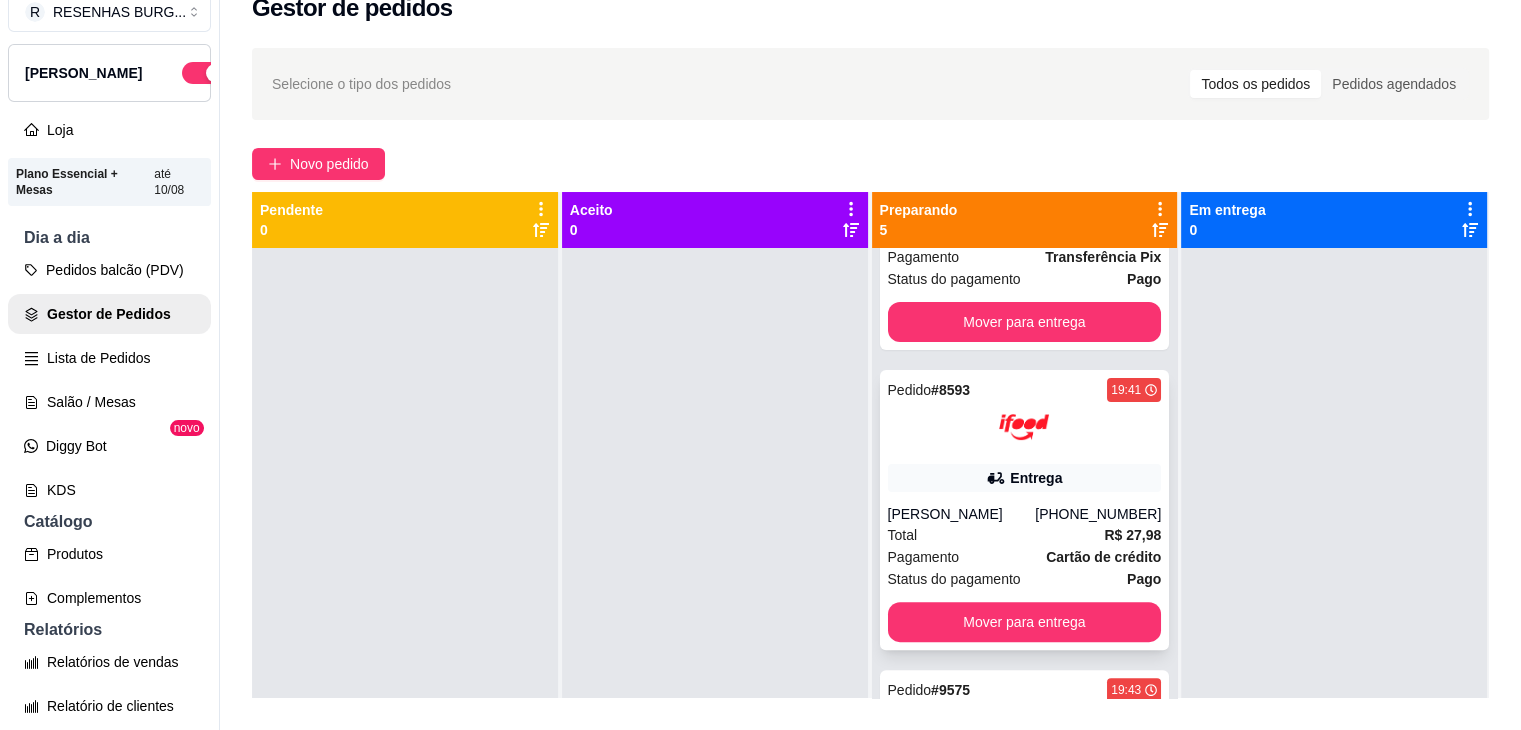 click on "[PERSON_NAME]" at bounding box center (962, 514) 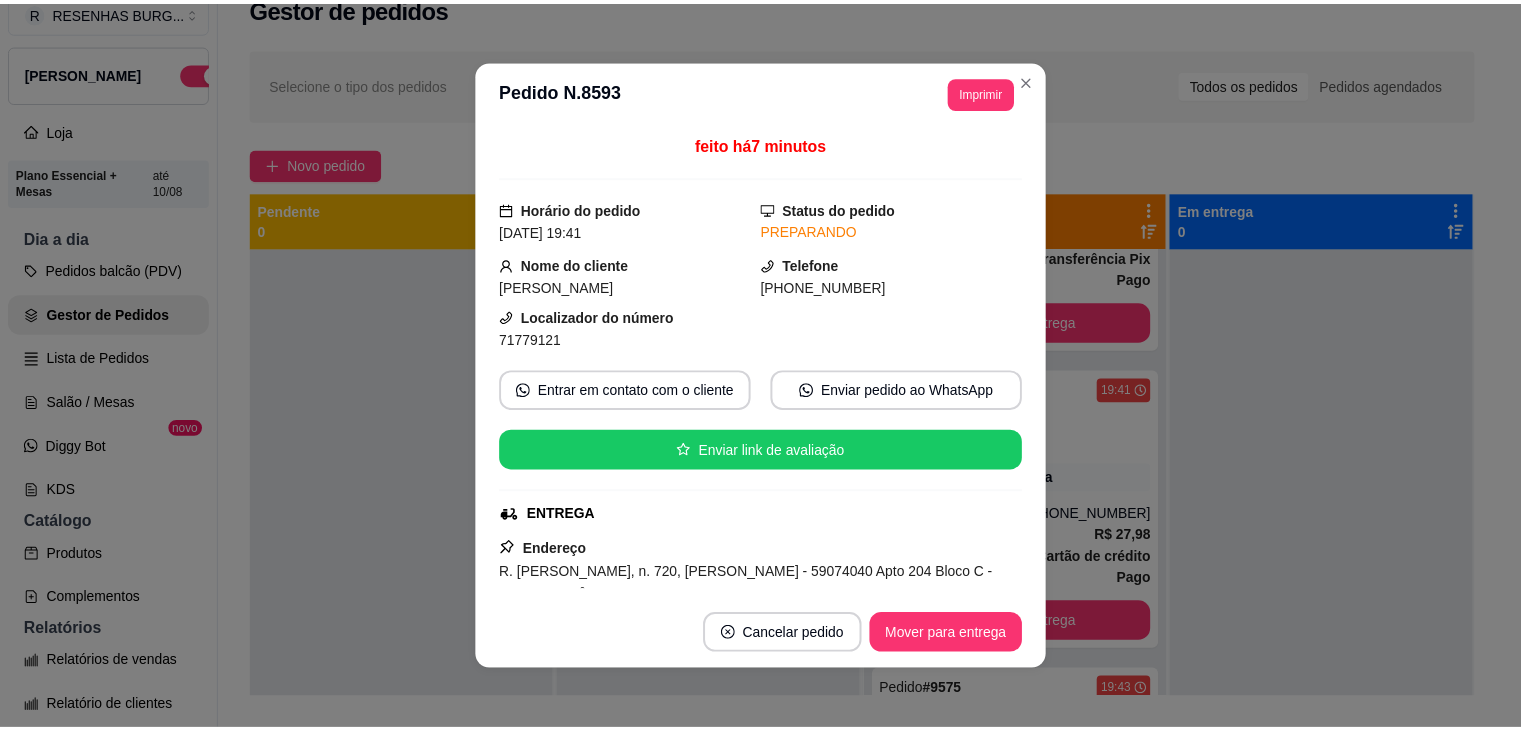 scroll, scrollTop: 200, scrollLeft: 0, axis: vertical 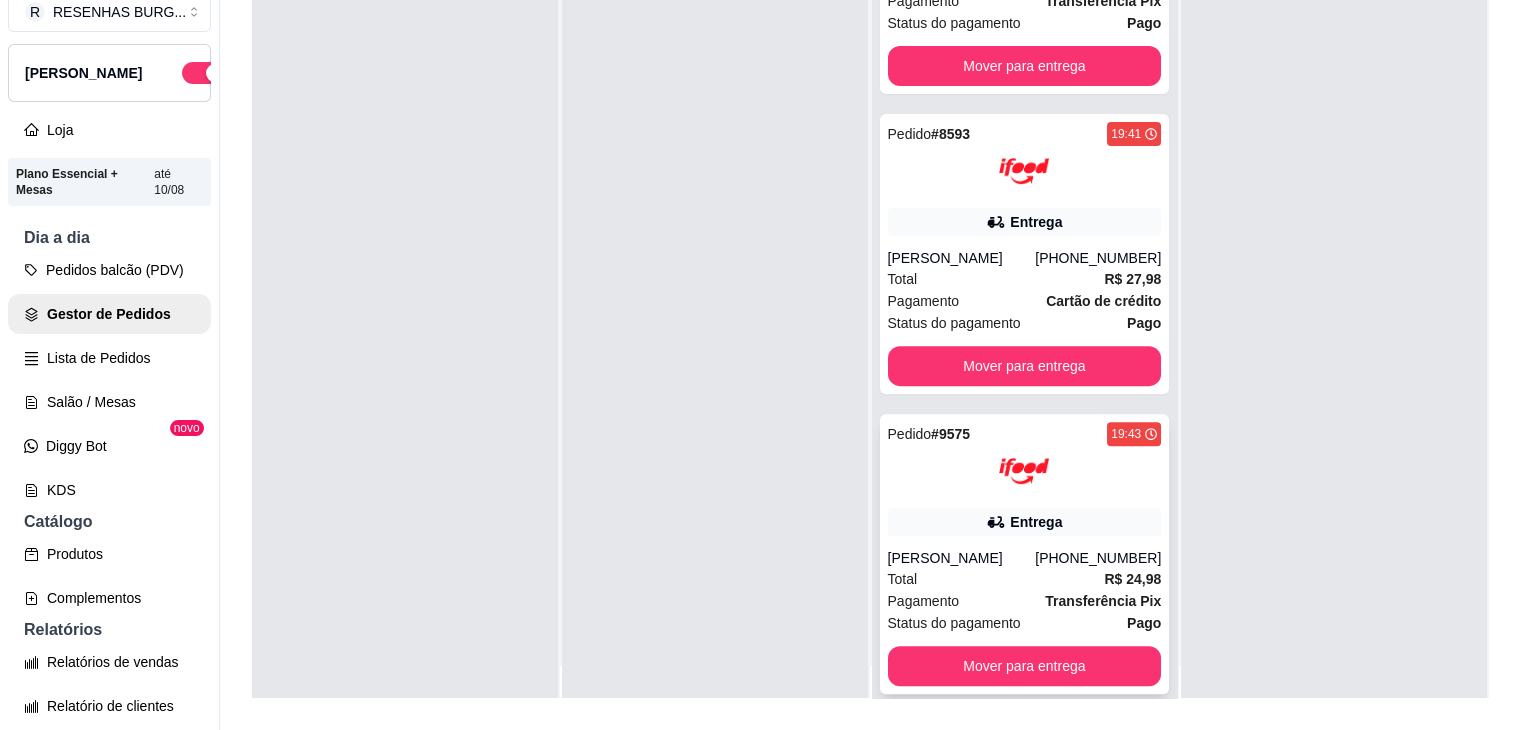 click on "Entrega" at bounding box center [1036, 522] 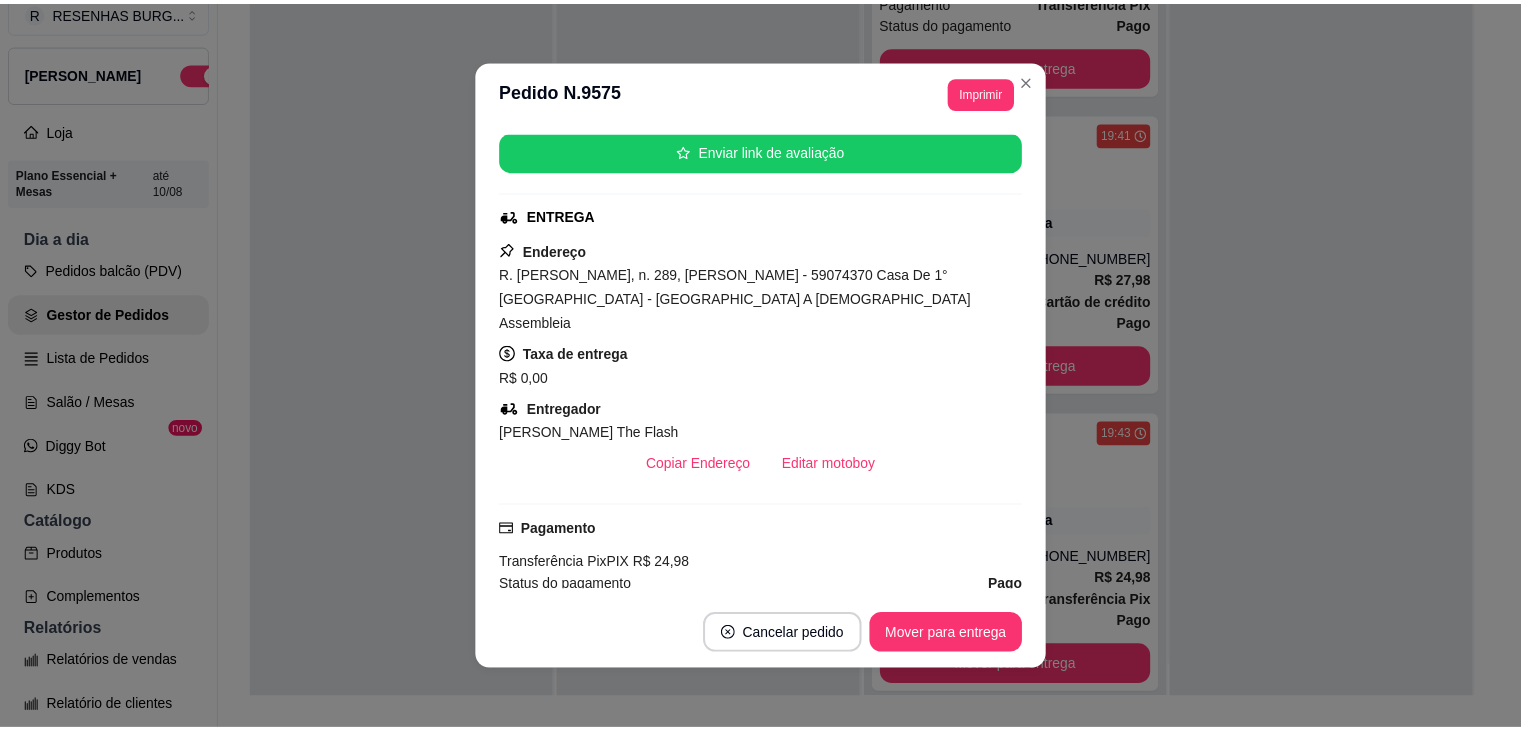 scroll, scrollTop: 300, scrollLeft: 0, axis: vertical 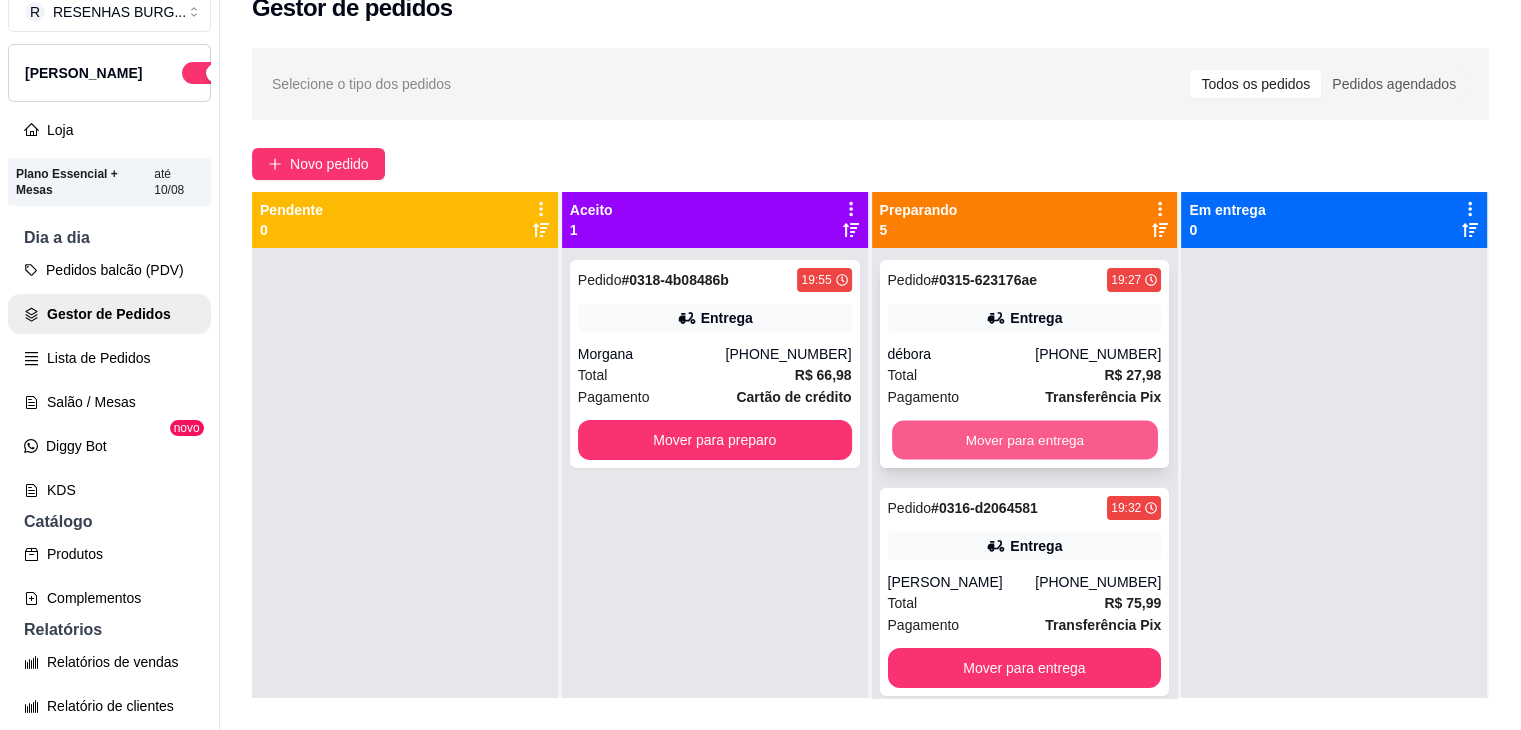 click on "Mover para entrega" at bounding box center (1025, 440) 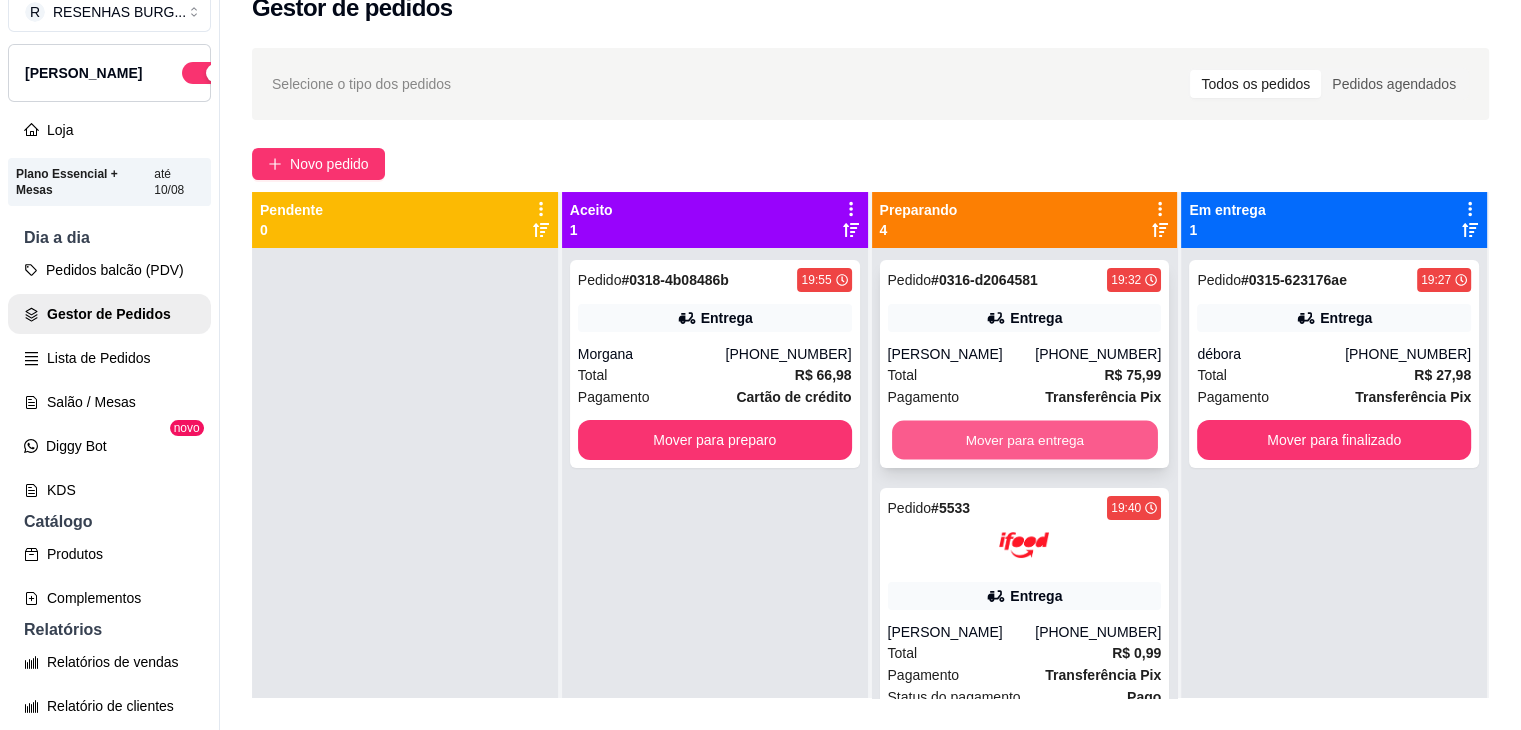 click on "Mover para entrega" at bounding box center (1025, 440) 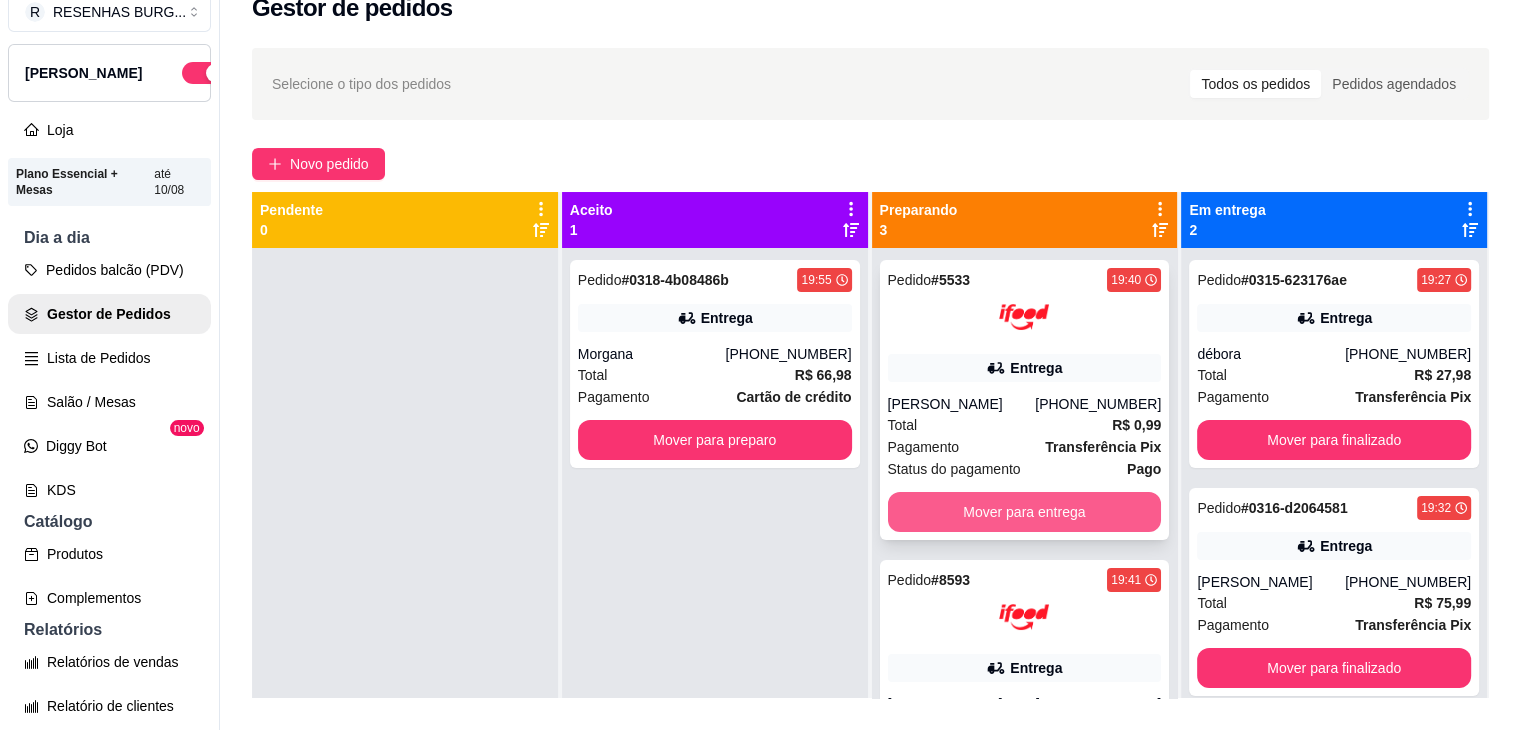 click on "Mover para entrega" at bounding box center (1025, 512) 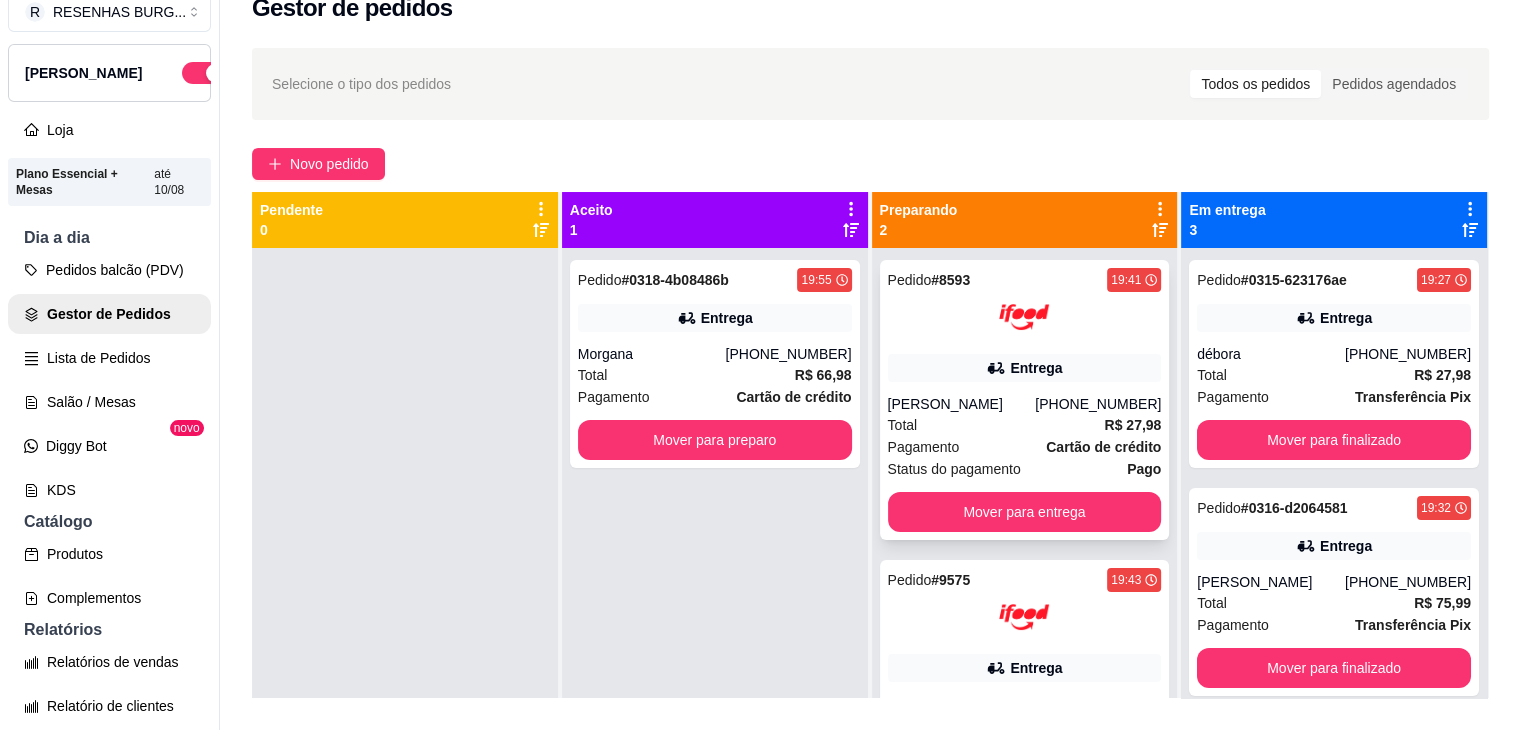 scroll, scrollTop: 56, scrollLeft: 0, axis: vertical 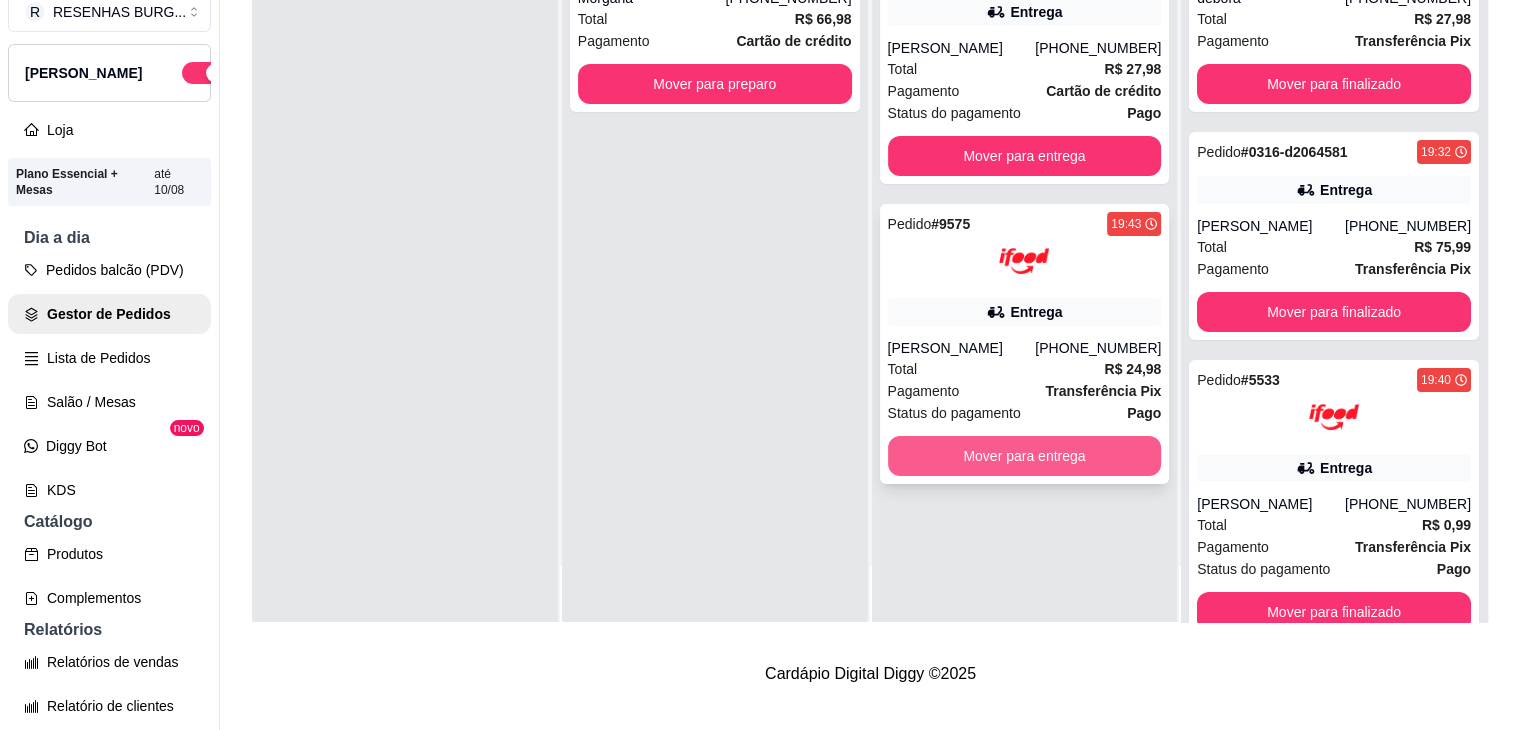 click on "Mover para entrega" at bounding box center (1025, 456) 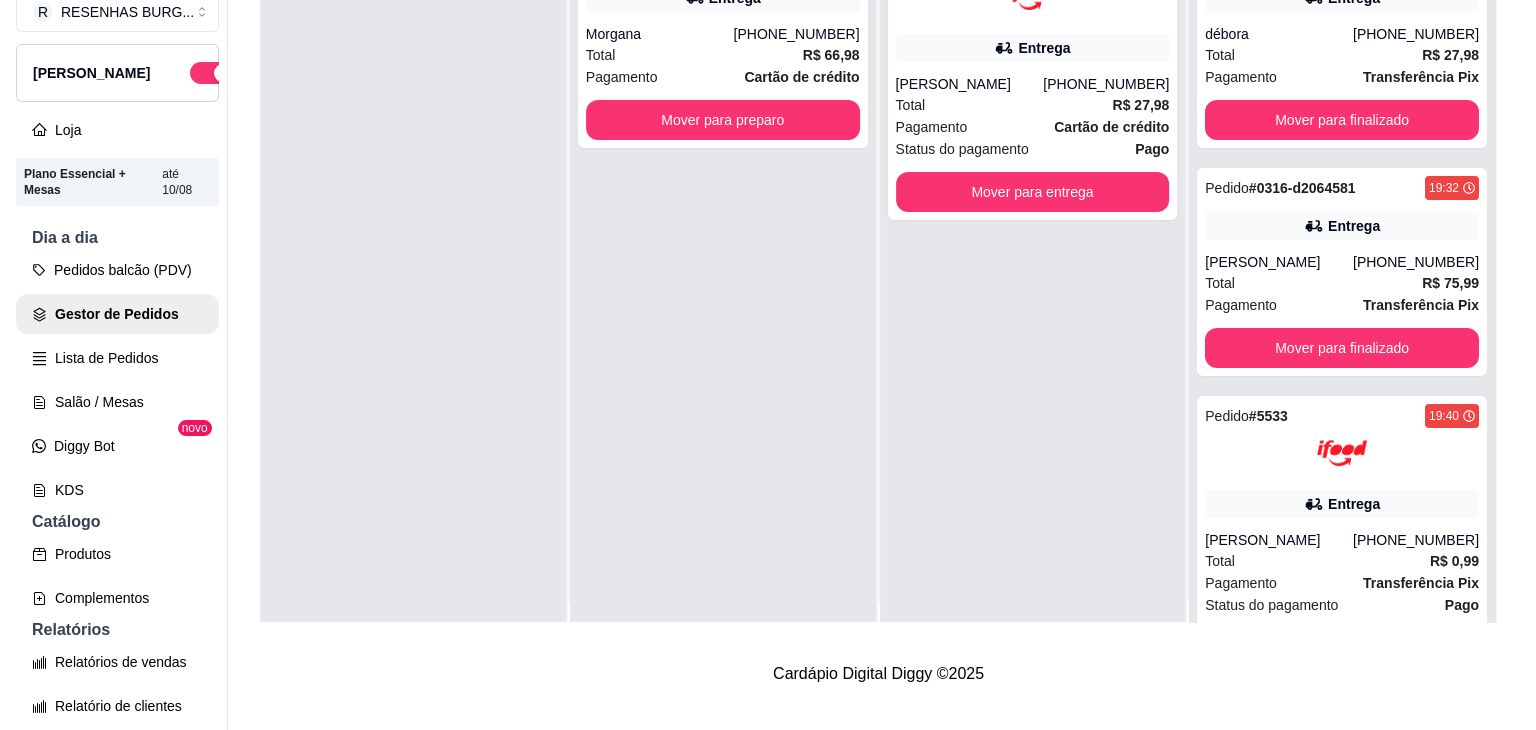 scroll, scrollTop: 0, scrollLeft: 0, axis: both 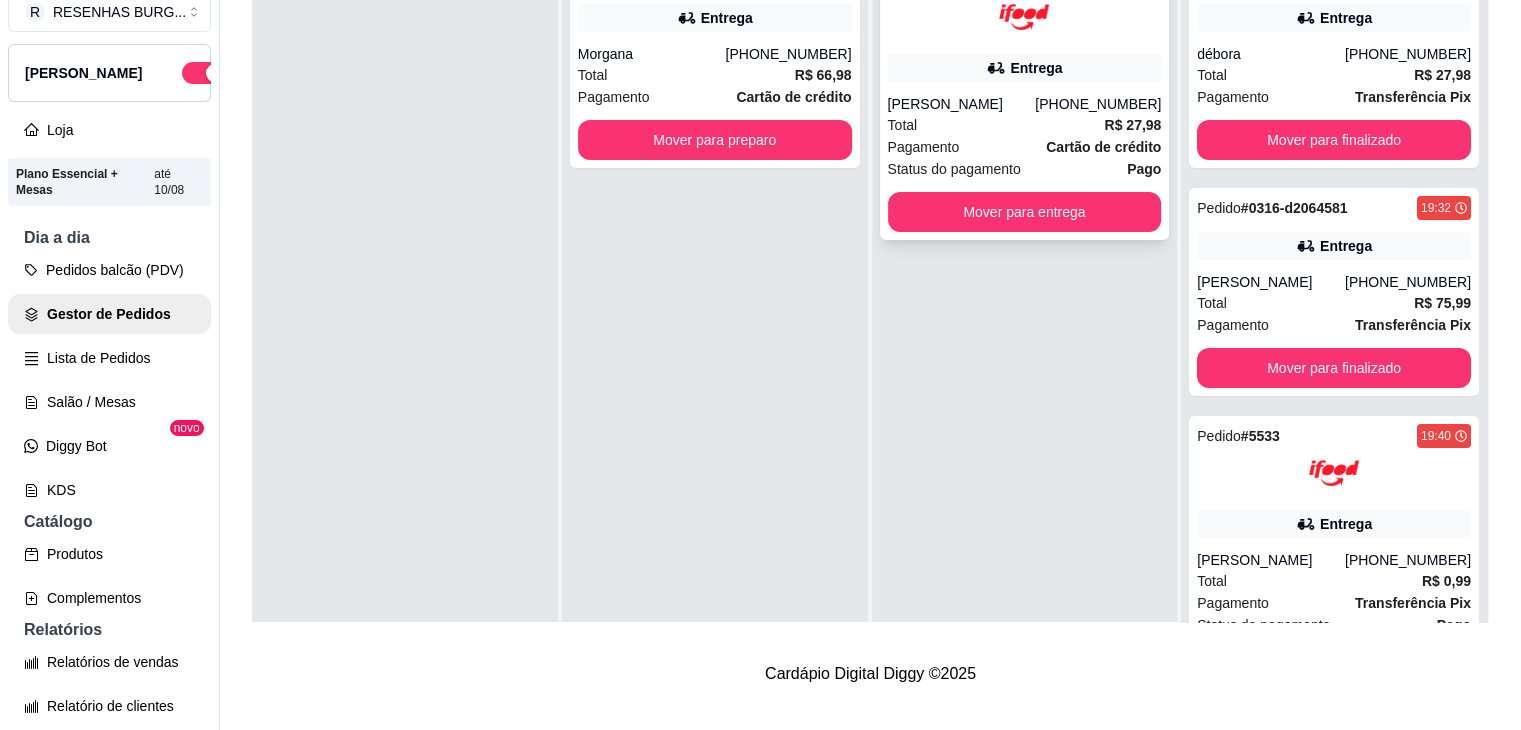 click on "[PERSON_NAME]" at bounding box center (962, 104) 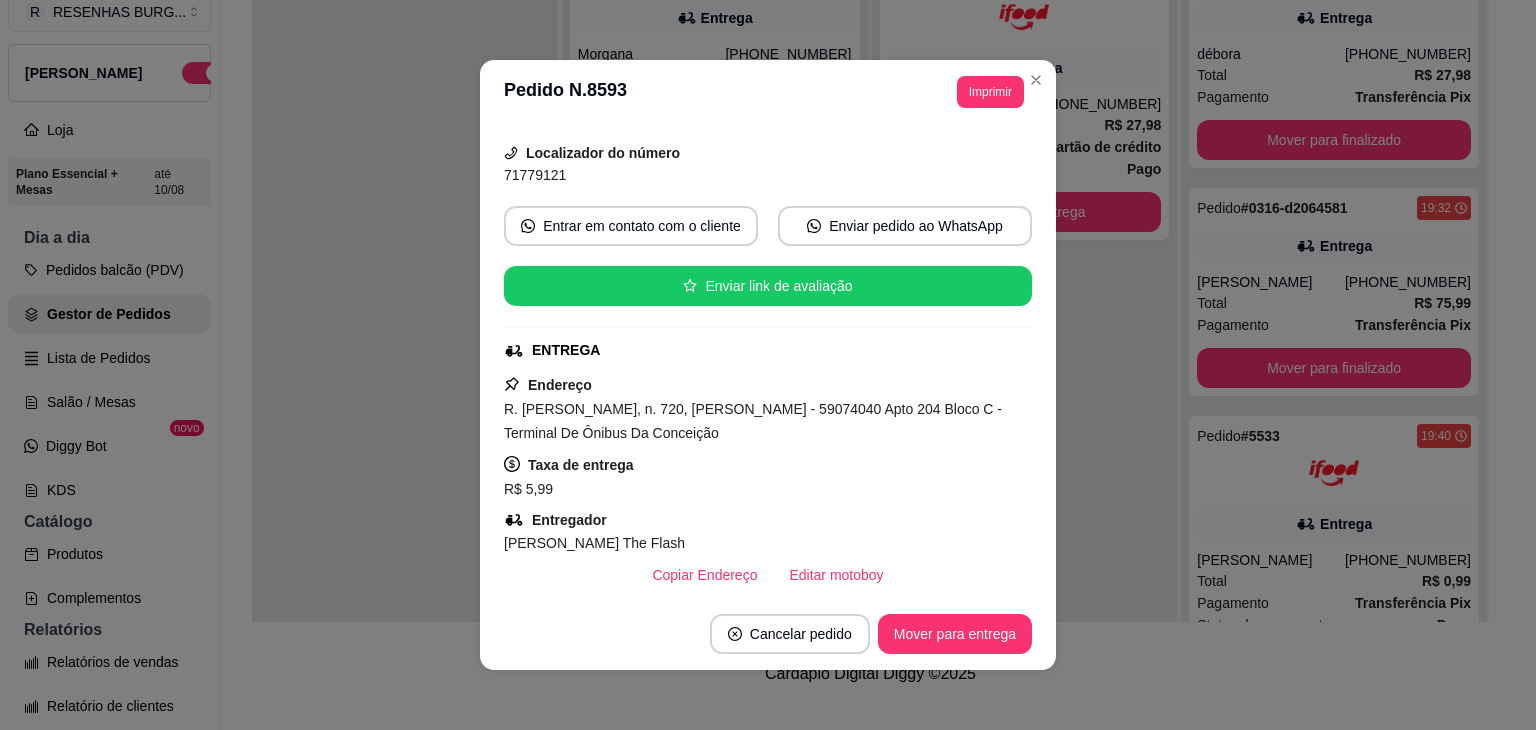 scroll, scrollTop: 200, scrollLeft: 0, axis: vertical 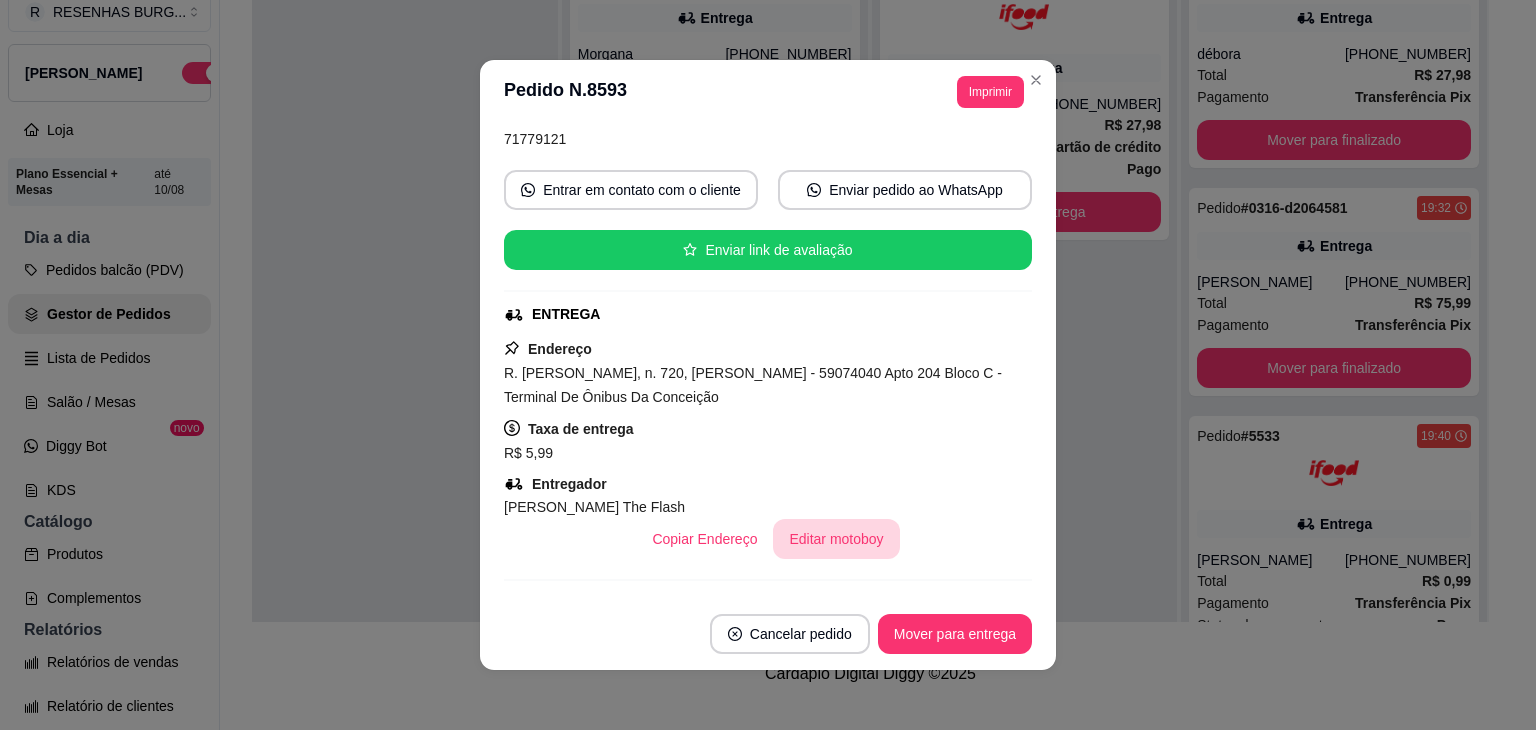 click on "Editar motoboy" at bounding box center [836, 539] 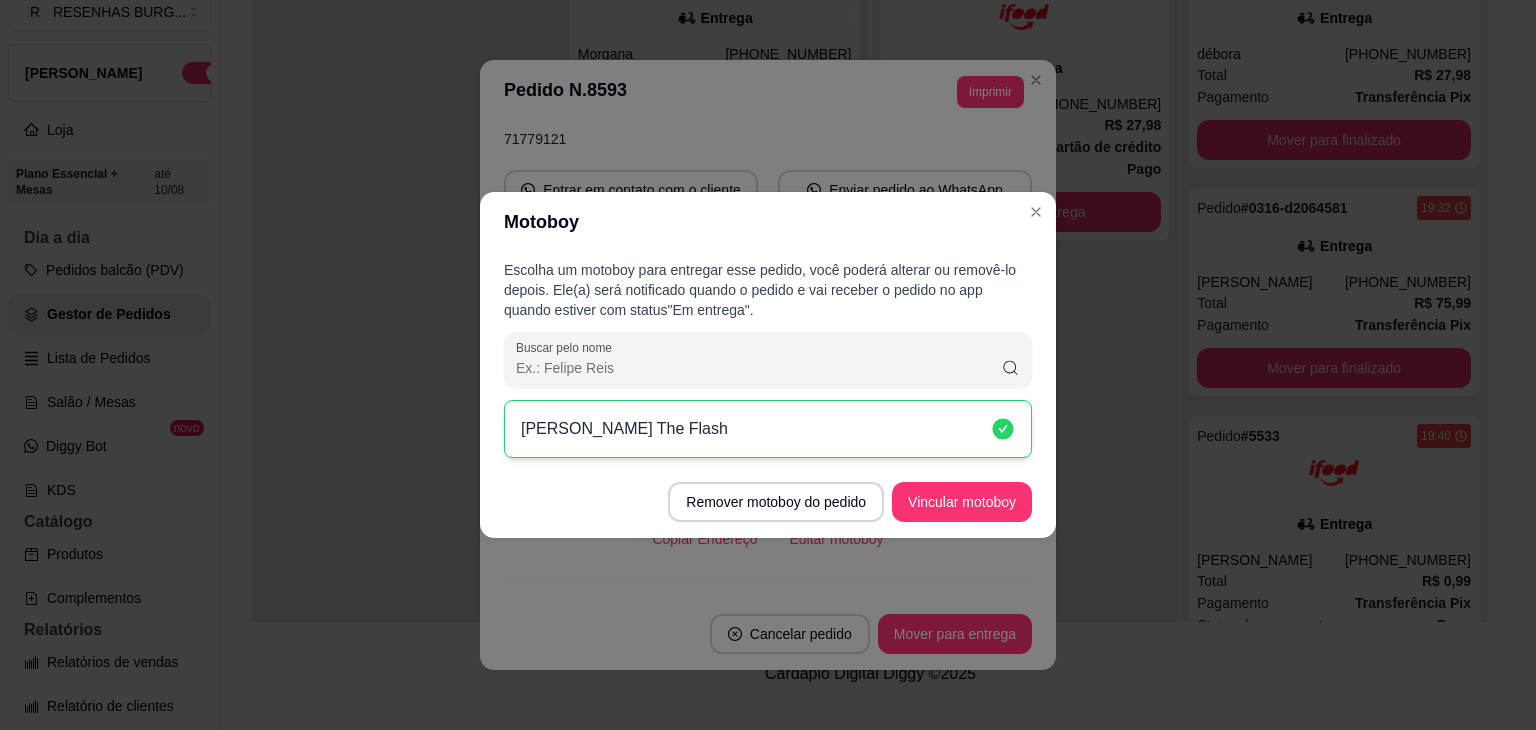 click on "[PERSON_NAME] The Flash" at bounding box center [768, 429] 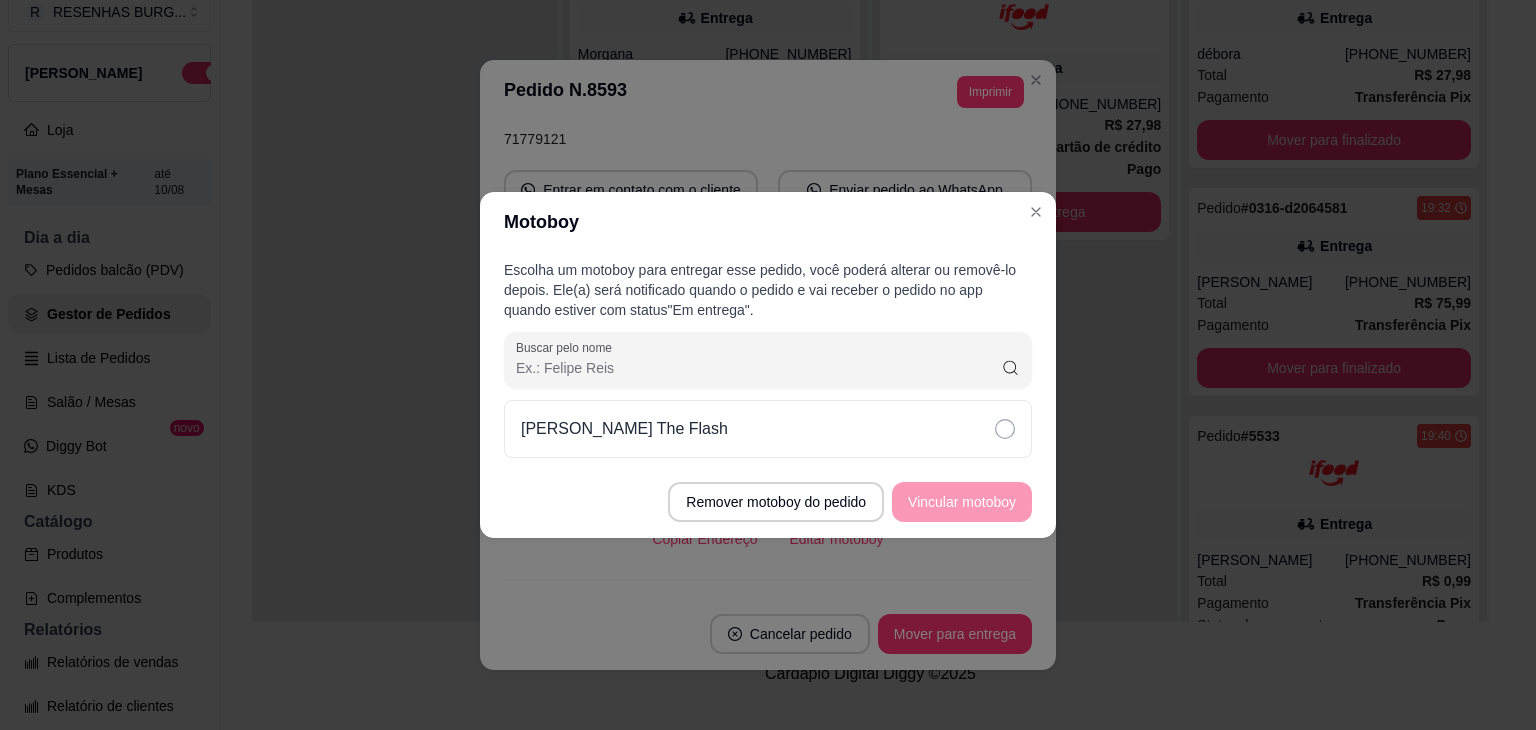 click on "Remover motoboy do pedido Vincular motoboy" at bounding box center (768, 502) 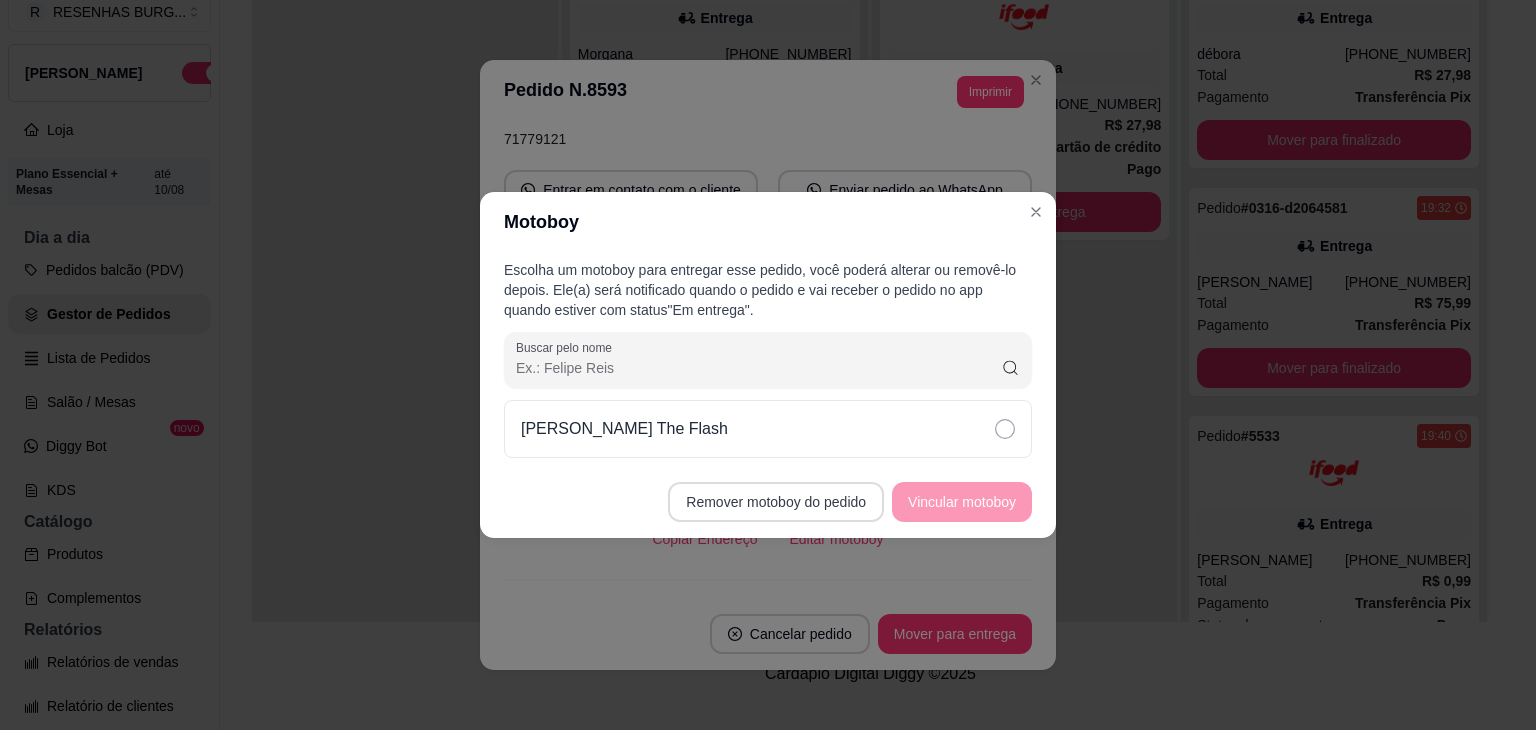 click on "Remover motoboy do pedido" at bounding box center [776, 502] 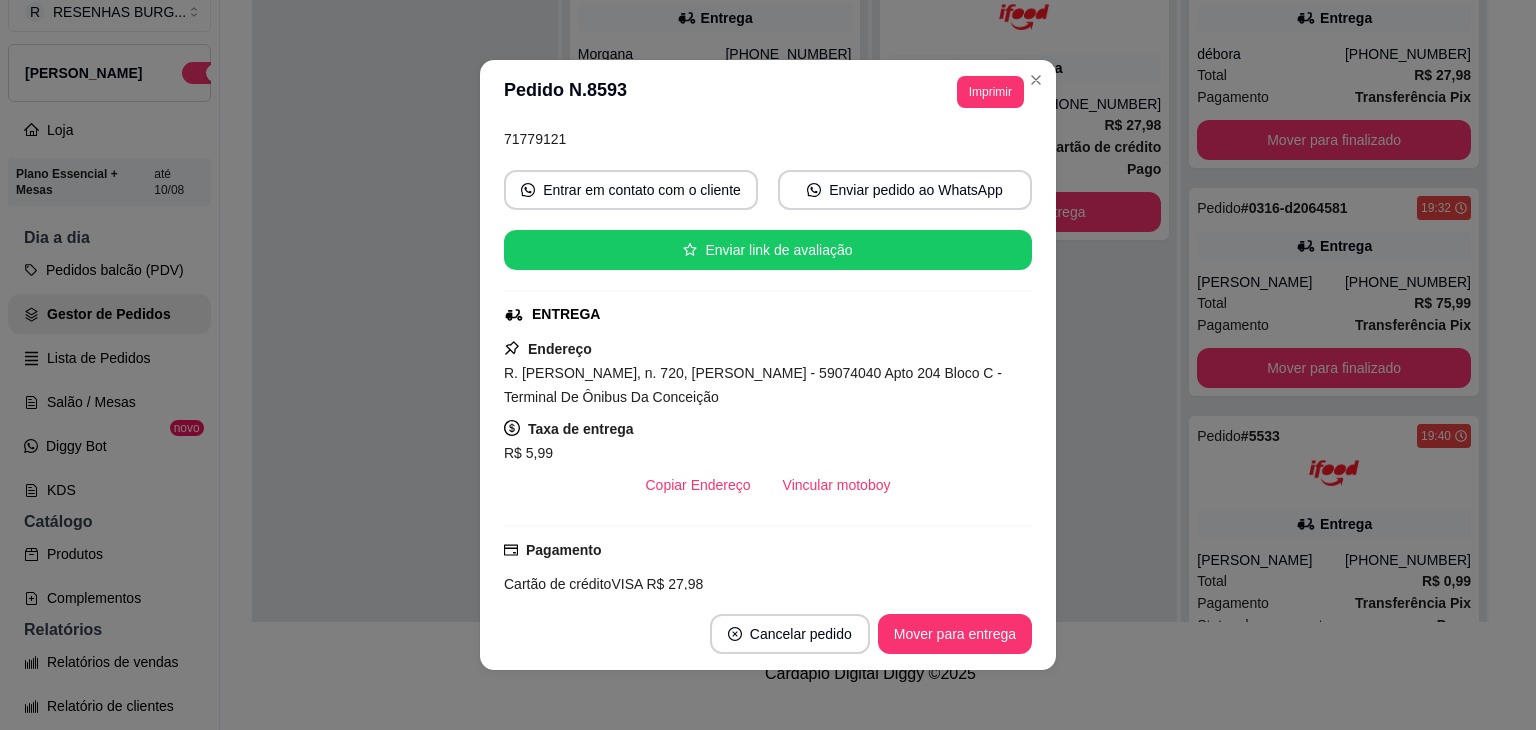 click on "feito há  14   minutos Horário do pedido [DATE] 19:41 Status do pedido PREPARANDO Nome do cliente Heitor Paiva Telefone [PHONE_NUMBER] Localizador do número 71779121 Entrar em contato com o cliente Enviar pedido ao WhatsApp Enviar link de avaliação ENTREGA Endereço  R. [PERSON_NAME], n. 720, [PERSON_NAME] - 59074040 Apto 204 Bloco C - Terminal De Ônibus Da Conceição Taxa de entrega  R$ 5,99 Copiar Endereço Vincular motoboy Pagamento Cartão de crédito  VISA   R$ 27,98 Status do pagamento Pago Resumo do pedido 1 x     Classic Burguer - Classio é classico R$ 26,99 Subtotal R$ 26,99 Cupom iFood  1  (desconto total) -   R$ 5,99 Desconto concedido pelo iFood -   R$ 0,99 Desconto concedido pela loja -   R$ 5,00 Incentivo -   R$ 0,00 -   R$ 0,00 Cupom   -R$ 5,99 Total R$ 27,98" at bounding box center (768, 361) 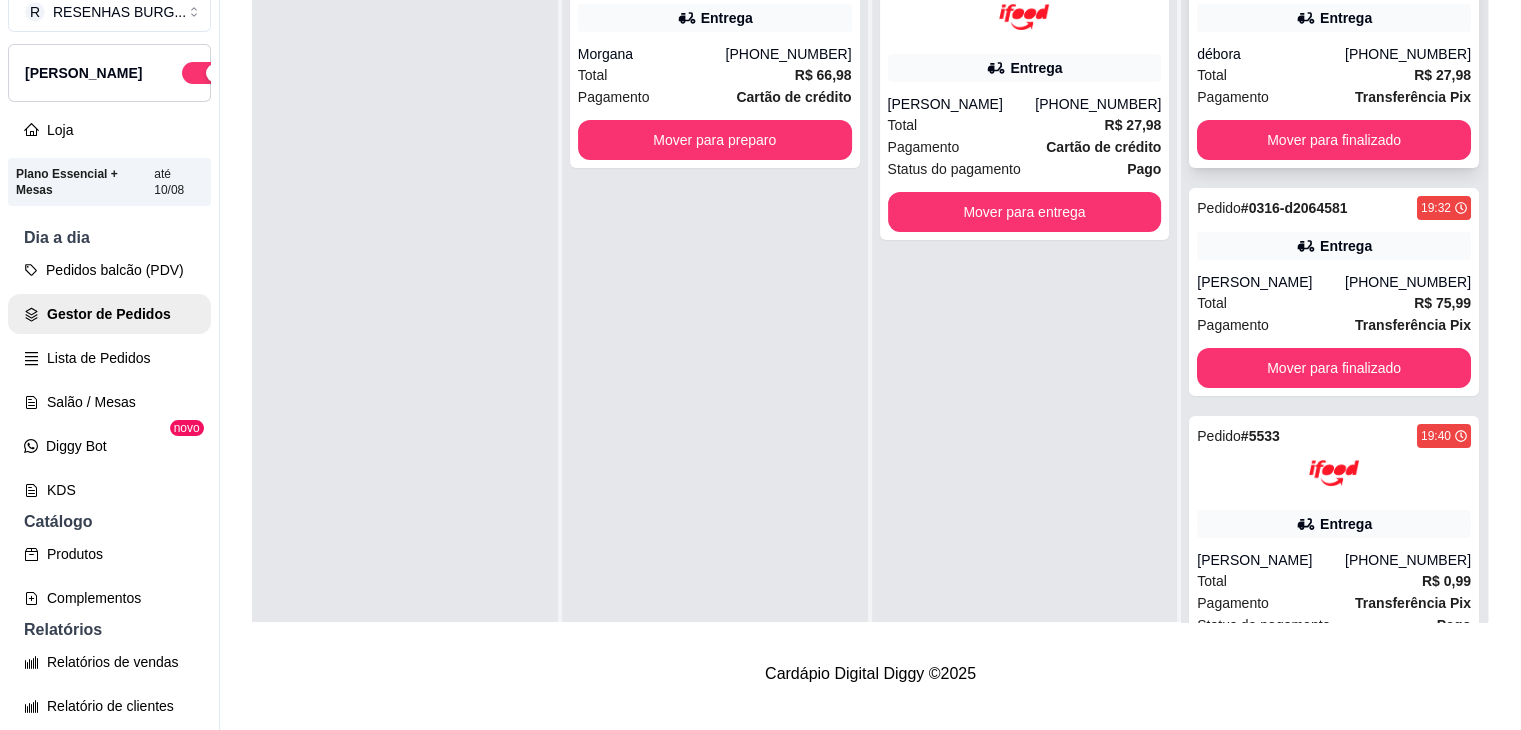 click on "Total R$ 27,98" at bounding box center (1334, 75) 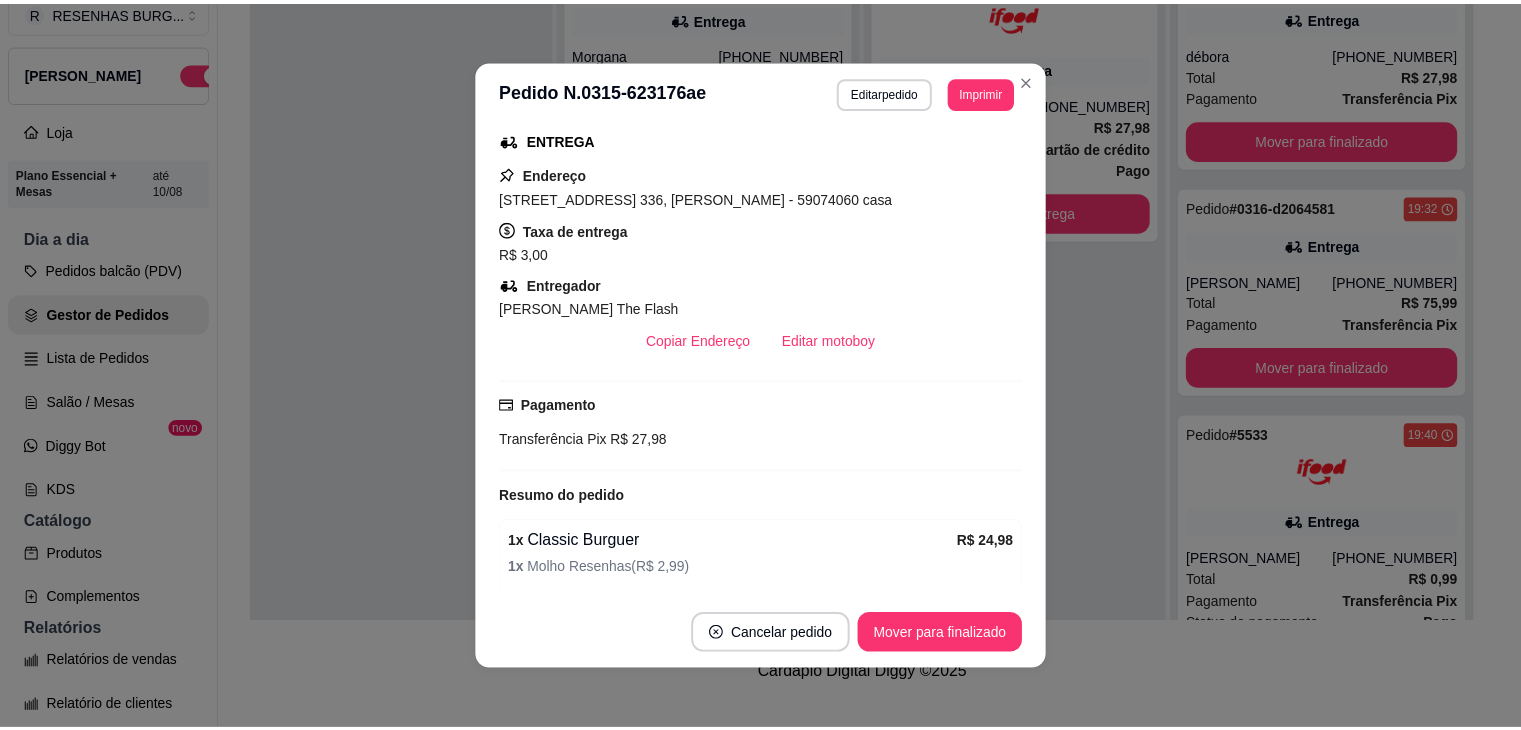scroll, scrollTop: 400, scrollLeft: 0, axis: vertical 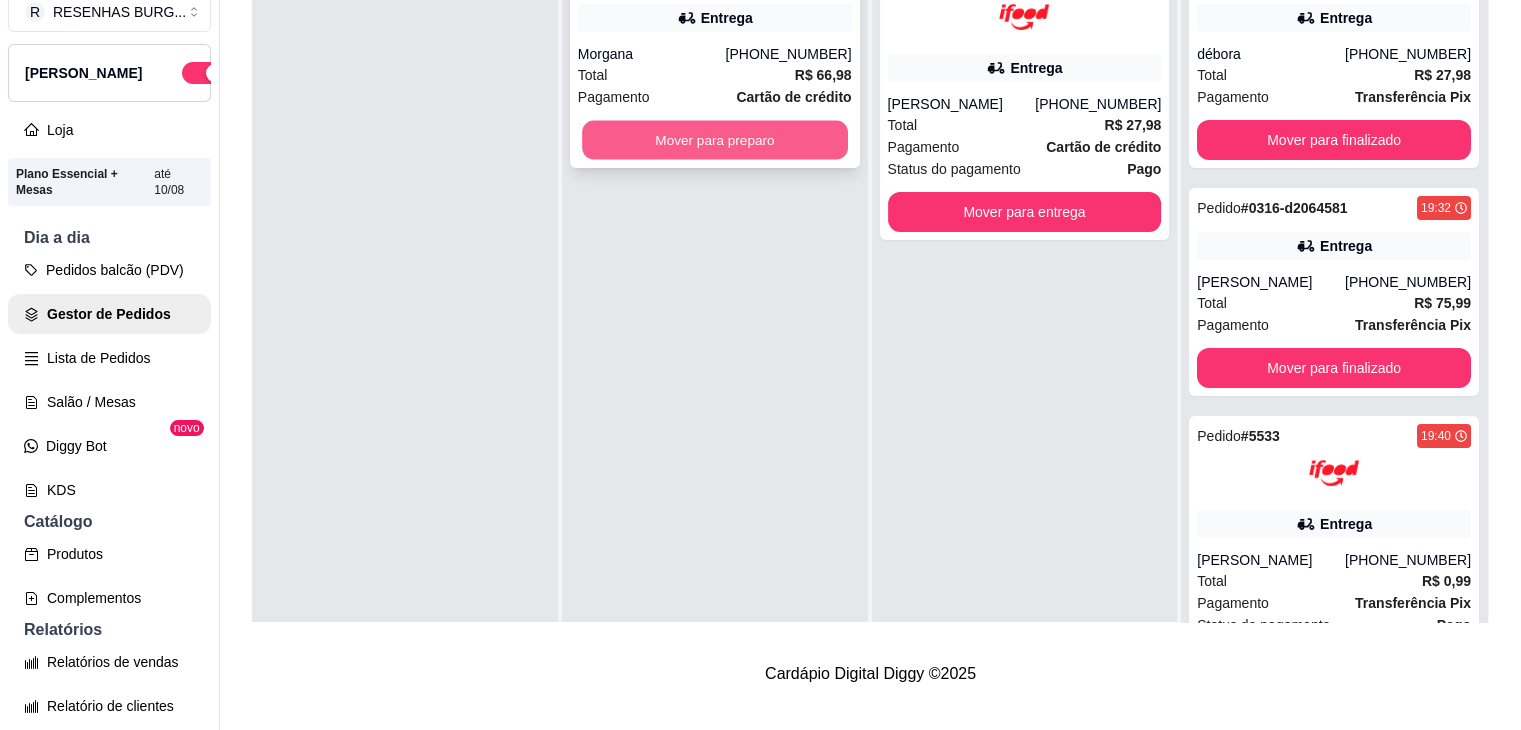 click on "Mover para preparo" at bounding box center (715, 140) 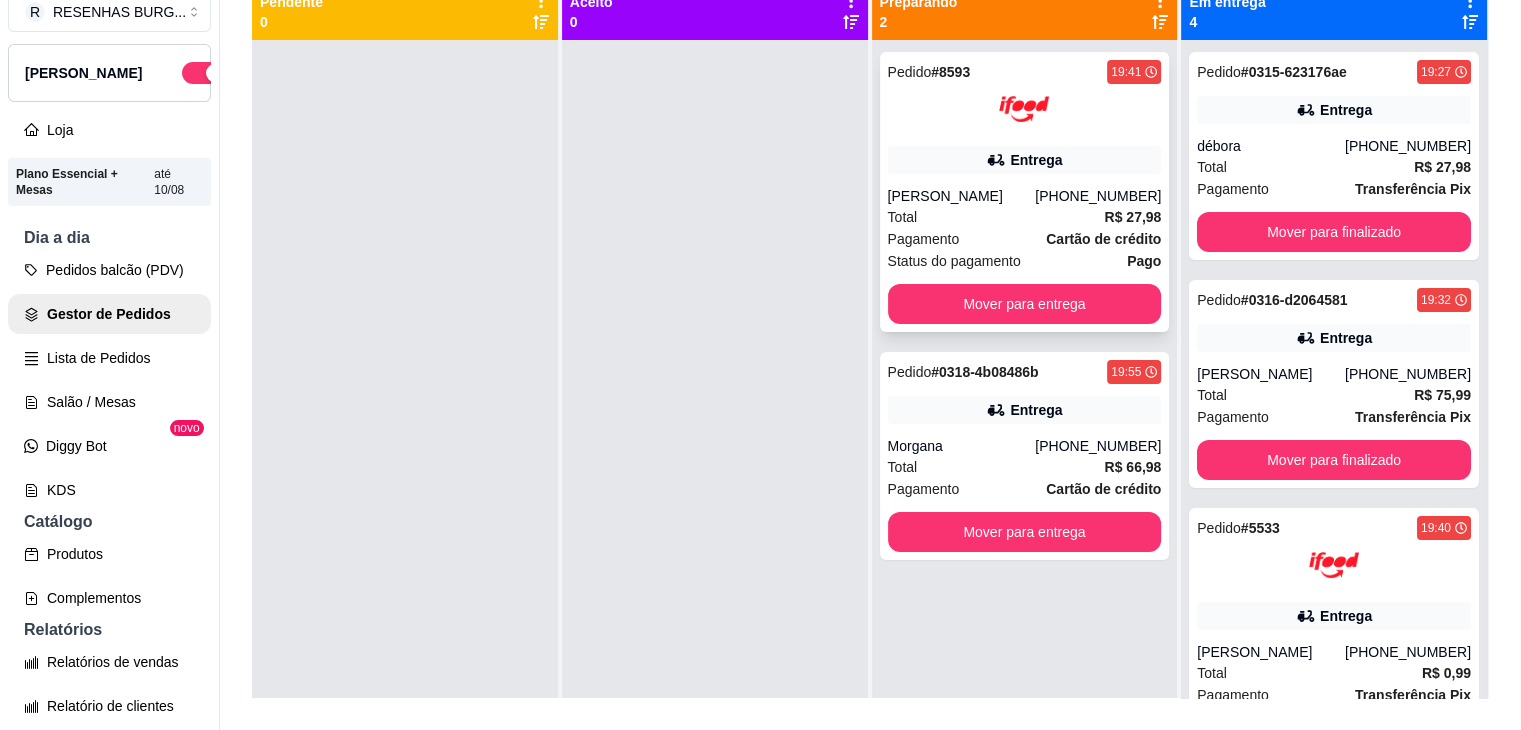 scroll, scrollTop: 0, scrollLeft: 0, axis: both 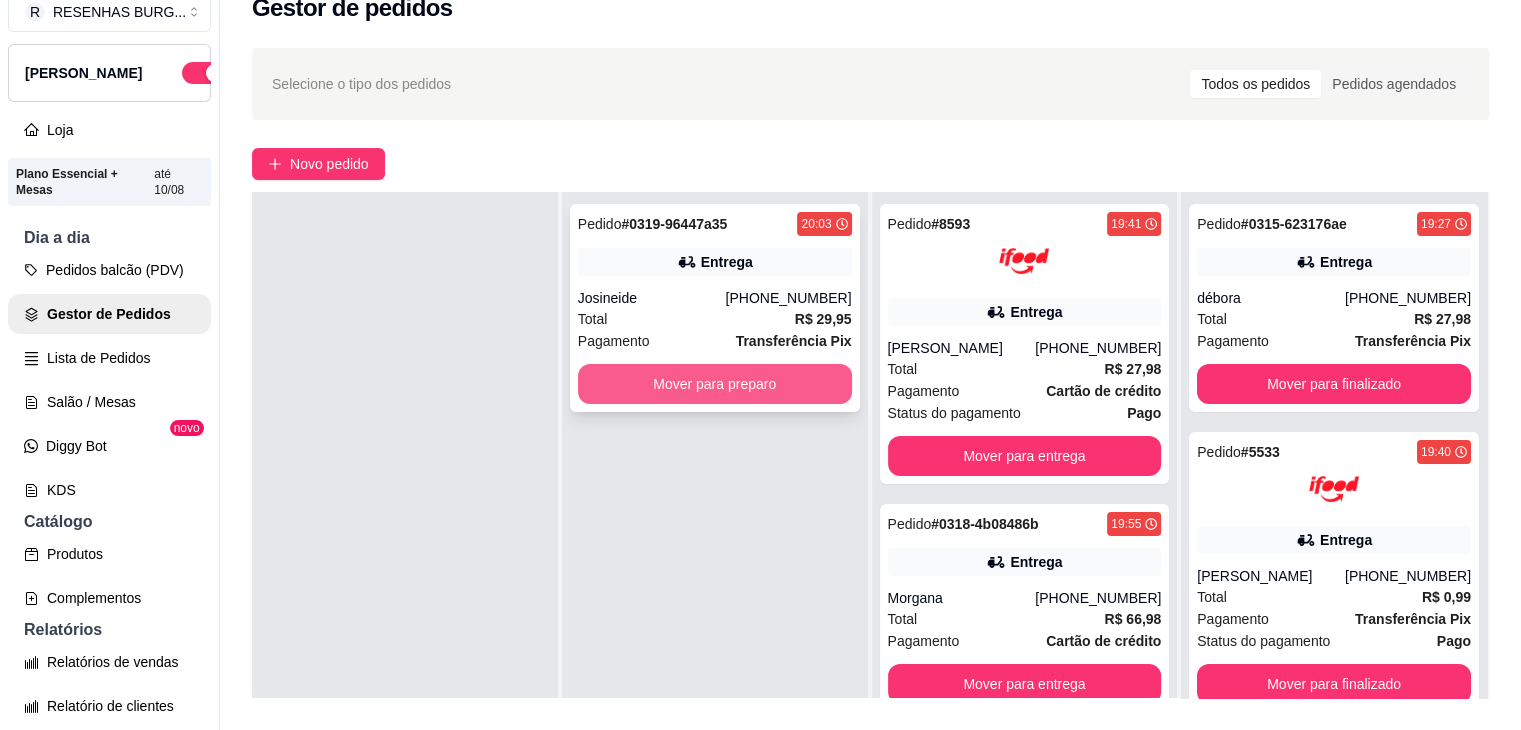 click on "Mover para preparo" at bounding box center (715, 384) 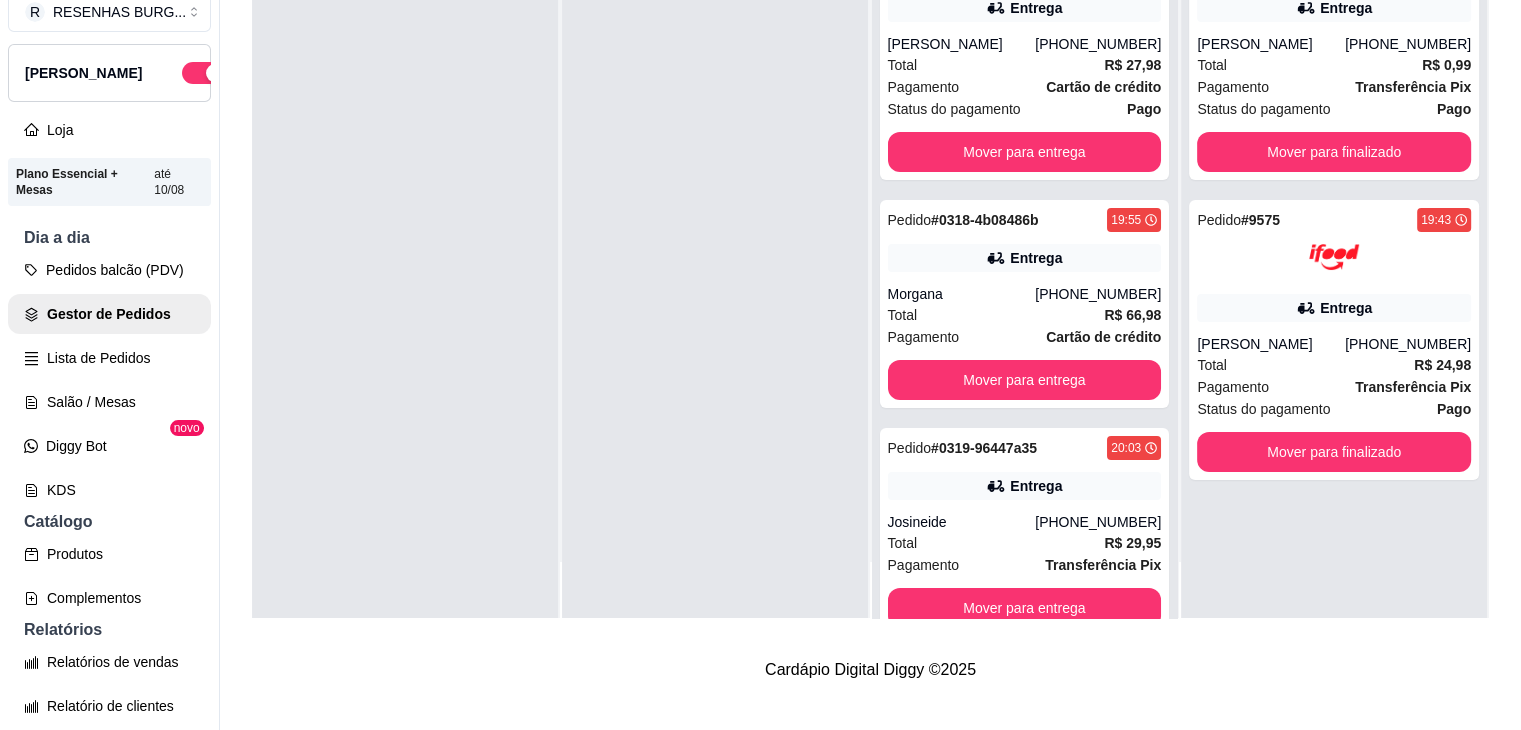 scroll, scrollTop: 0, scrollLeft: 0, axis: both 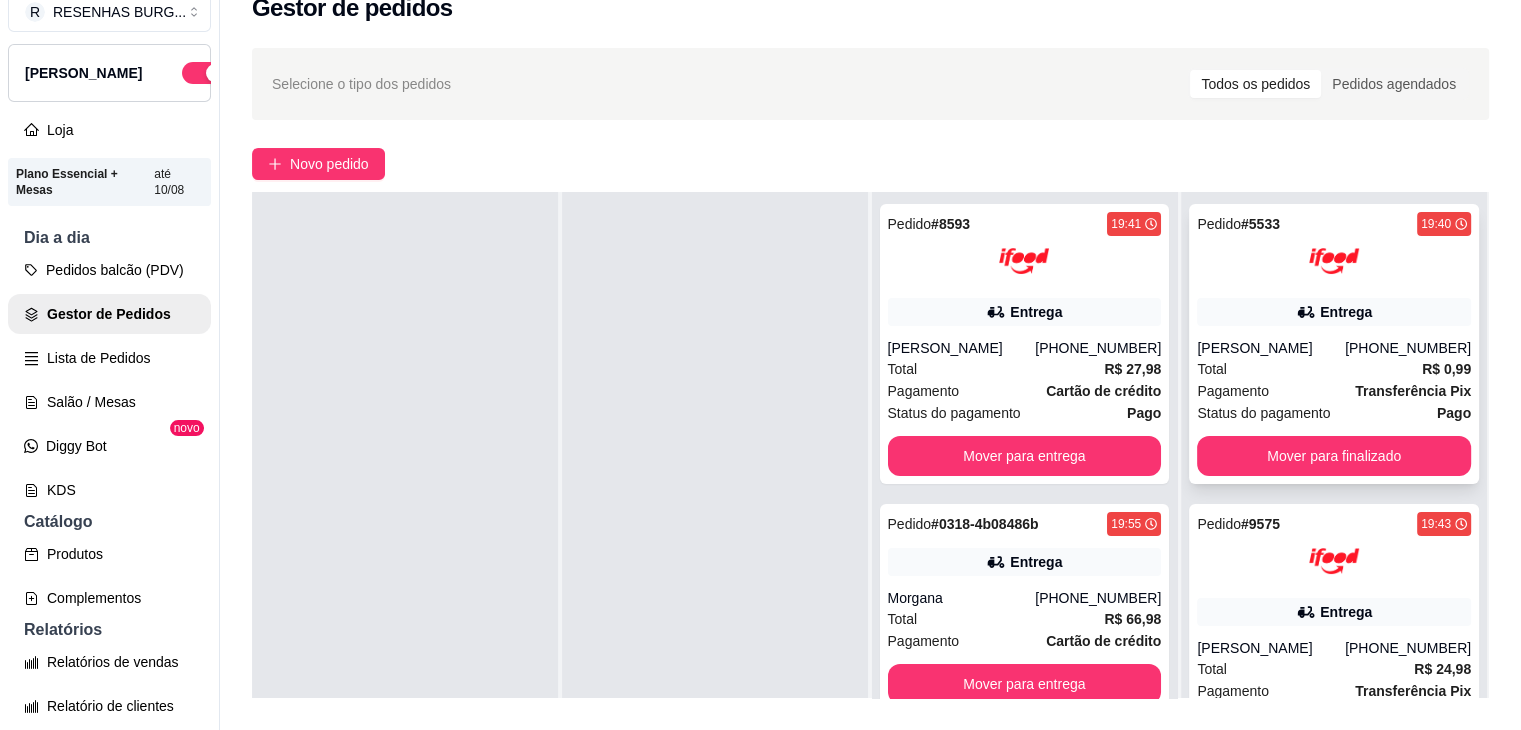 click on "Entrega" at bounding box center [1346, 312] 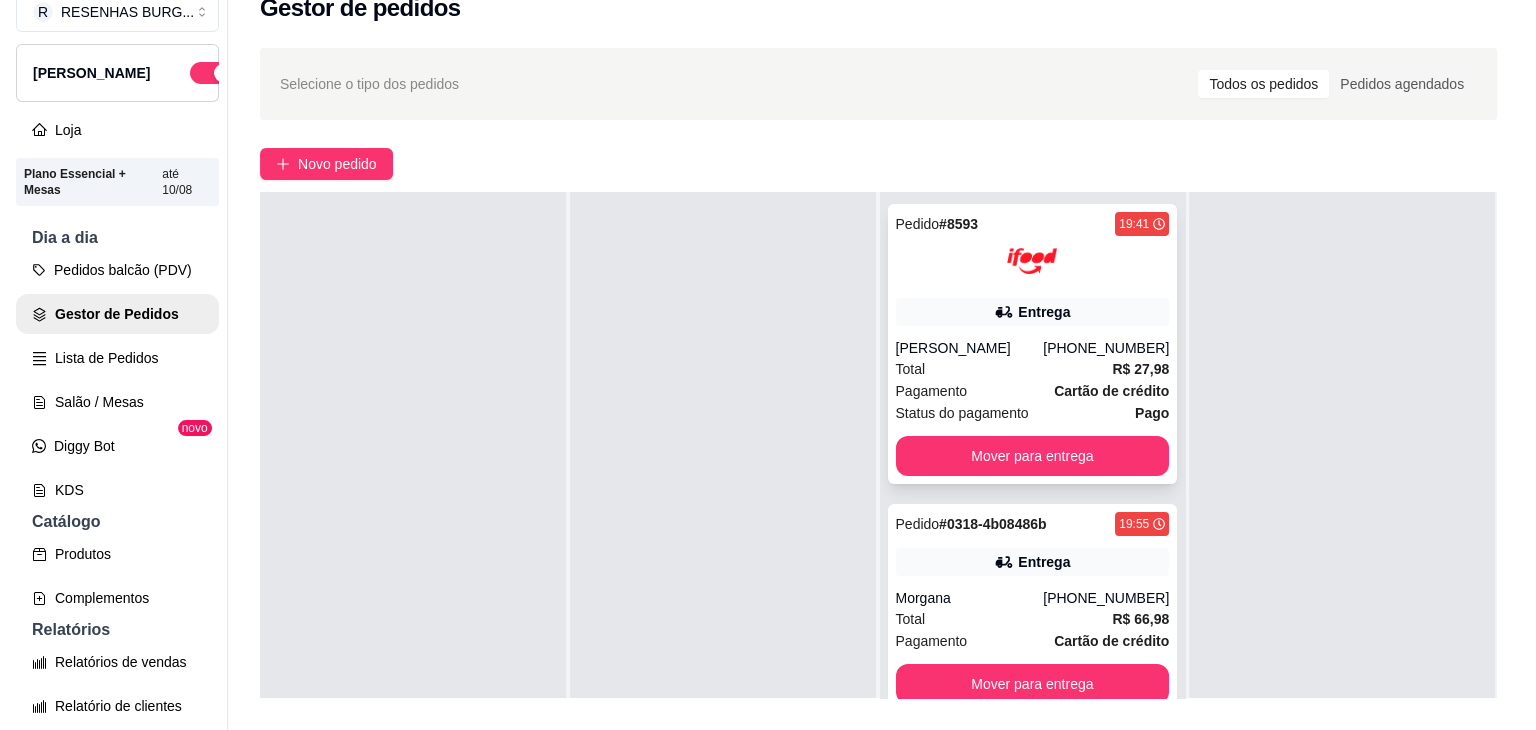 scroll, scrollTop: 0, scrollLeft: 0, axis: both 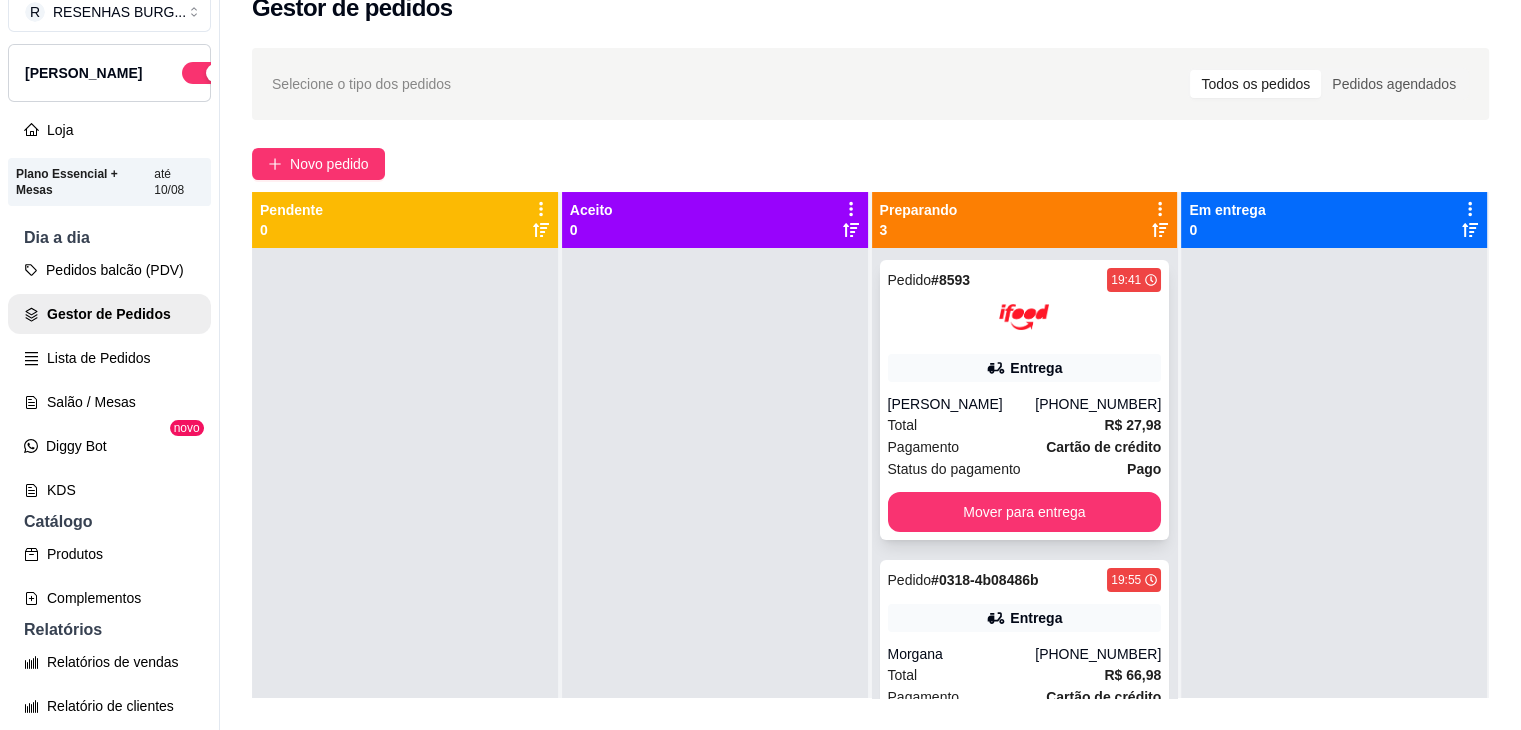 click on "Pedido  # 8593 19:41 Entrega Heitor Paiva [PHONE_NUMBER] Total R$ 27,98 Pagamento Cartão de crédito Status do pagamento Pago Mover para entrega" at bounding box center [1025, 400] 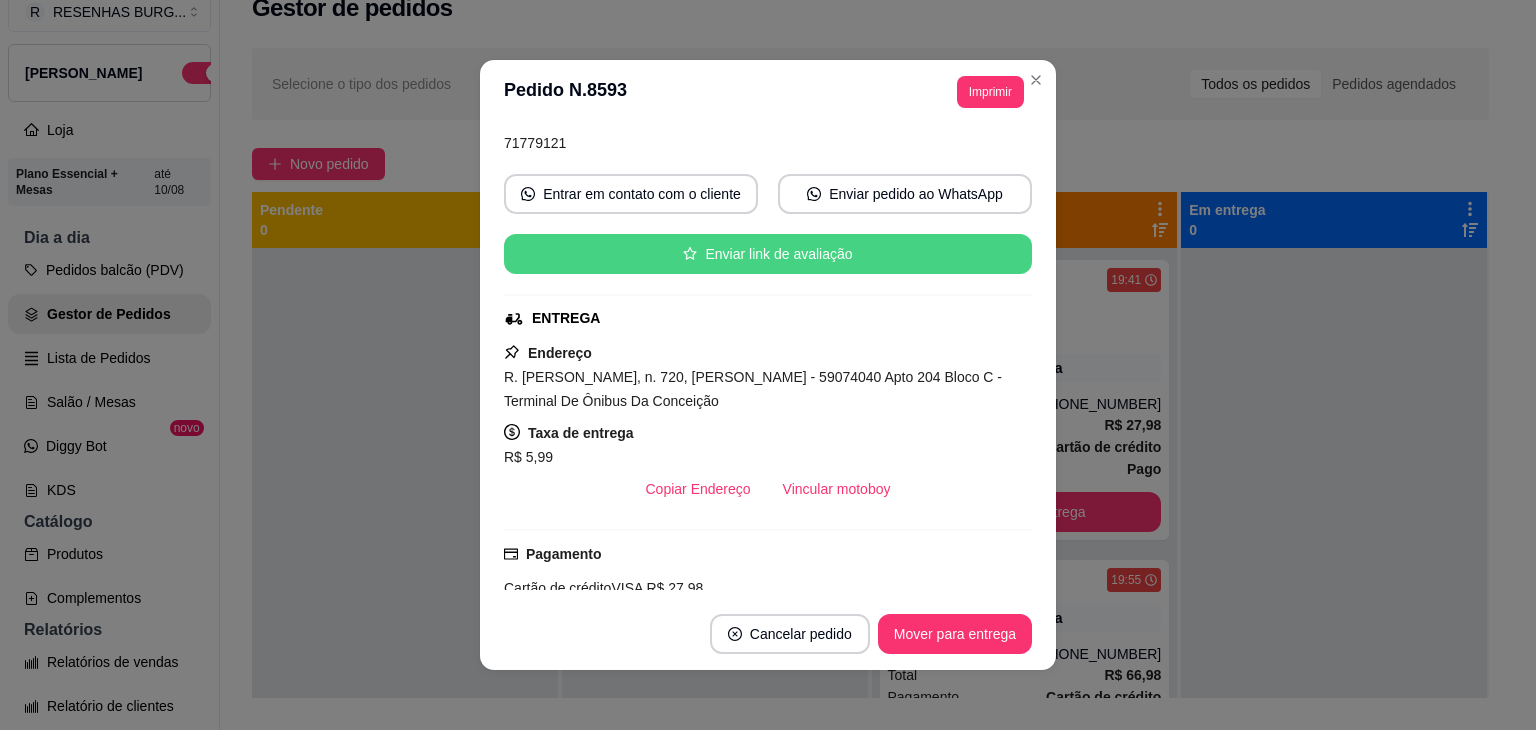 scroll, scrollTop: 200, scrollLeft: 0, axis: vertical 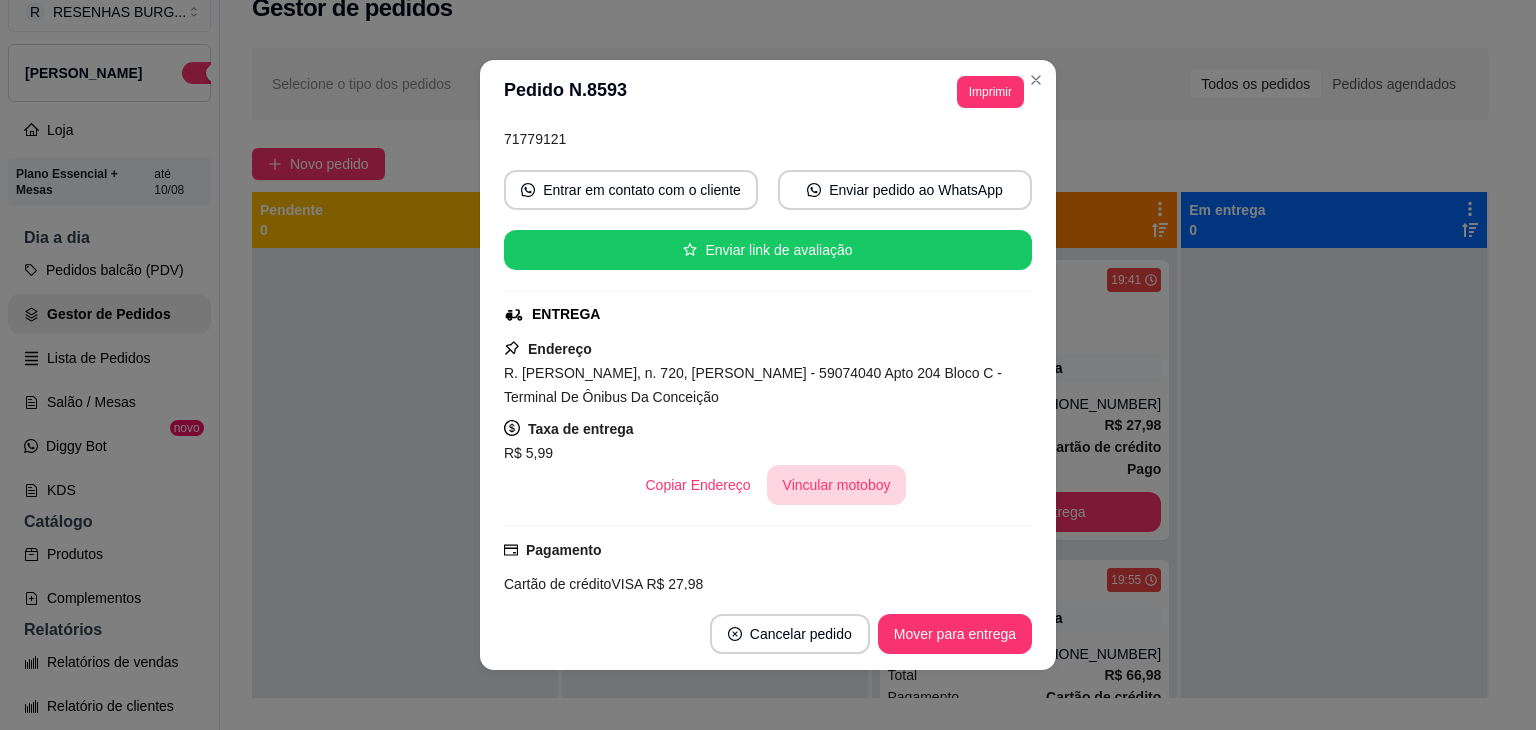 click on "Vincular motoboy" at bounding box center [837, 485] 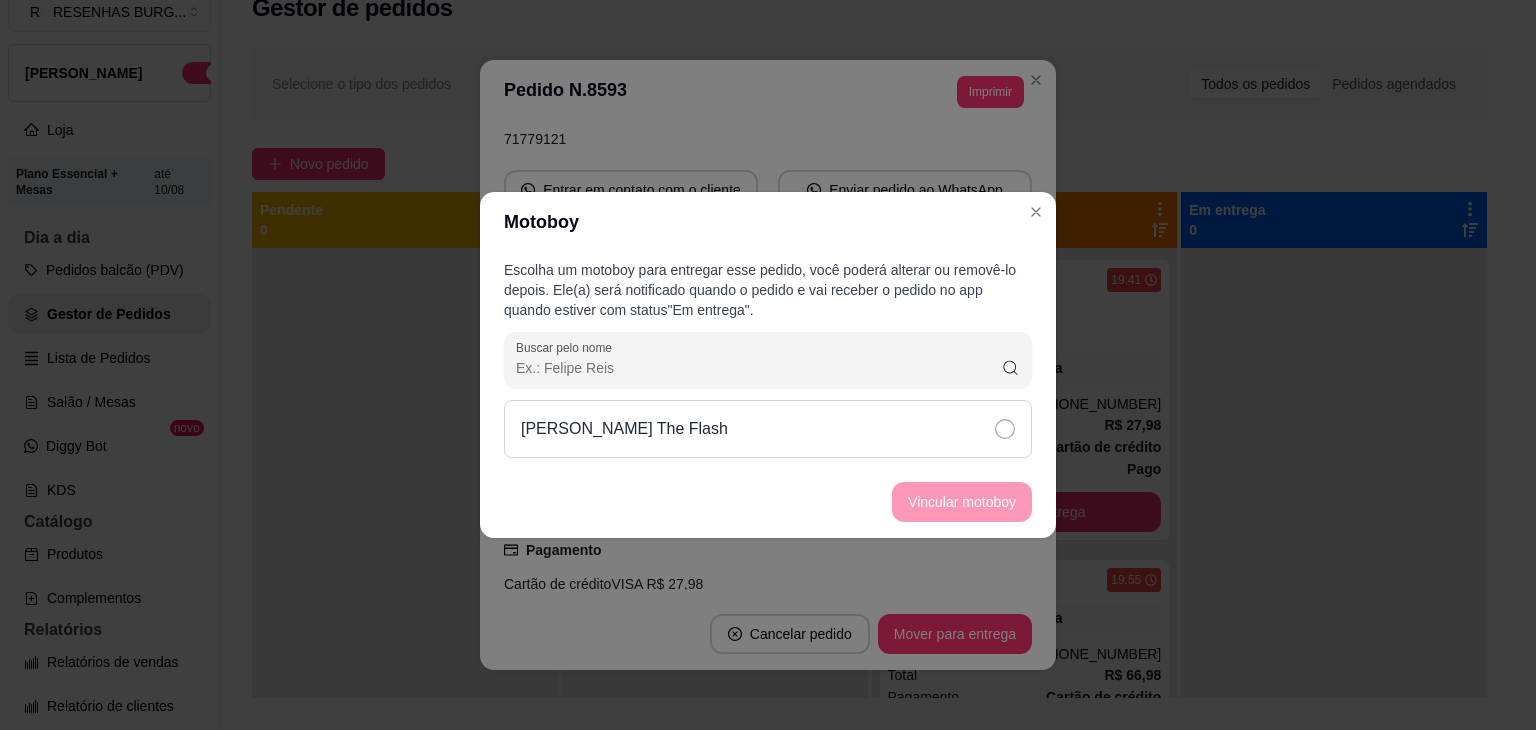 click on "[PERSON_NAME] The Flash" at bounding box center (768, 429) 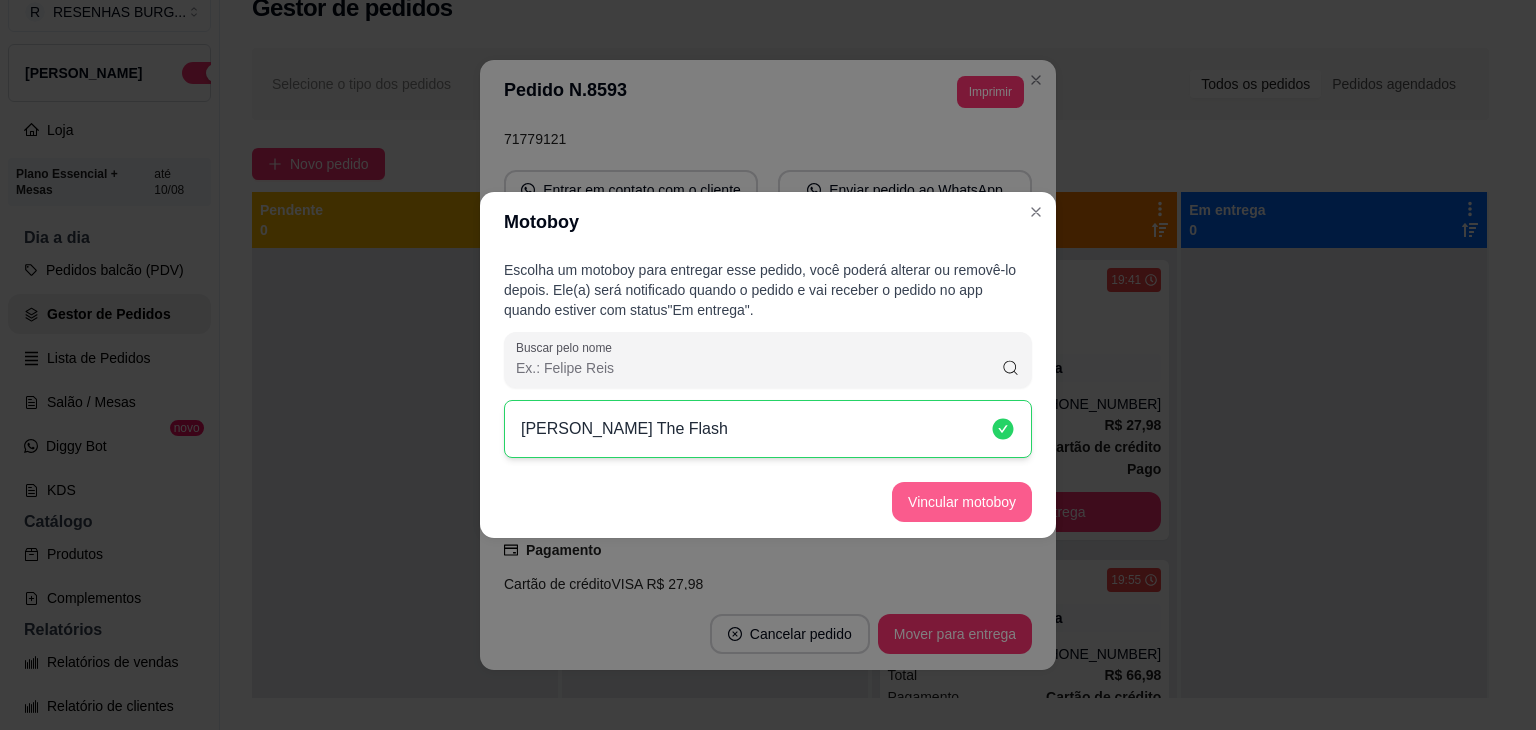 click on "Vincular motoboy" at bounding box center (962, 502) 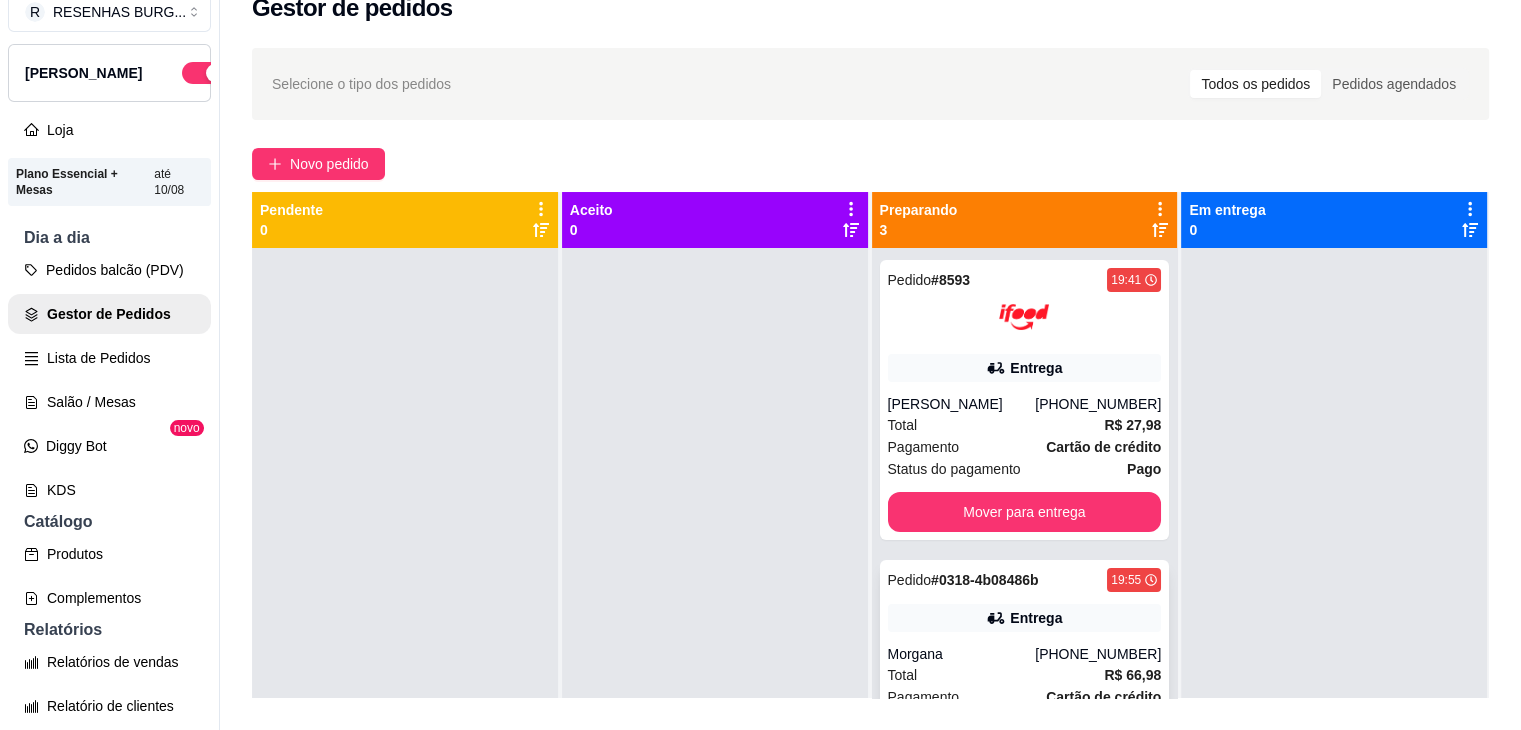 click on "Entrega" at bounding box center [1025, 618] 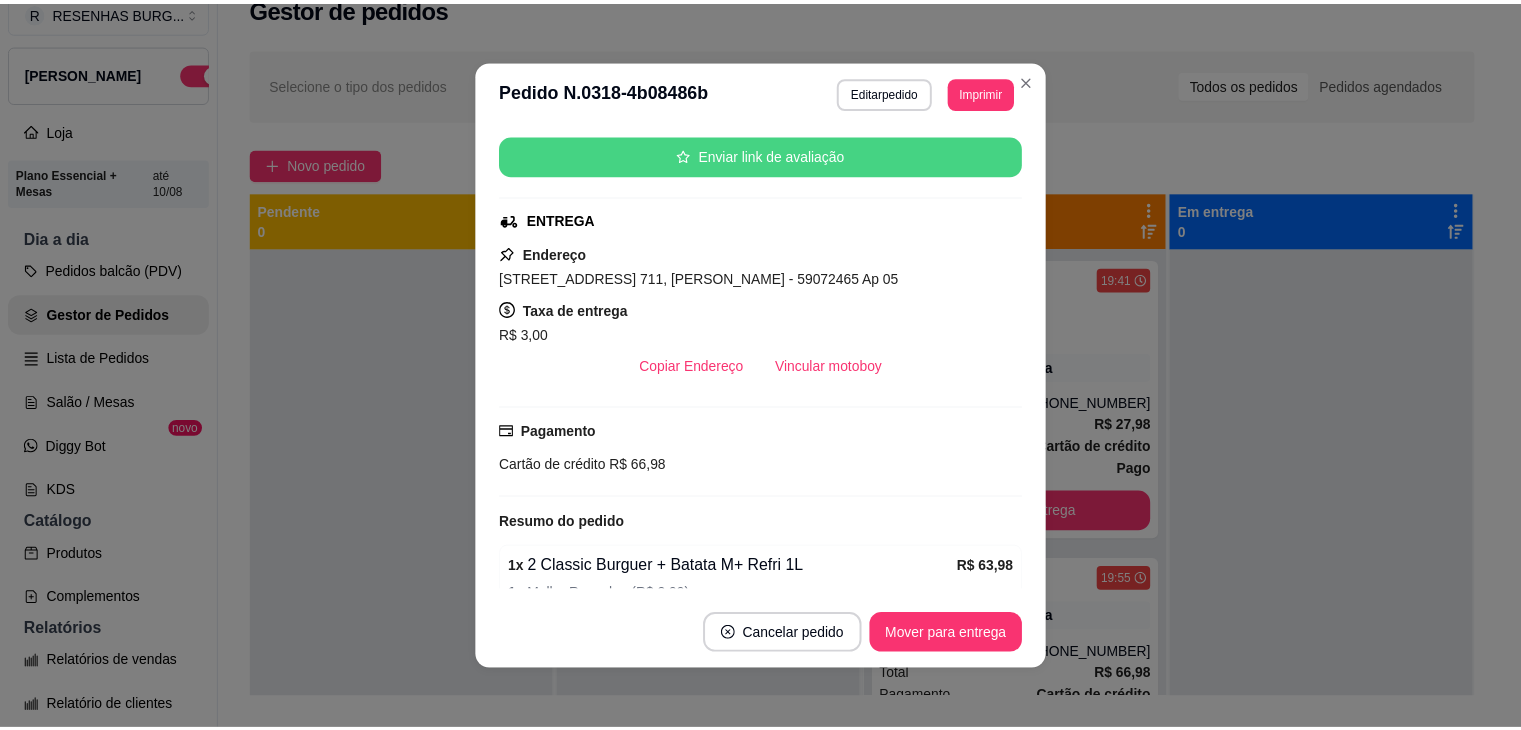scroll, scrollTop: 300, scrollLeft: 0, axis: vertical 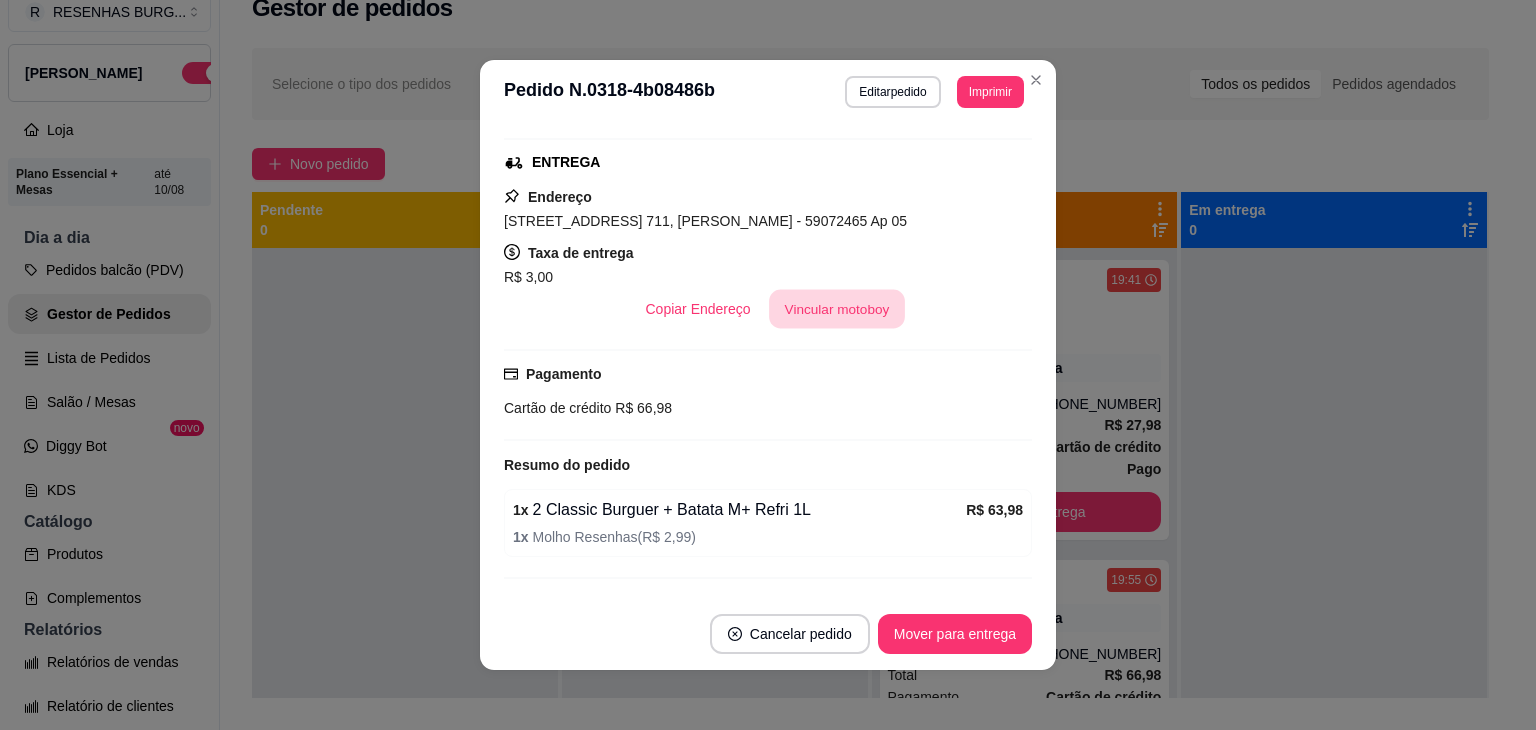 click on "Vincular motoboy" at bounding box center [837, 309] 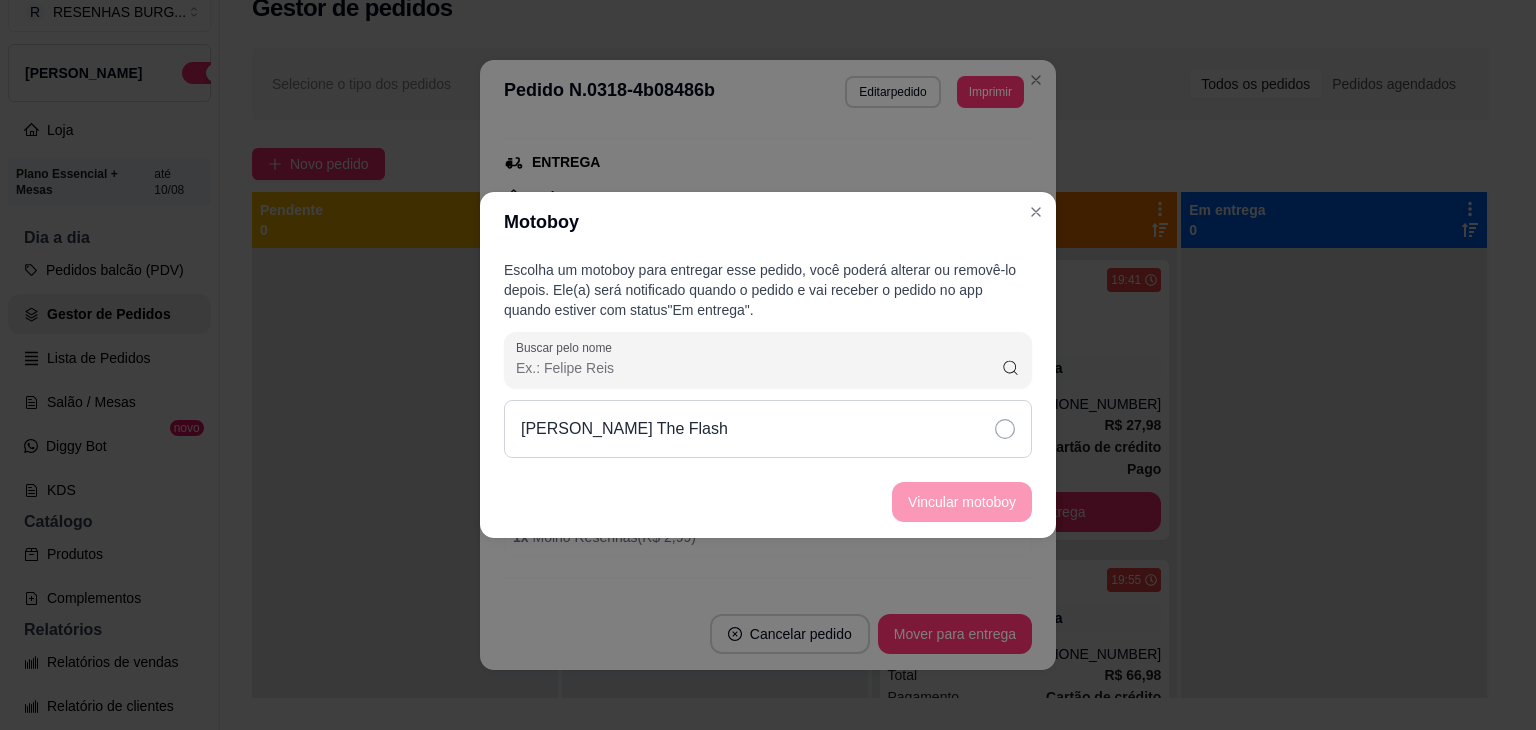 click on "[PERSON_NAME] The Flash" at bounding box center (768, 429) 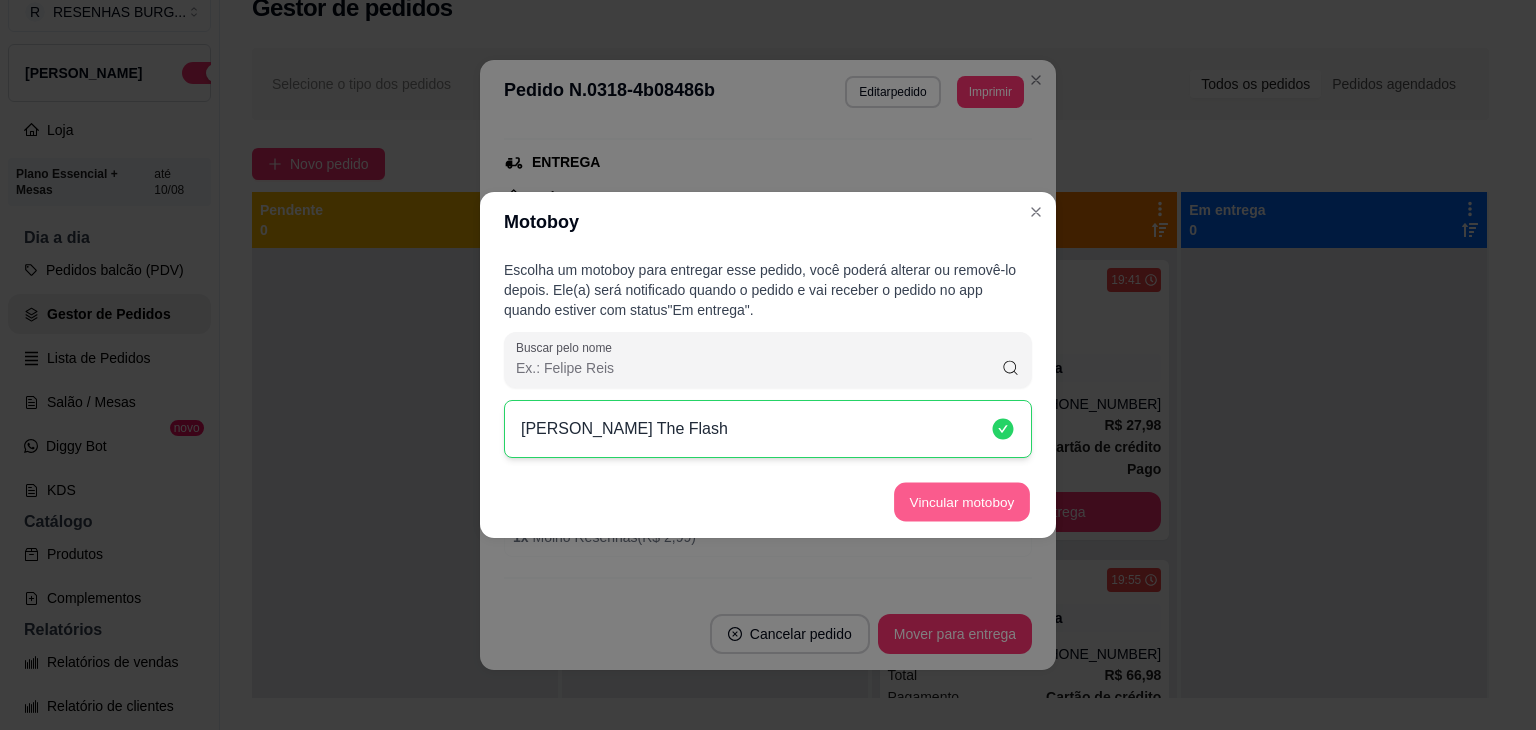 click on "Vincular motoboy" at bounding box center [962, 502] 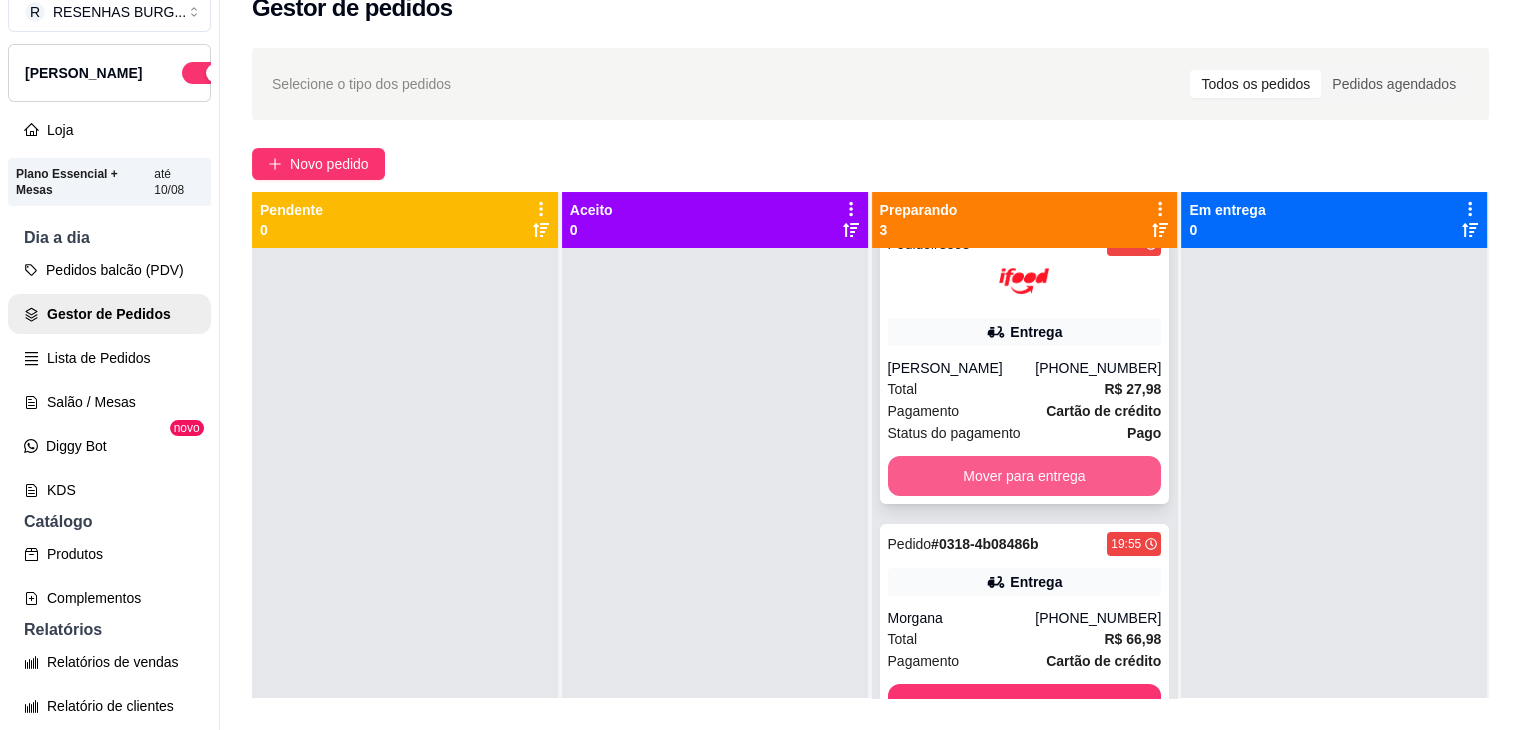 scroll, scrollTop: 46, scrollLeft: 0, axis: vertical 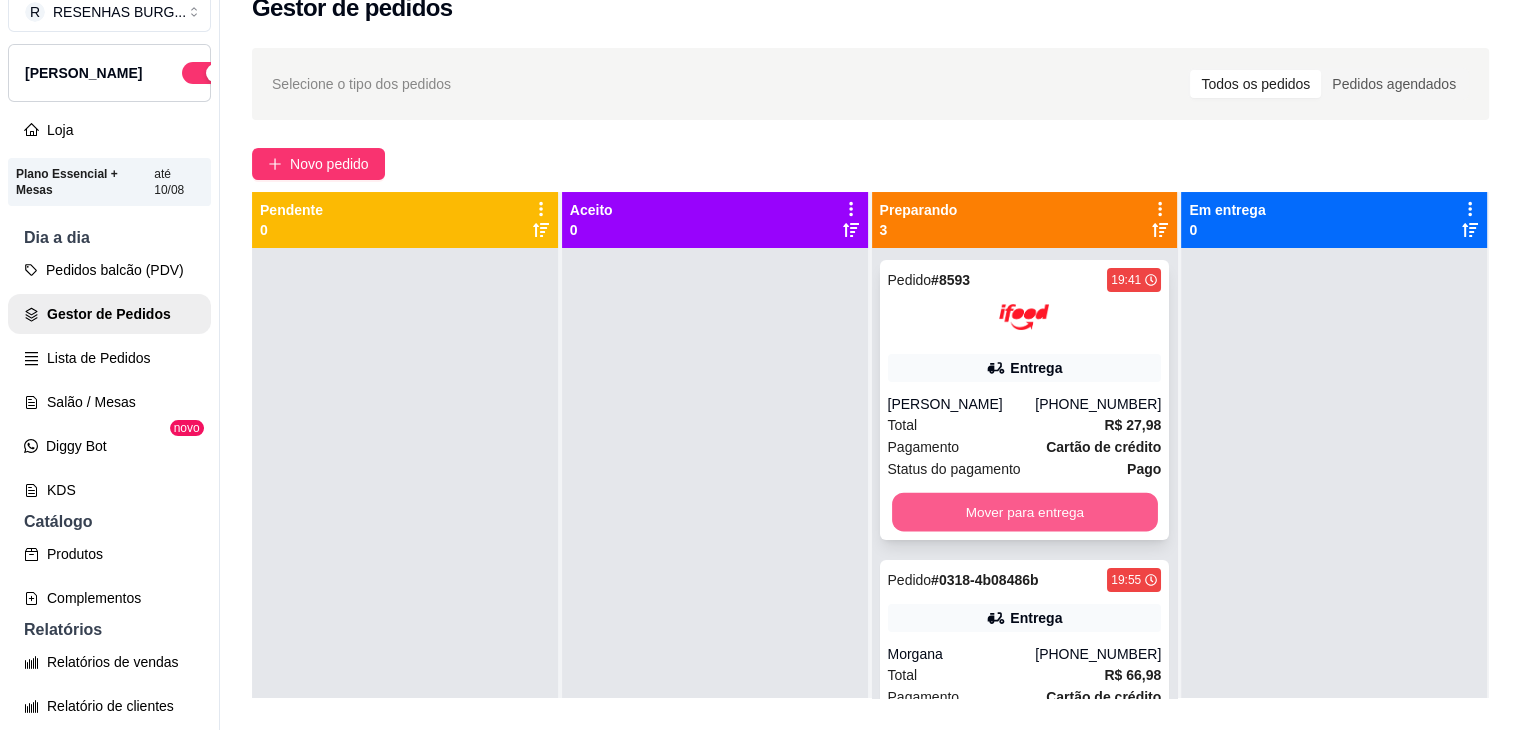click on "Mover para entrega" at bounding box center [1025, 512] 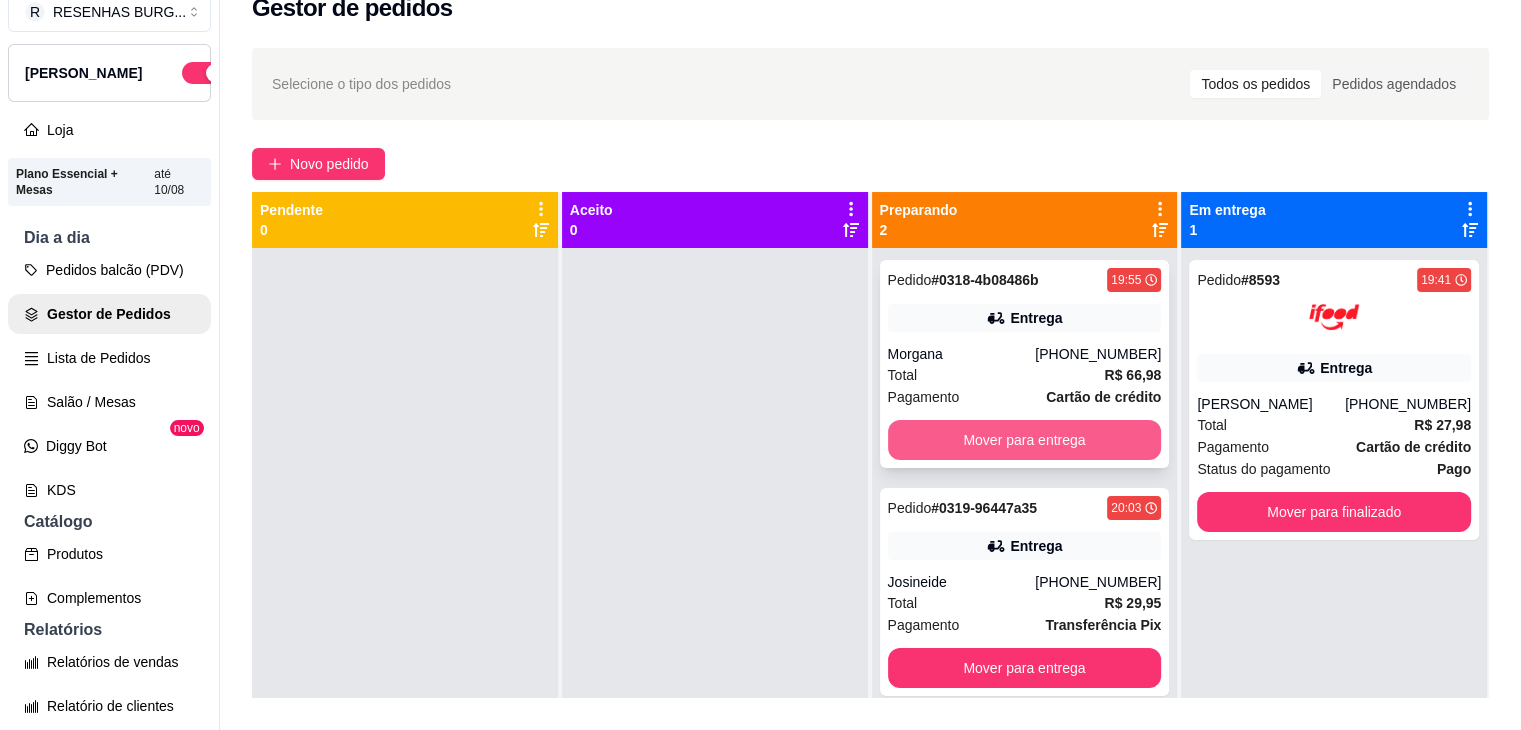 click on "Mover para entrega" at bounding box center (1025, 440) 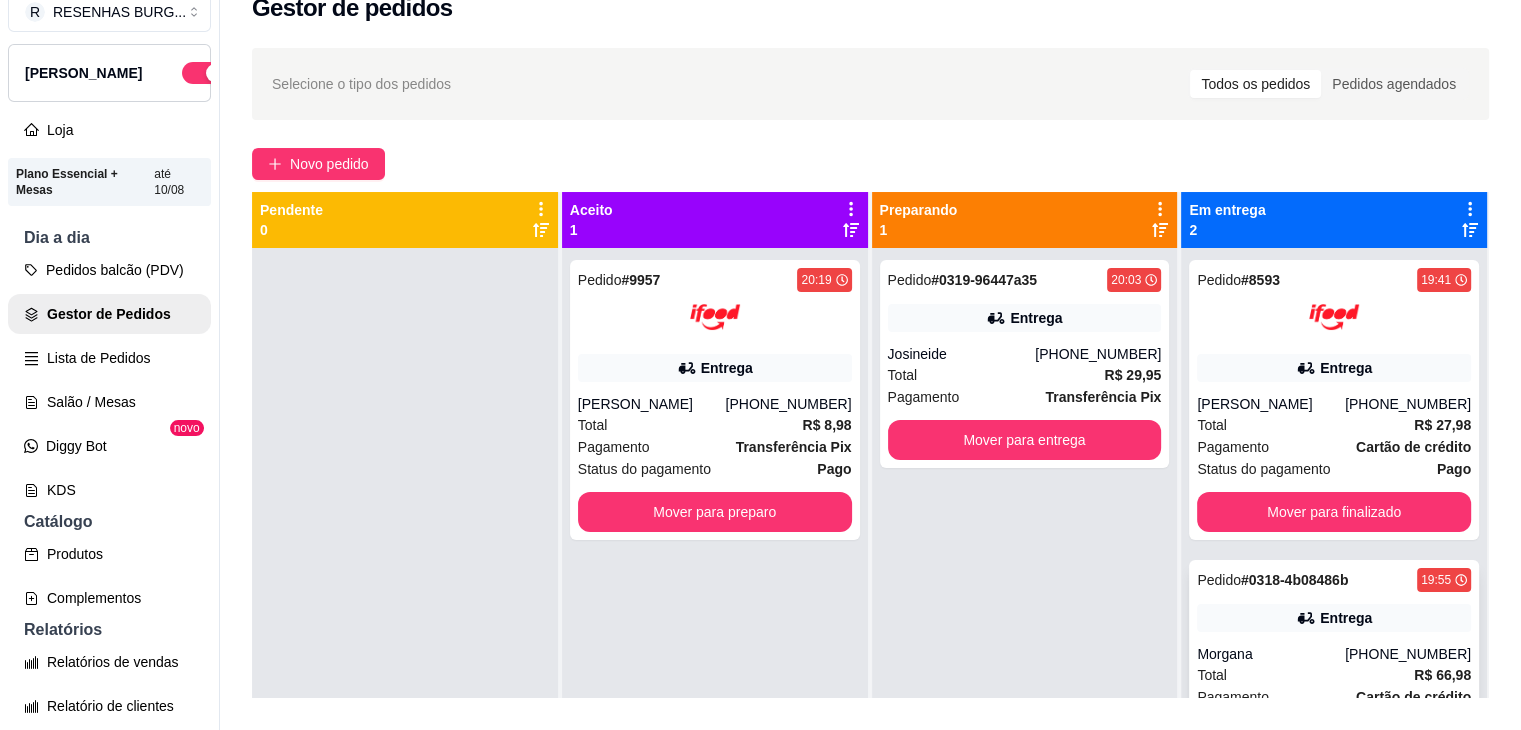 scroll, scrollTop: 56, scrollLeft: 0, axis: vertical 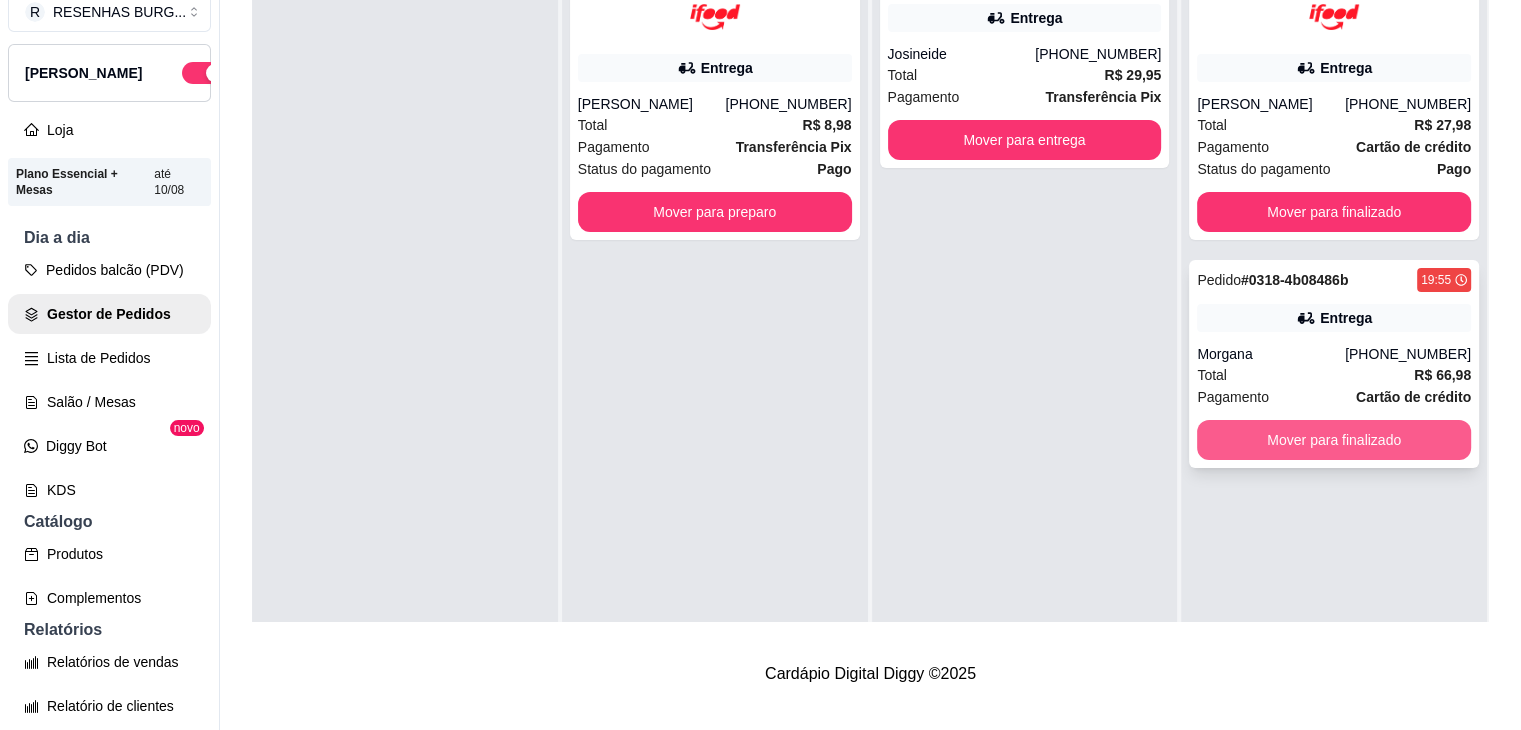 click on "Mover para finalizado" at bounding box center (1334, 440) 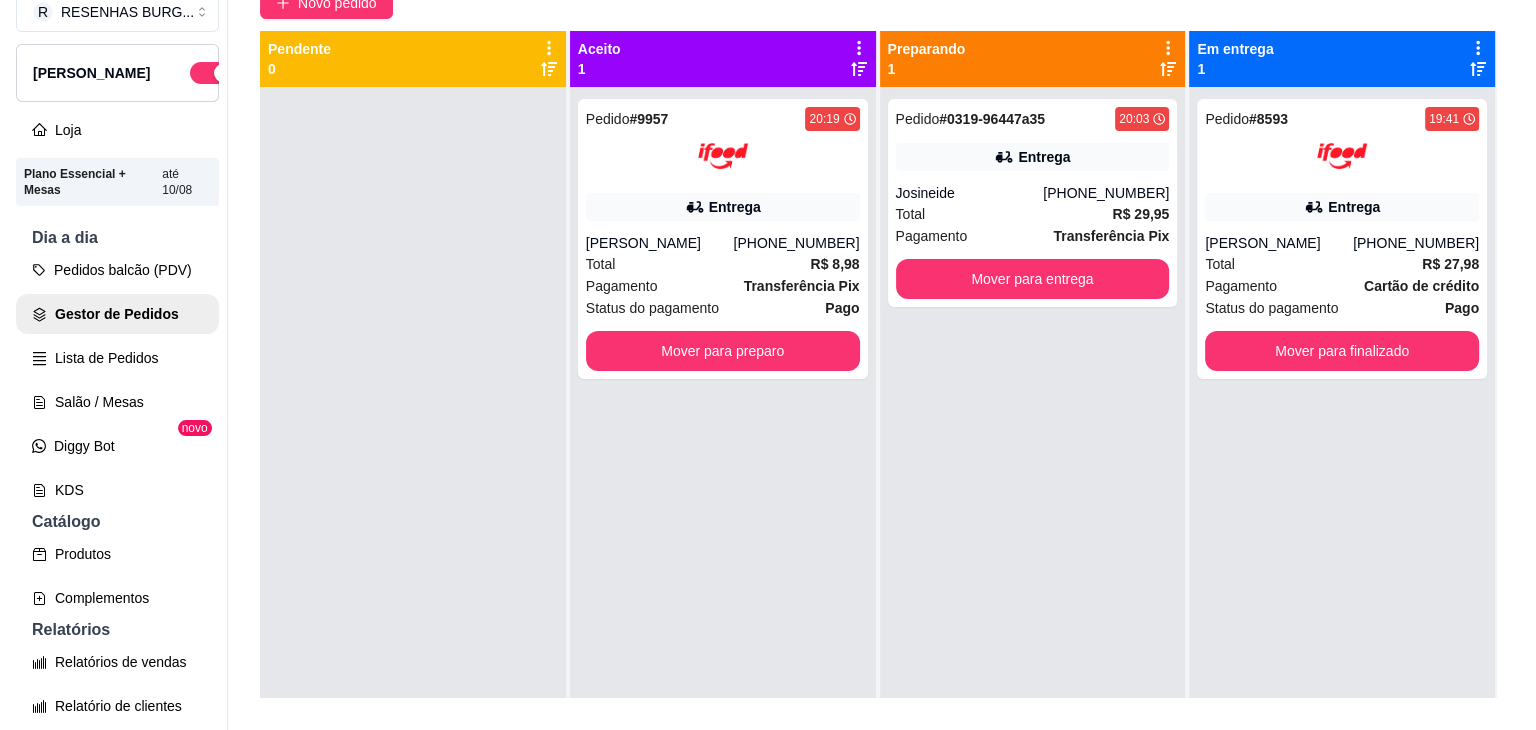 scroll, scrollTop: 0, scrollLeft: 0, axis: both 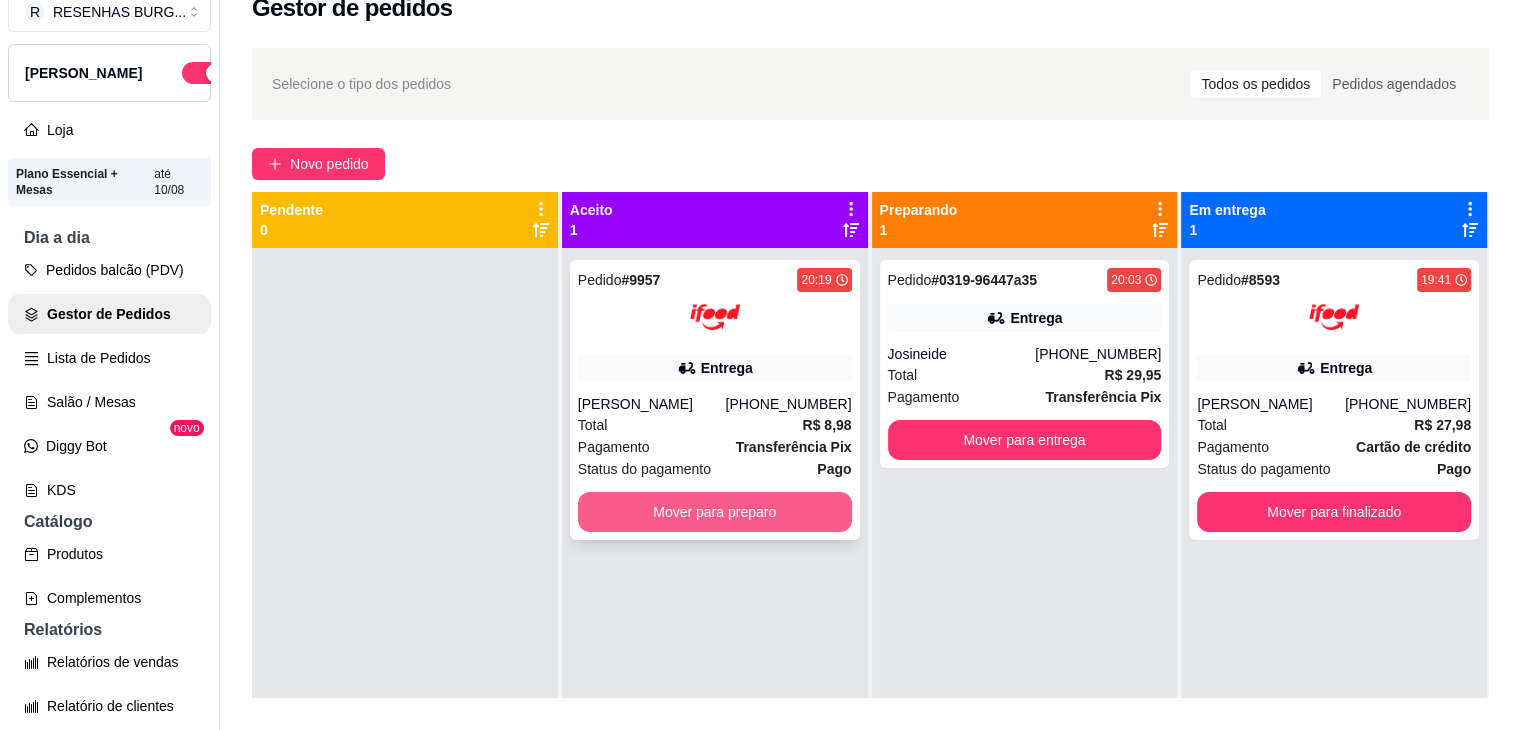 click on "Mover para preparo" at bounding box center (715, 512) 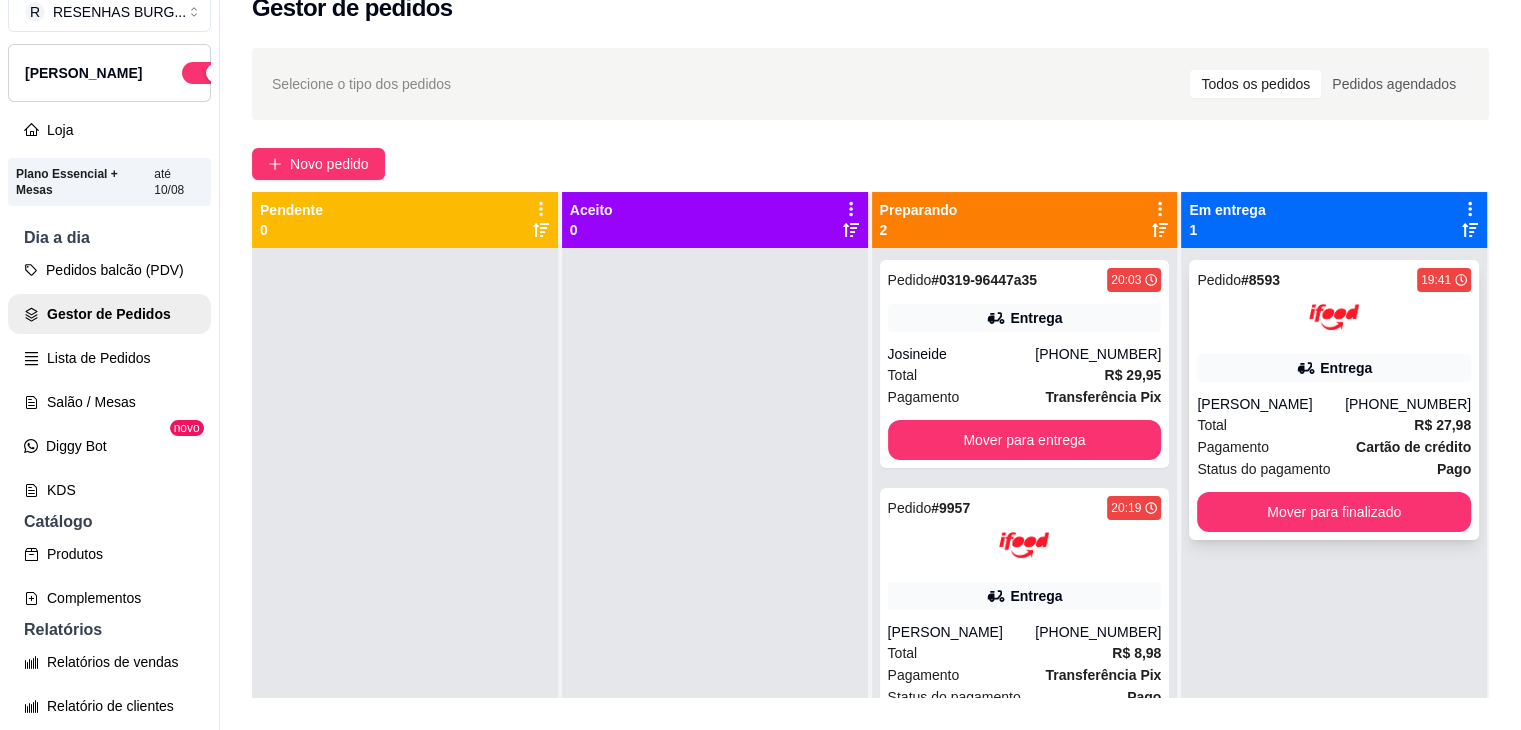 click on "Entrega" at bounding box center (1334, 368) 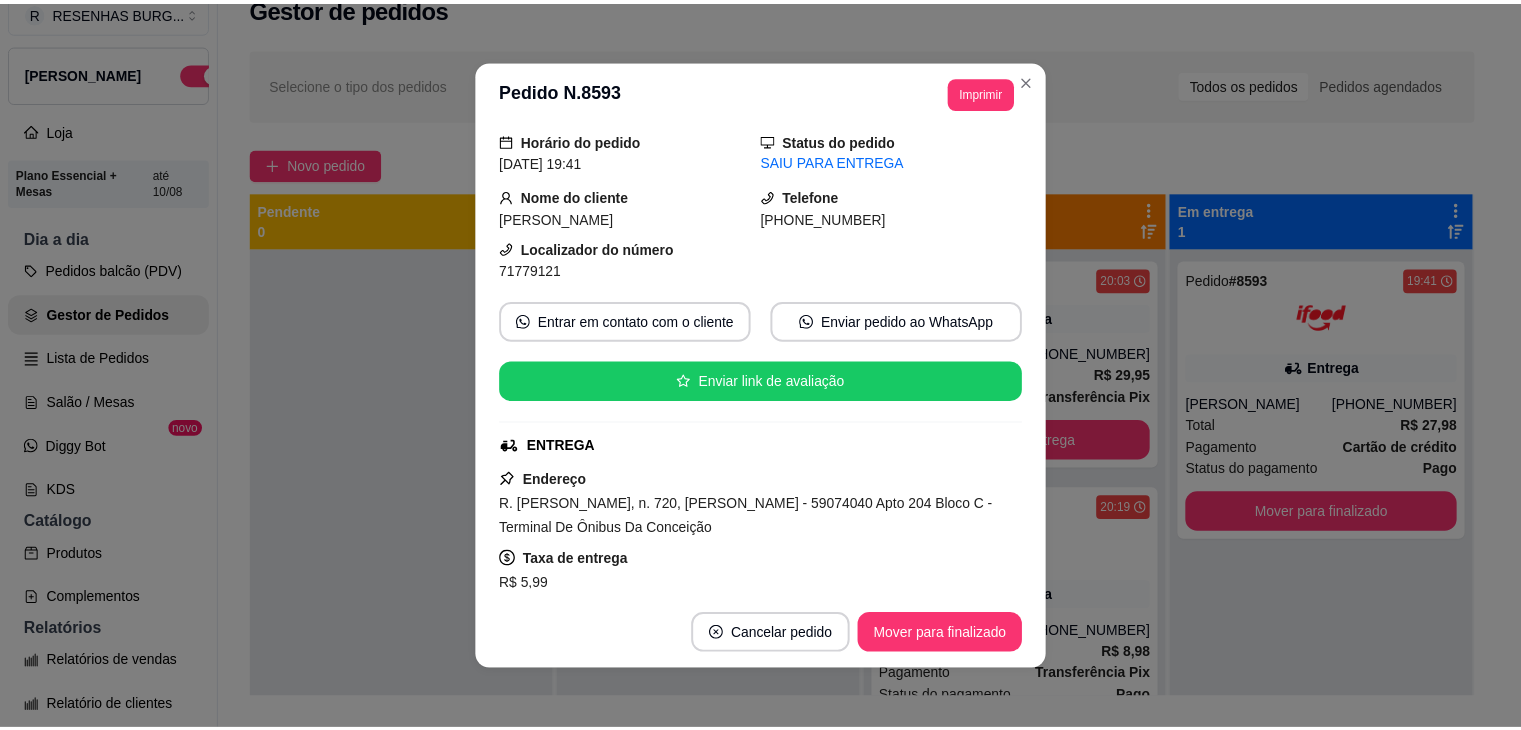 scroll, scrollTop: 100, scrollLeft: 0, axis: vertical 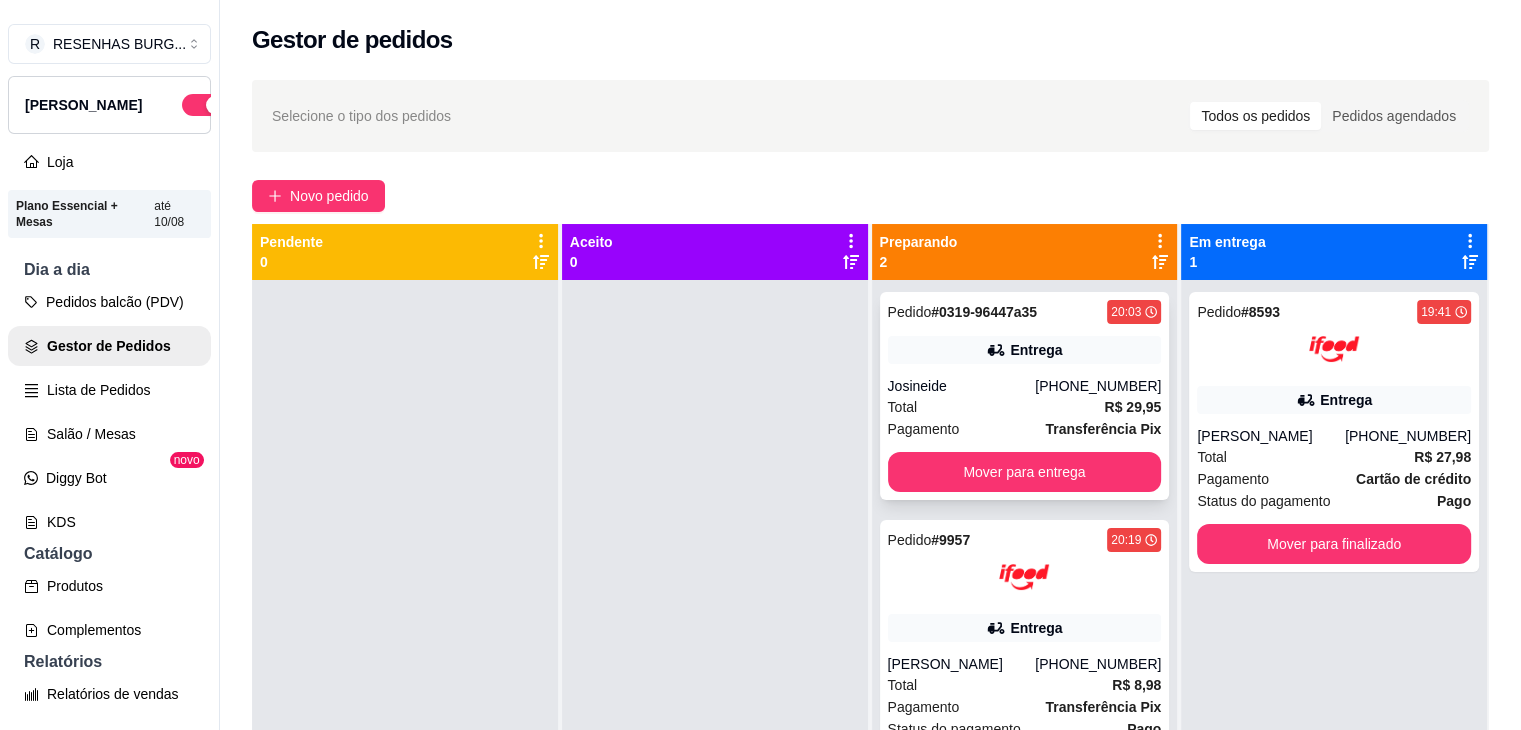 click on "Entrega" at bounding box center (1025, 350) 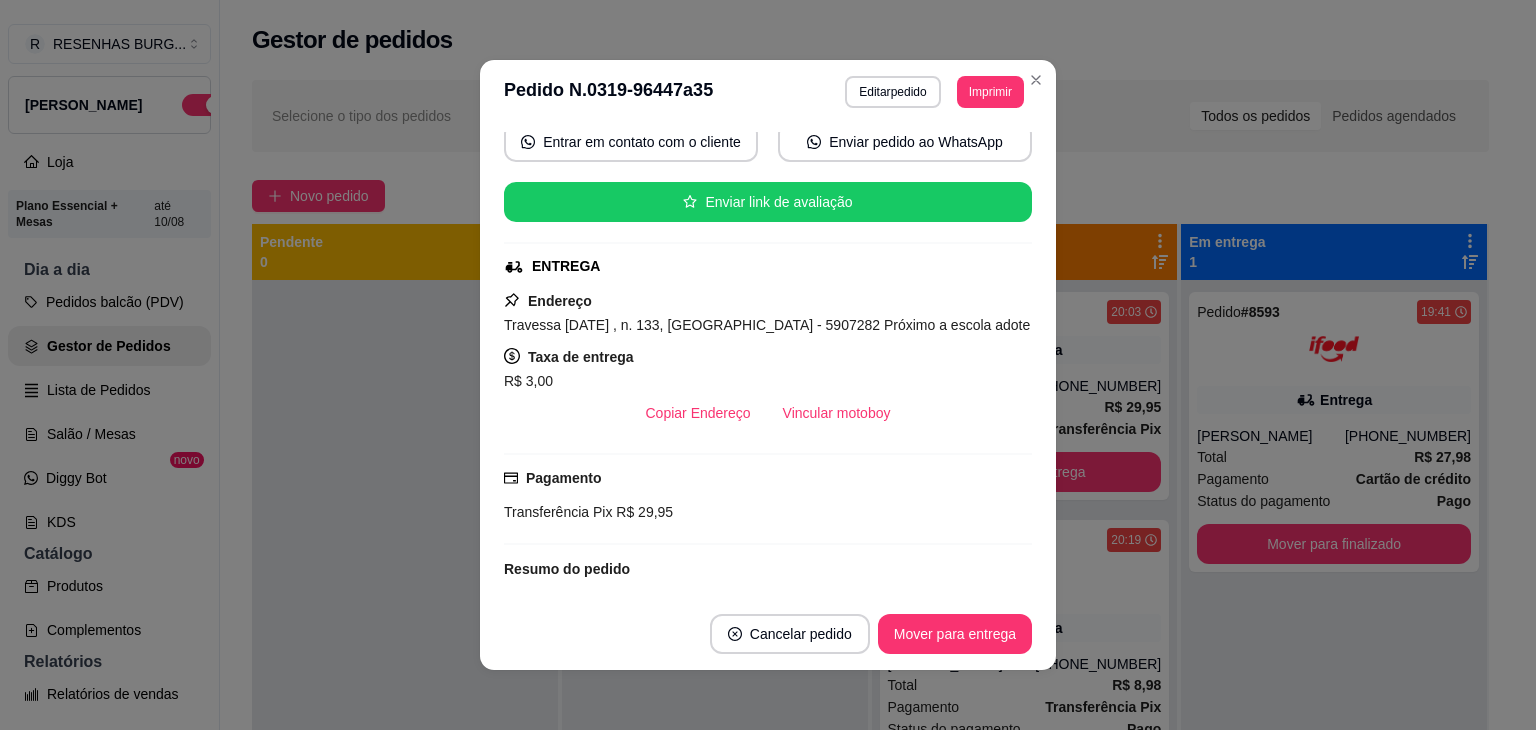 scroll, scrollTop: 200, scrollLeft: 0, axis: vertical 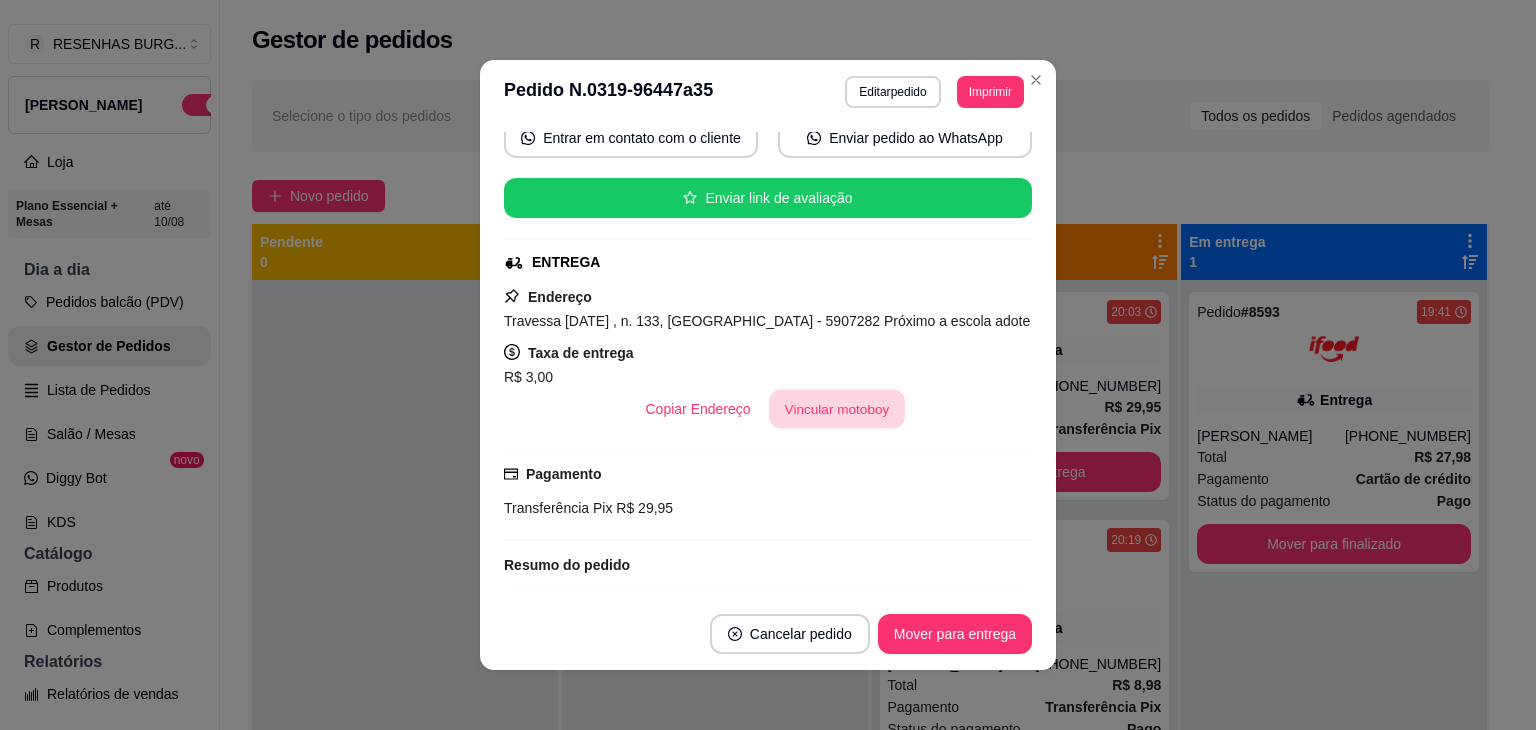click on "Vincular motoboy" at bounding box center [837, 409] 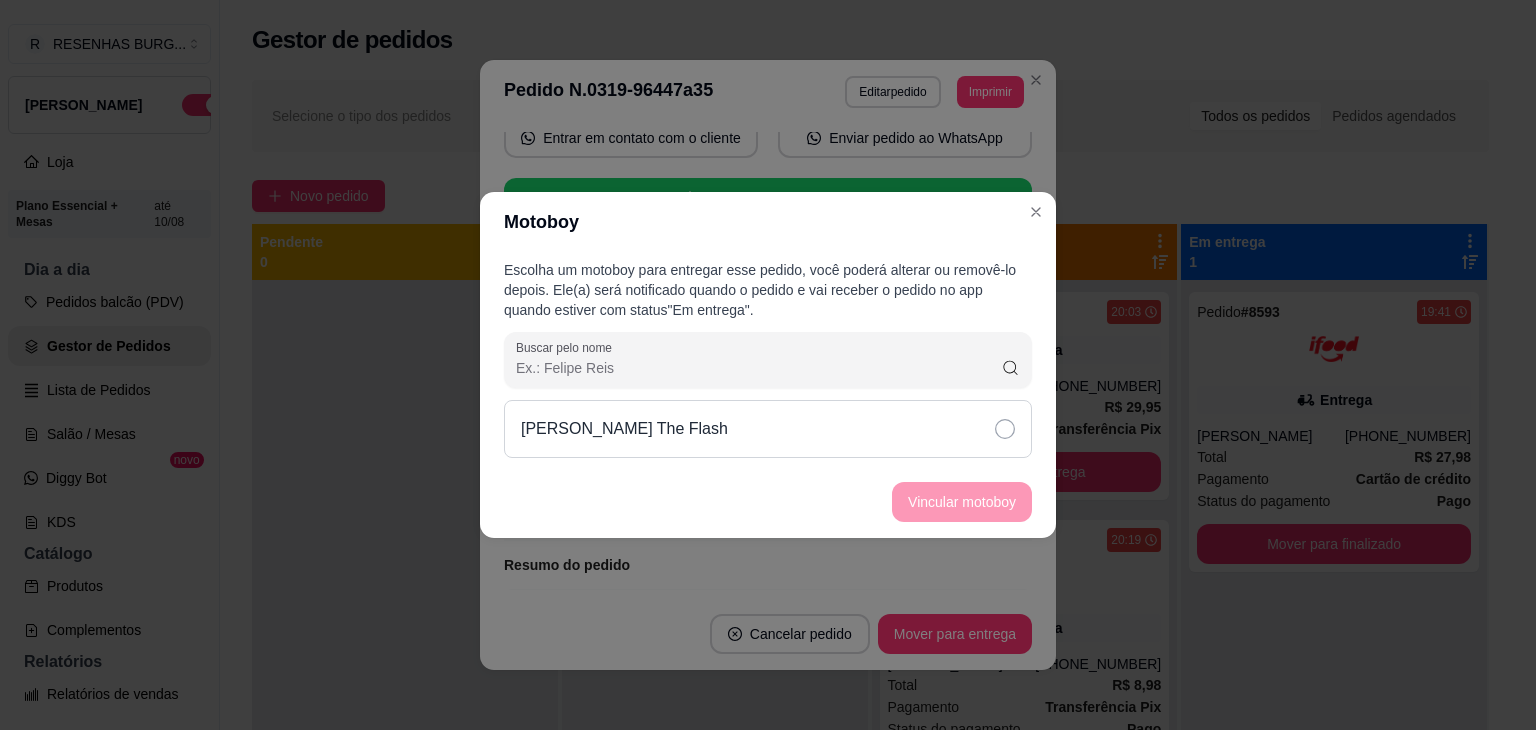 click 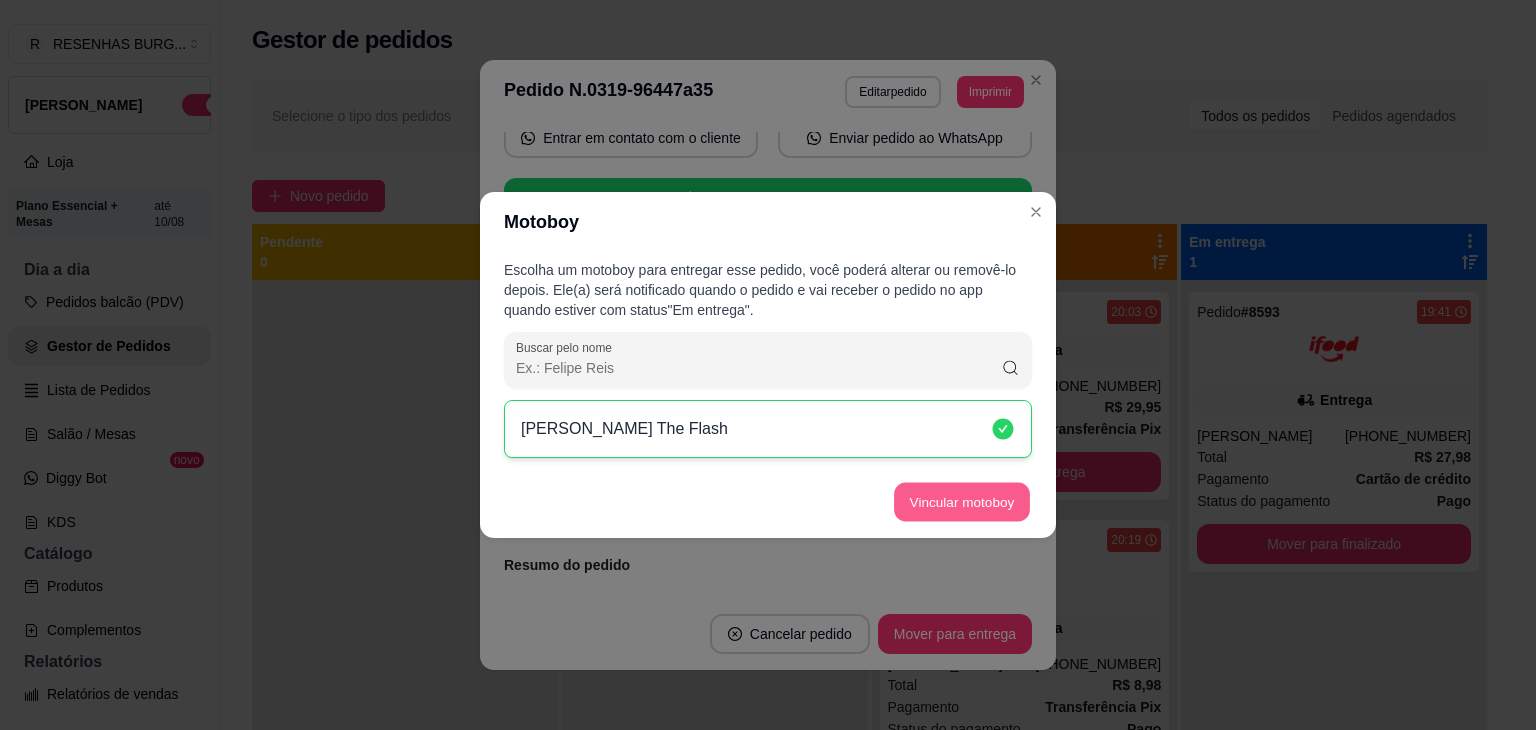click on "Vincular motoboy" at bounding box center [962, 502] 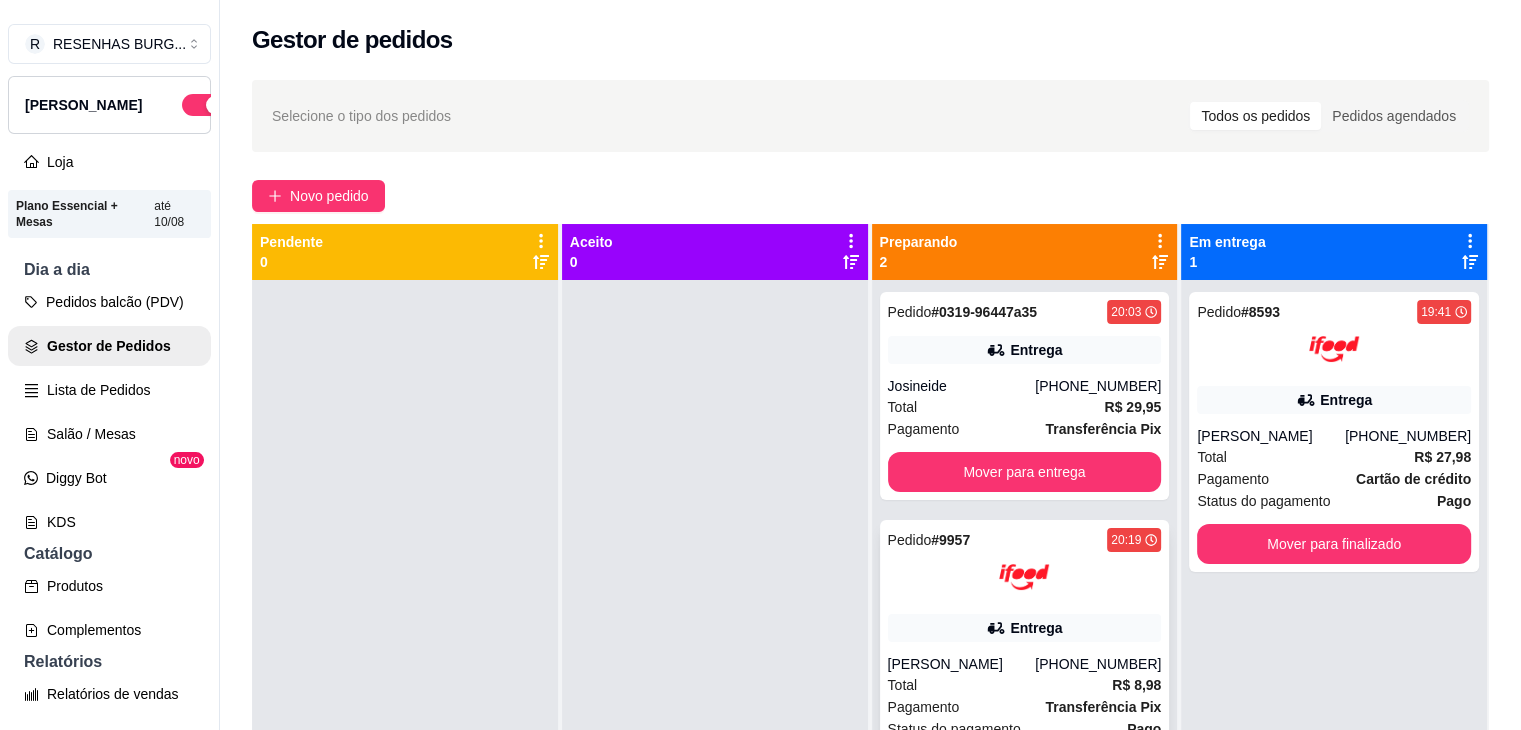 click on "Entrega" at bounding box center (1025, 628) 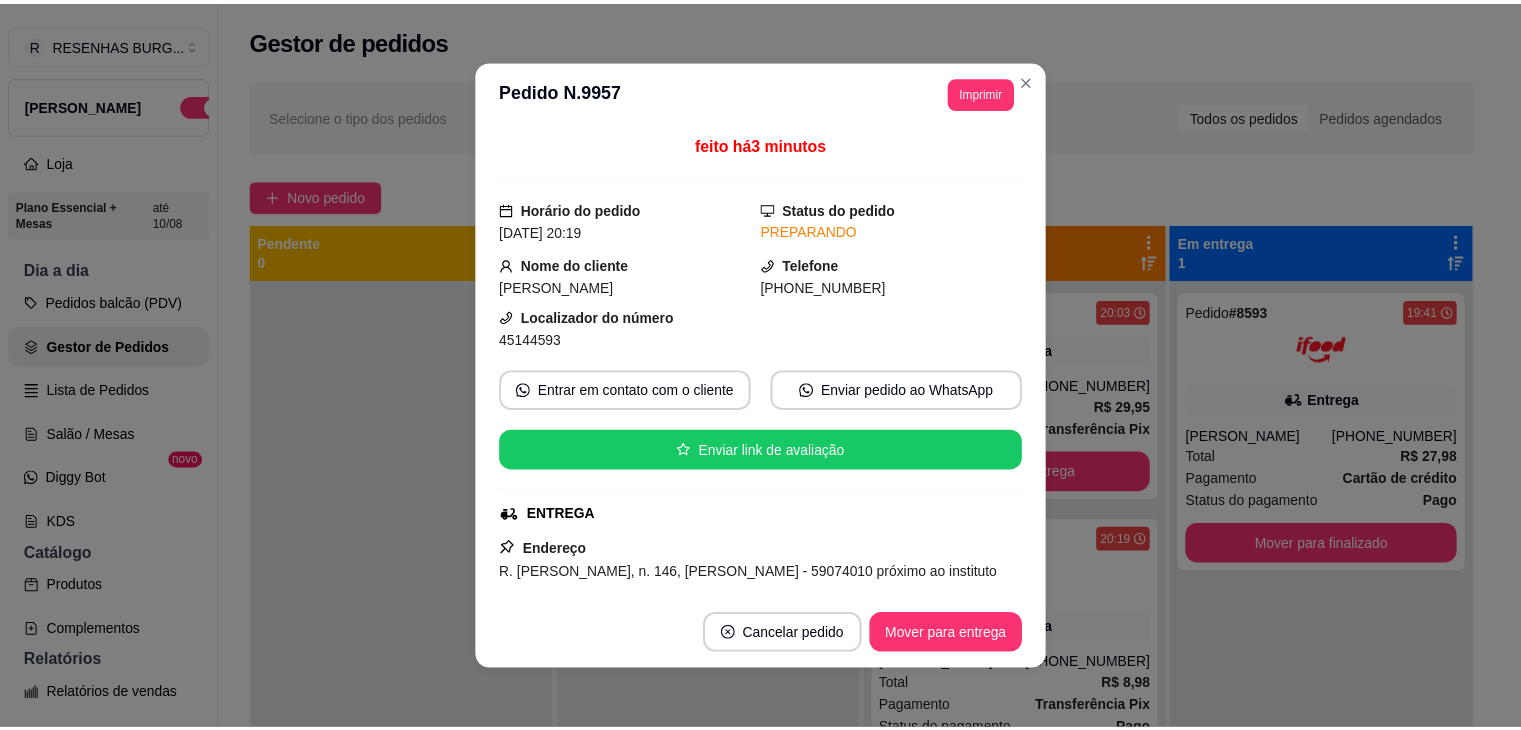 scroll, scrollTop: 100, scrollLeft: 0, axis: vertical 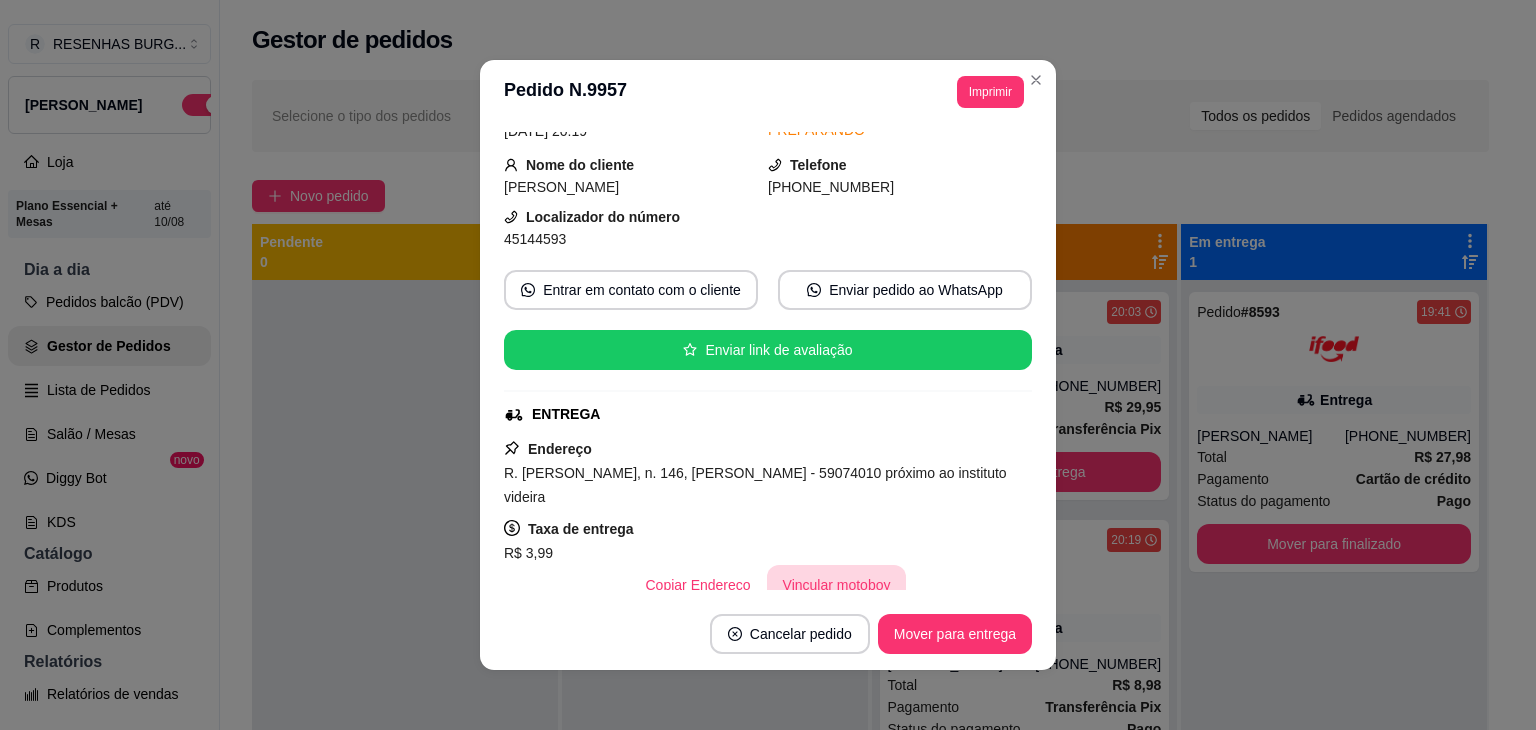 click on "Vincular motoboy" at bounding box center (837, 585) 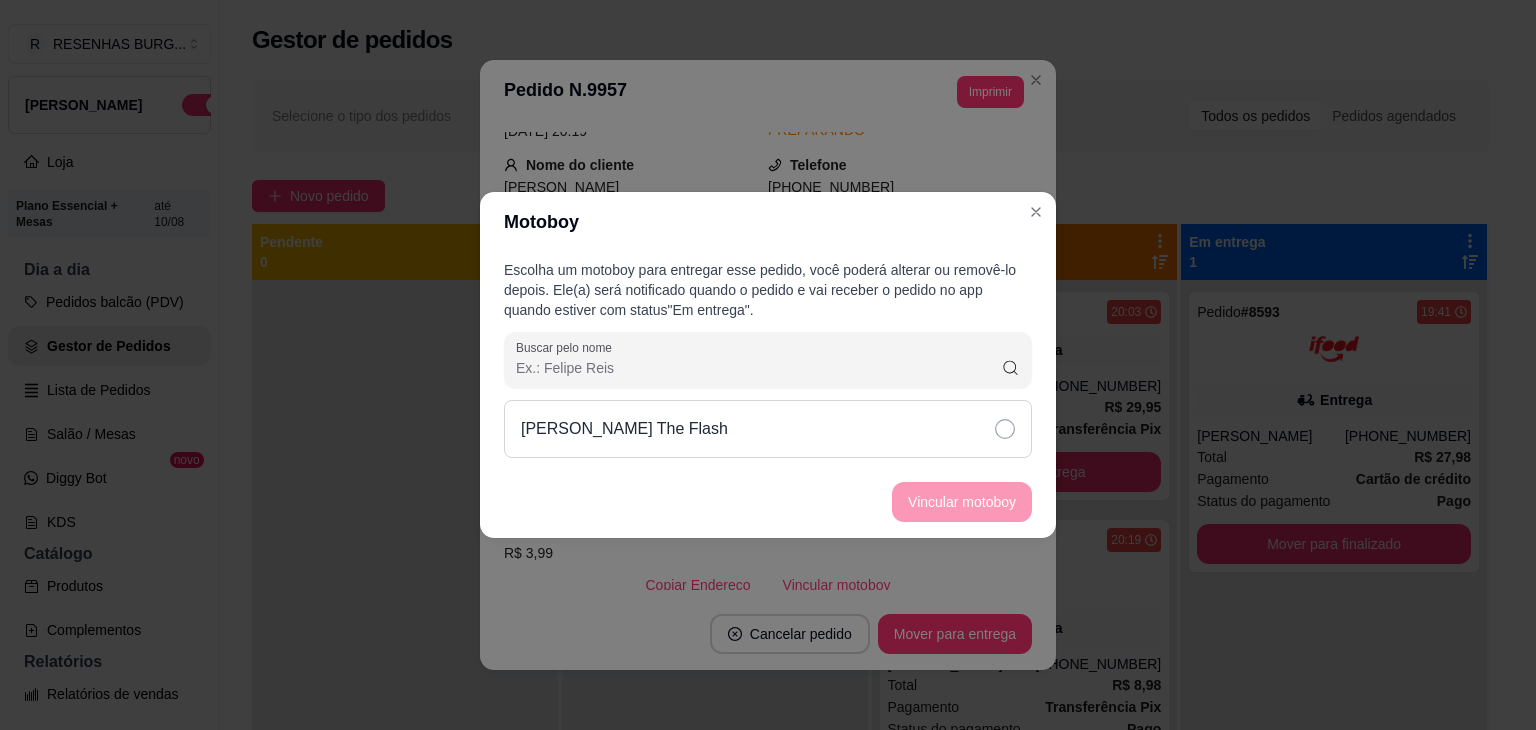 click on "[PERSON_NAME] The Flash" at bounding box center (768, 429) 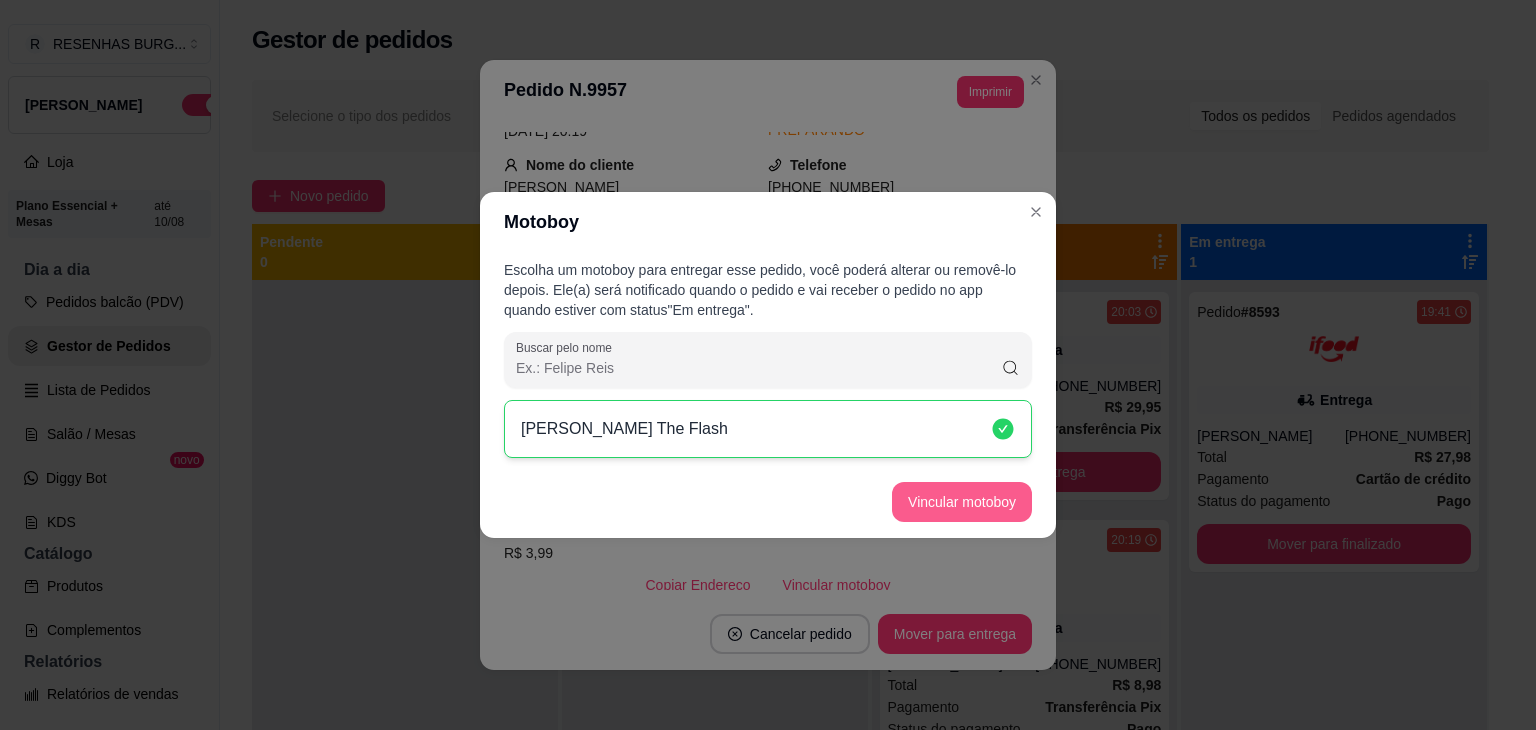click on "Vincular motoboy" at bounding box center (962, 502) 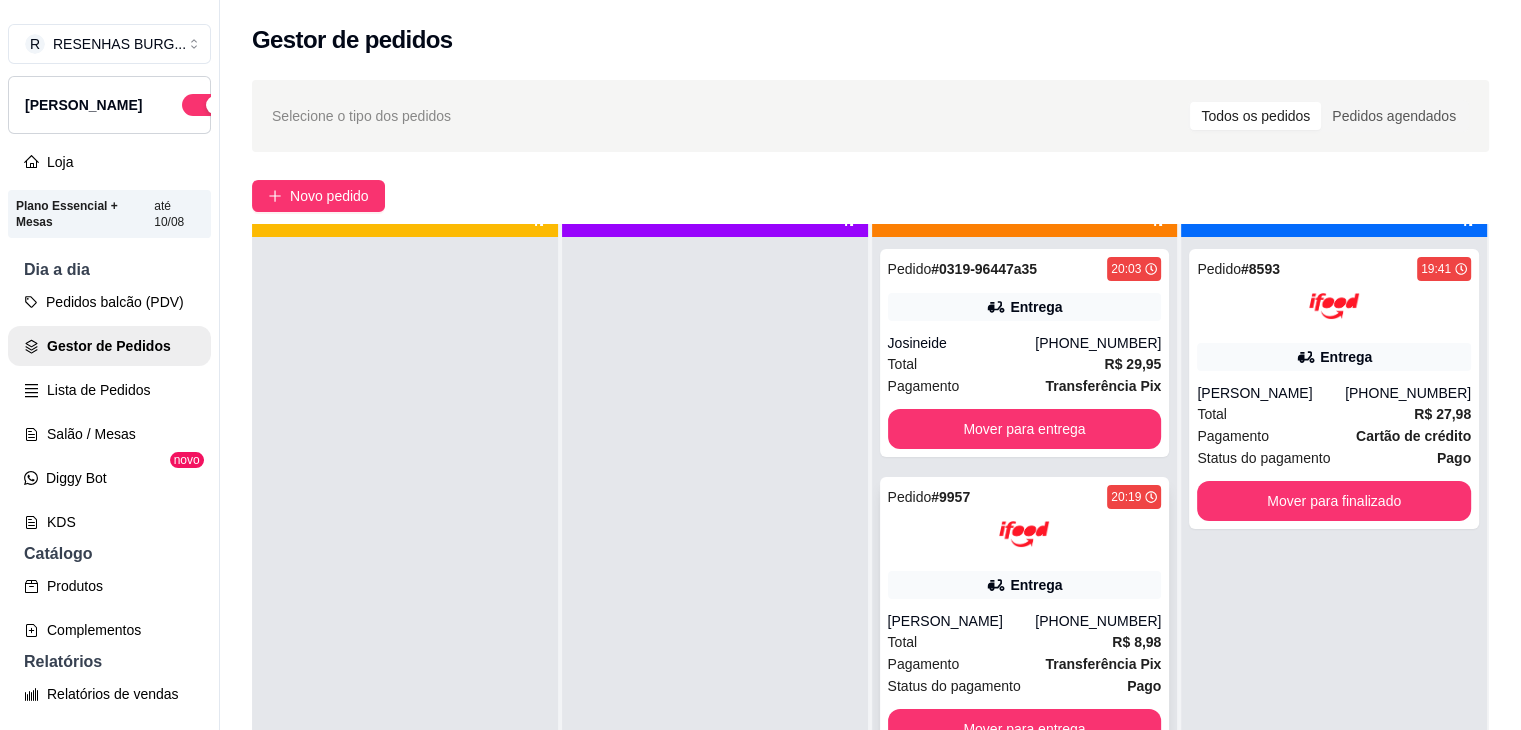scroll, scrollTop: 56, scrollLeft: 0, axis: vertical 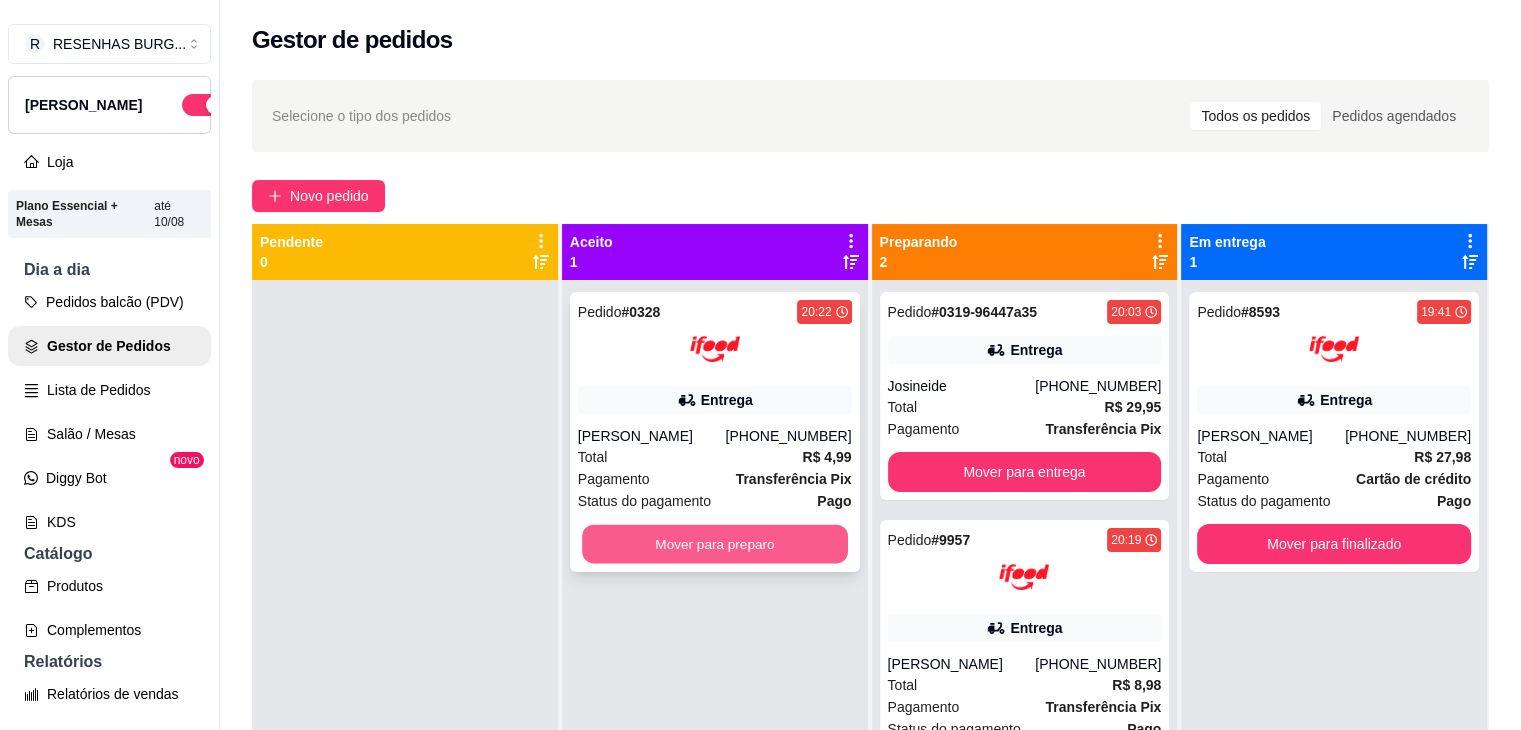 click on "Mover para preparo" at bounding box center [715, 544] 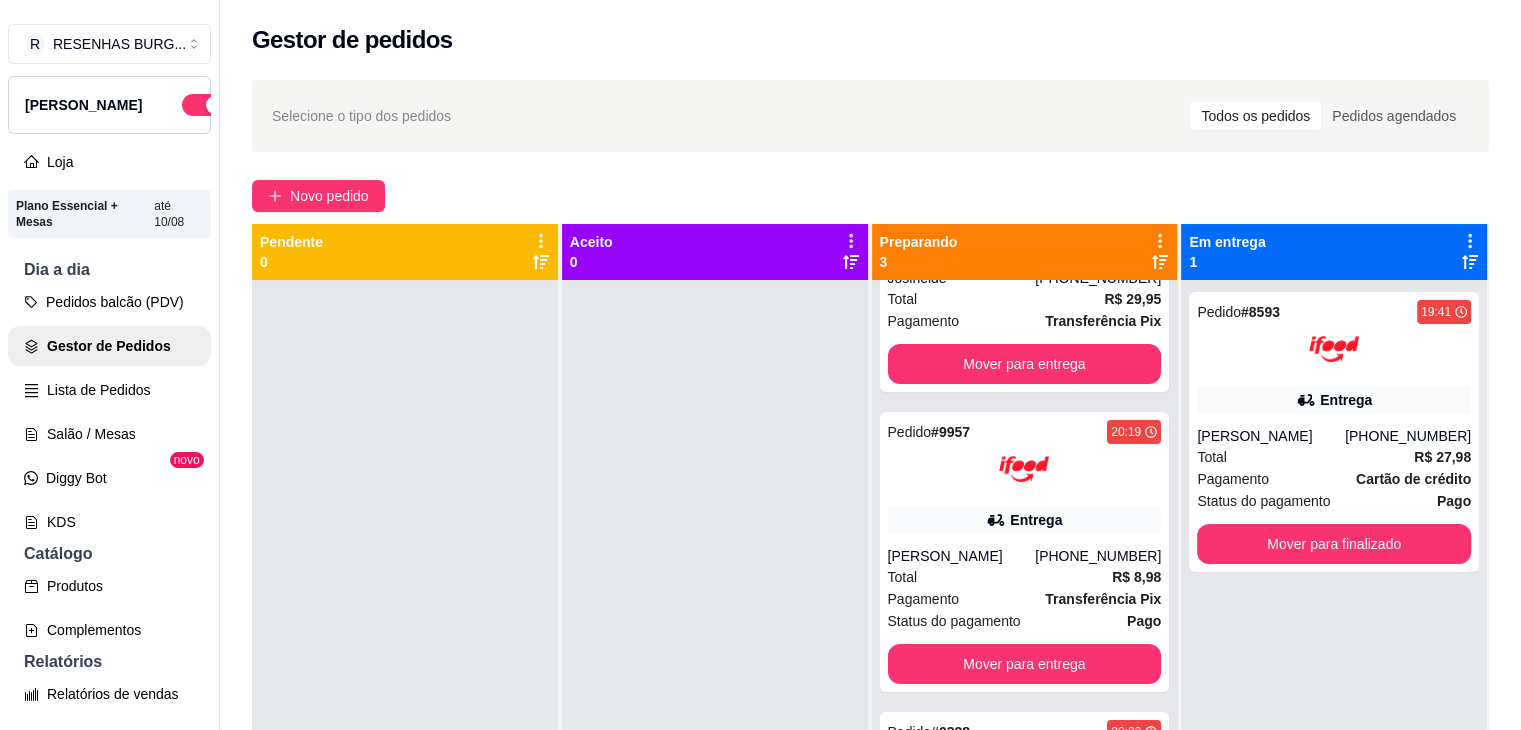 scroll, scrollTop: 118, scrollLeft: 0, axis: vertical 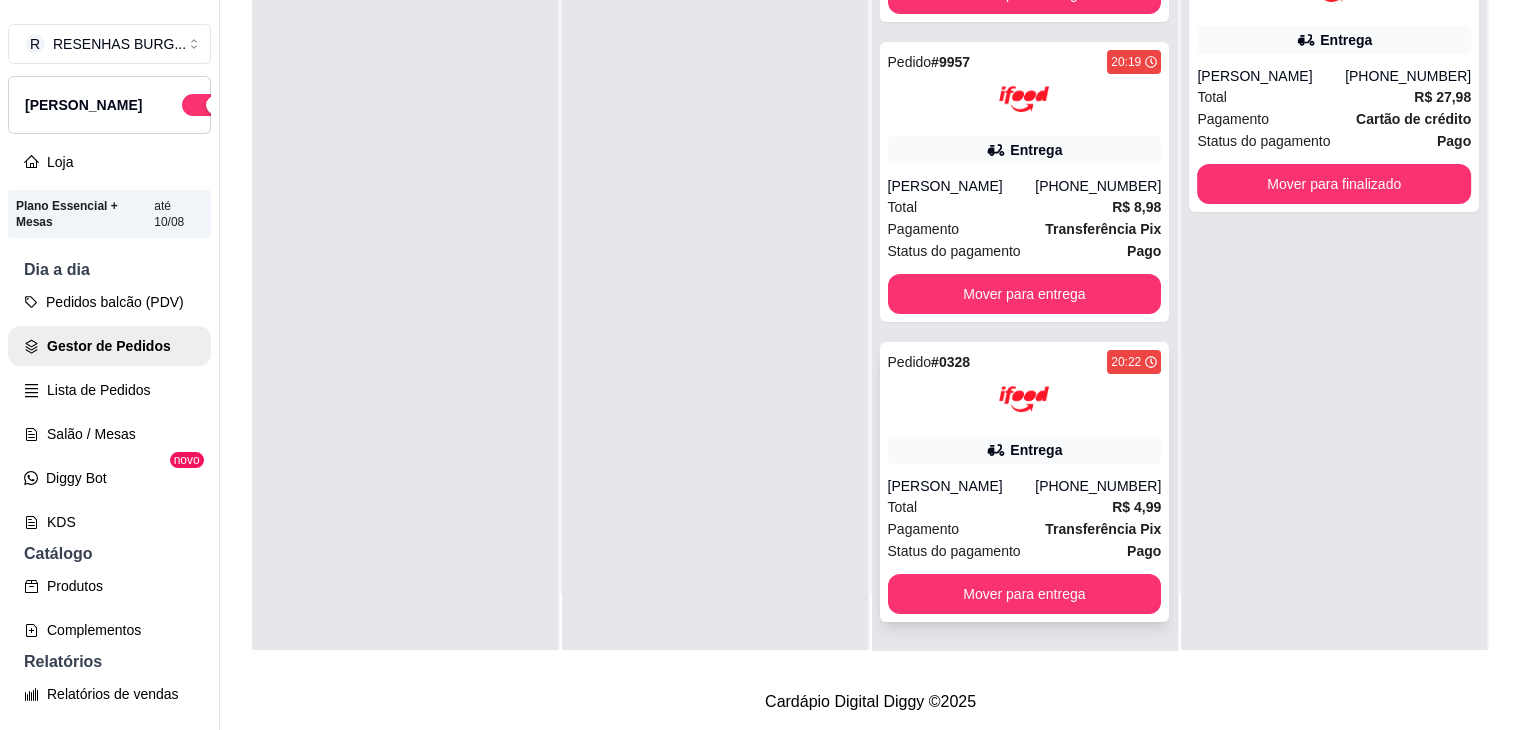 click on "[PERSON_NAME]" at bounding box center [962, 486] 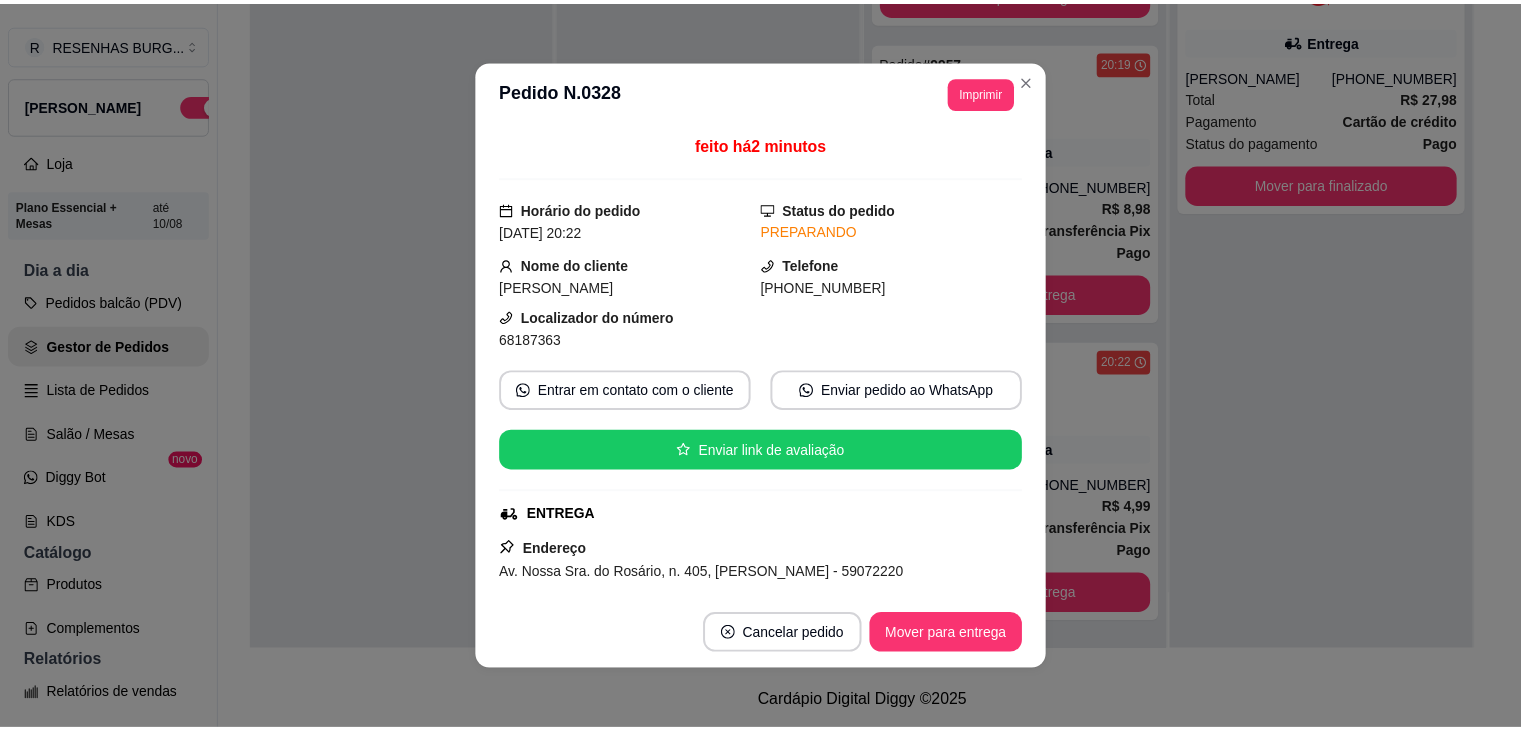 scroll, scrollTop: 200, scrollLeft: 0, axis: vertical 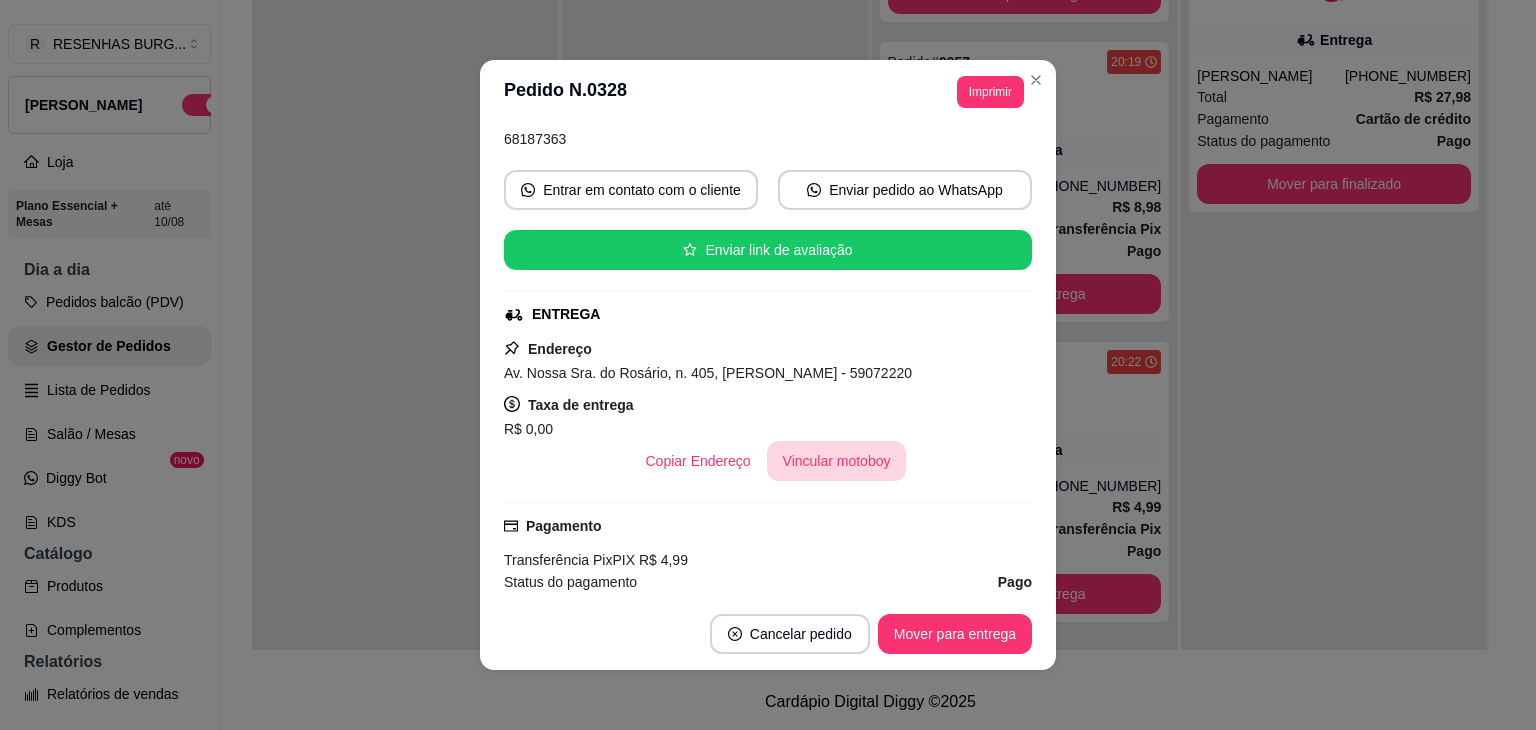 click on "Vincular motoboy" at bounding box center [837, 461] 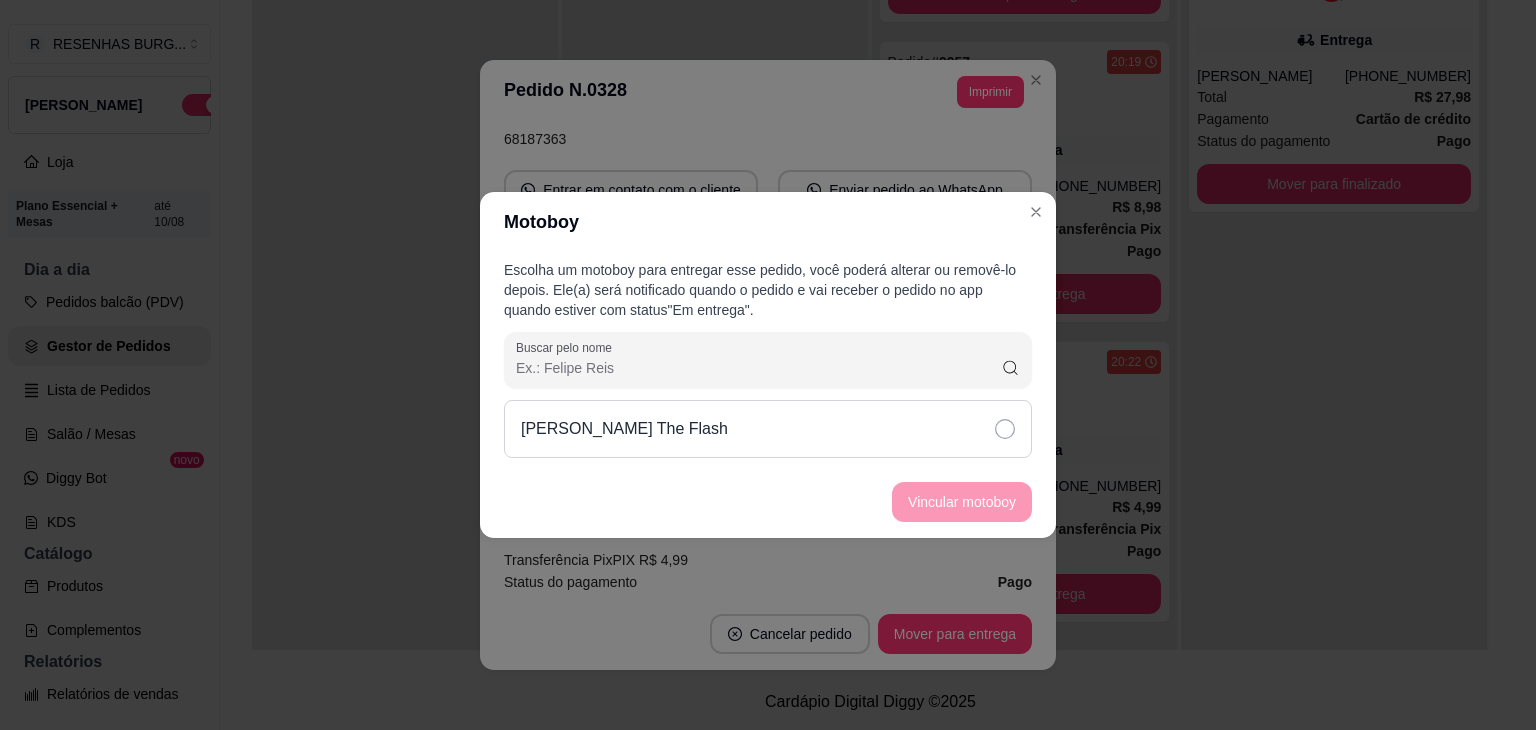 click on "[PERSON_NAME] The Flash" at bounding box center (768, 429) 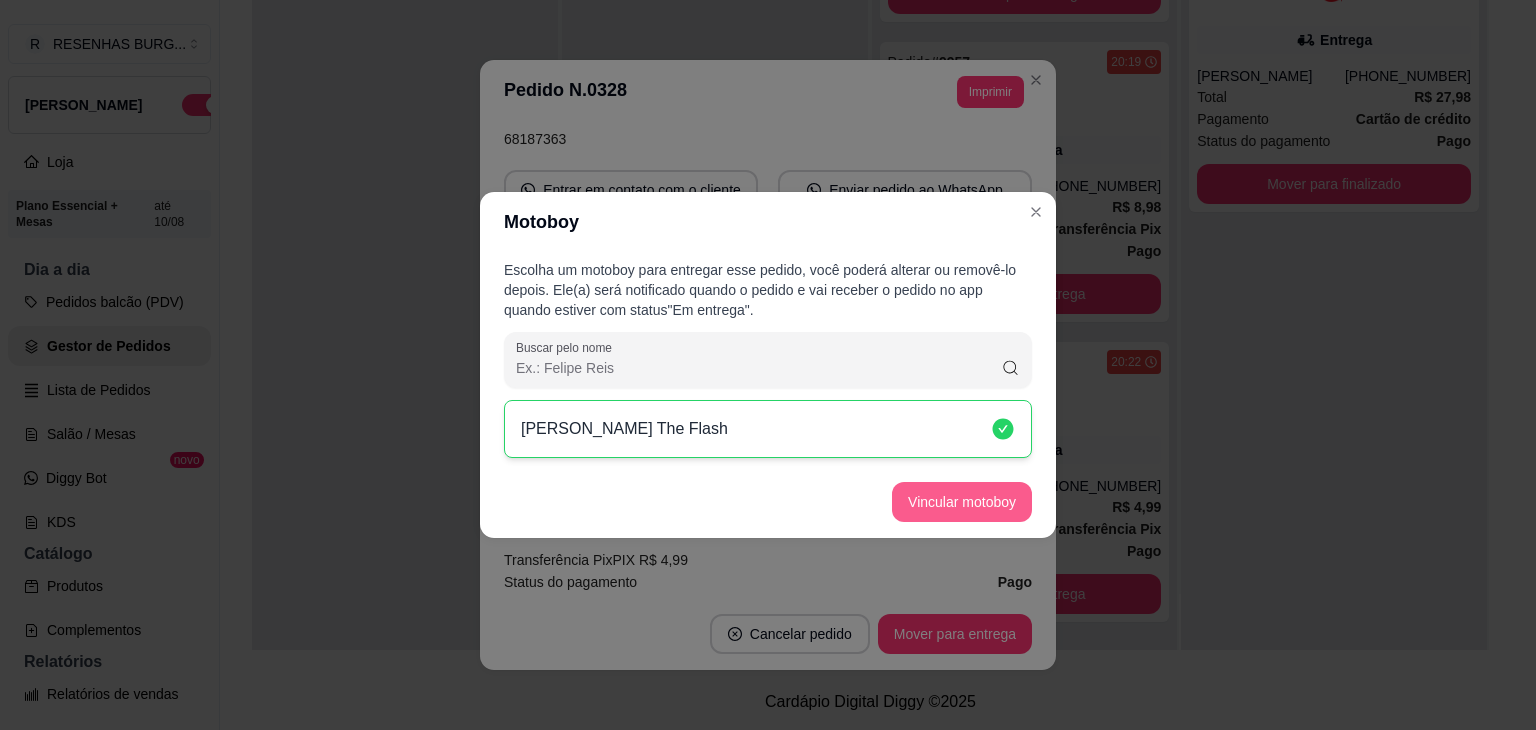 click on "Vincular motoboy" at bounding box center [962, 502] 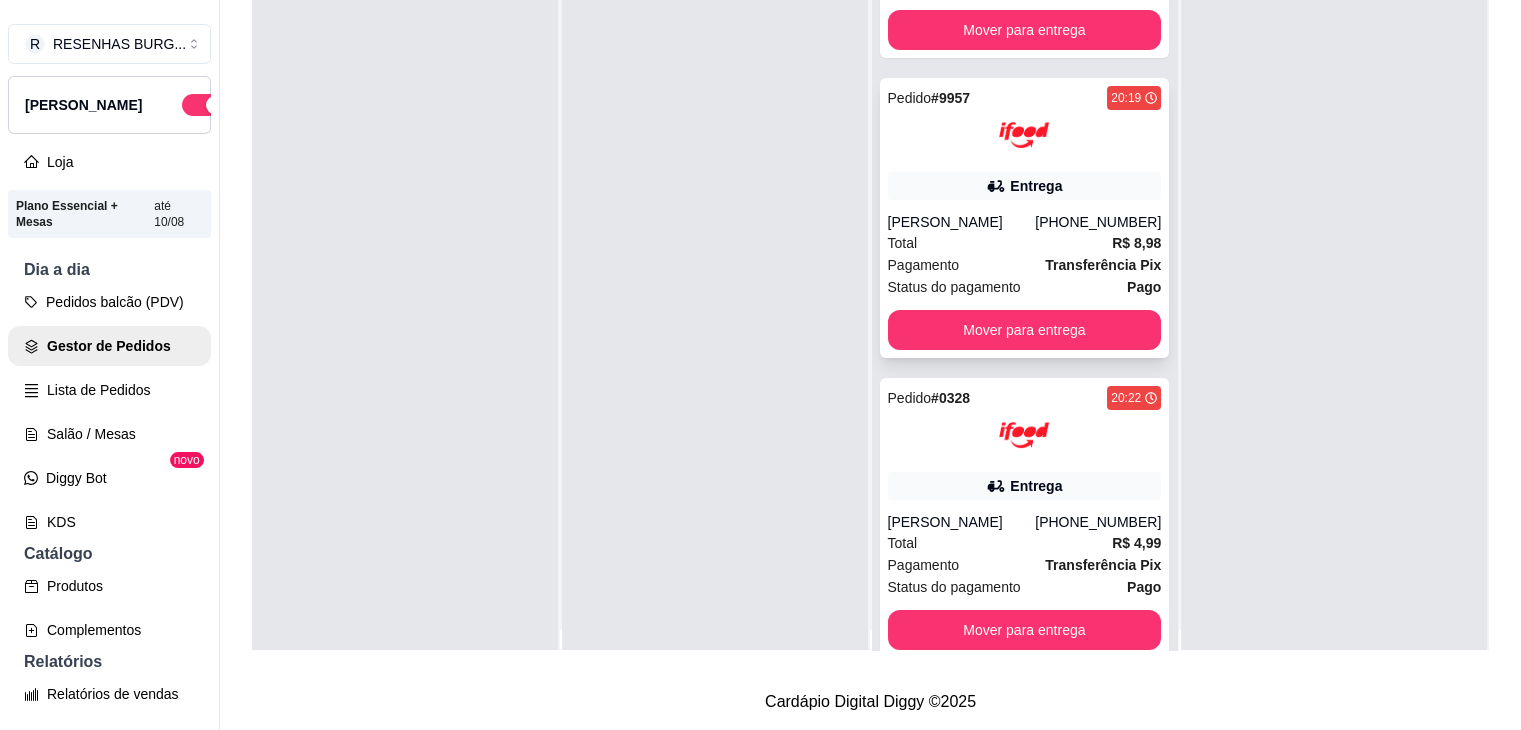 scroll, scrollTop: 0, scrollLeft: 0, axis: both 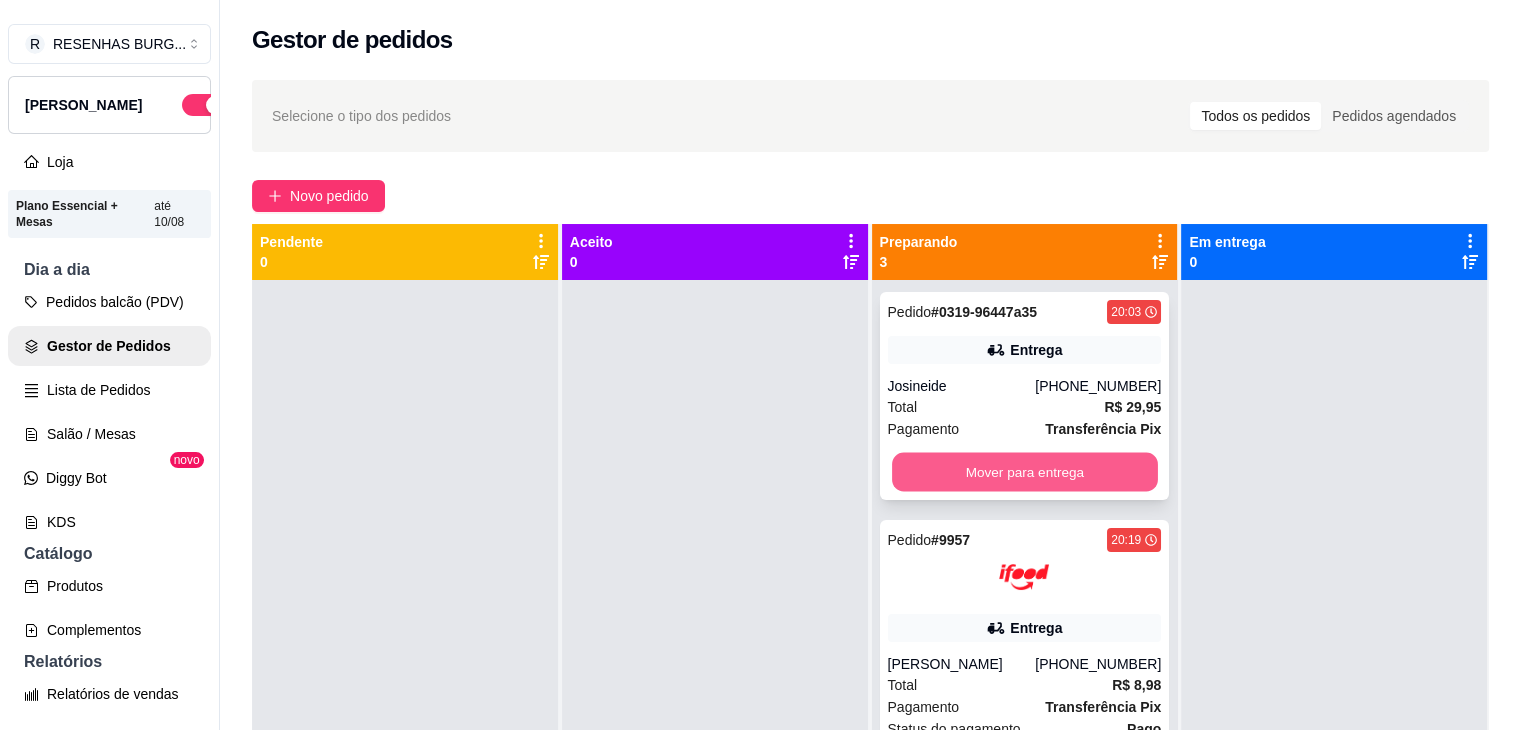 click on "Mover para entrega" at bounding box center [1025, 472] 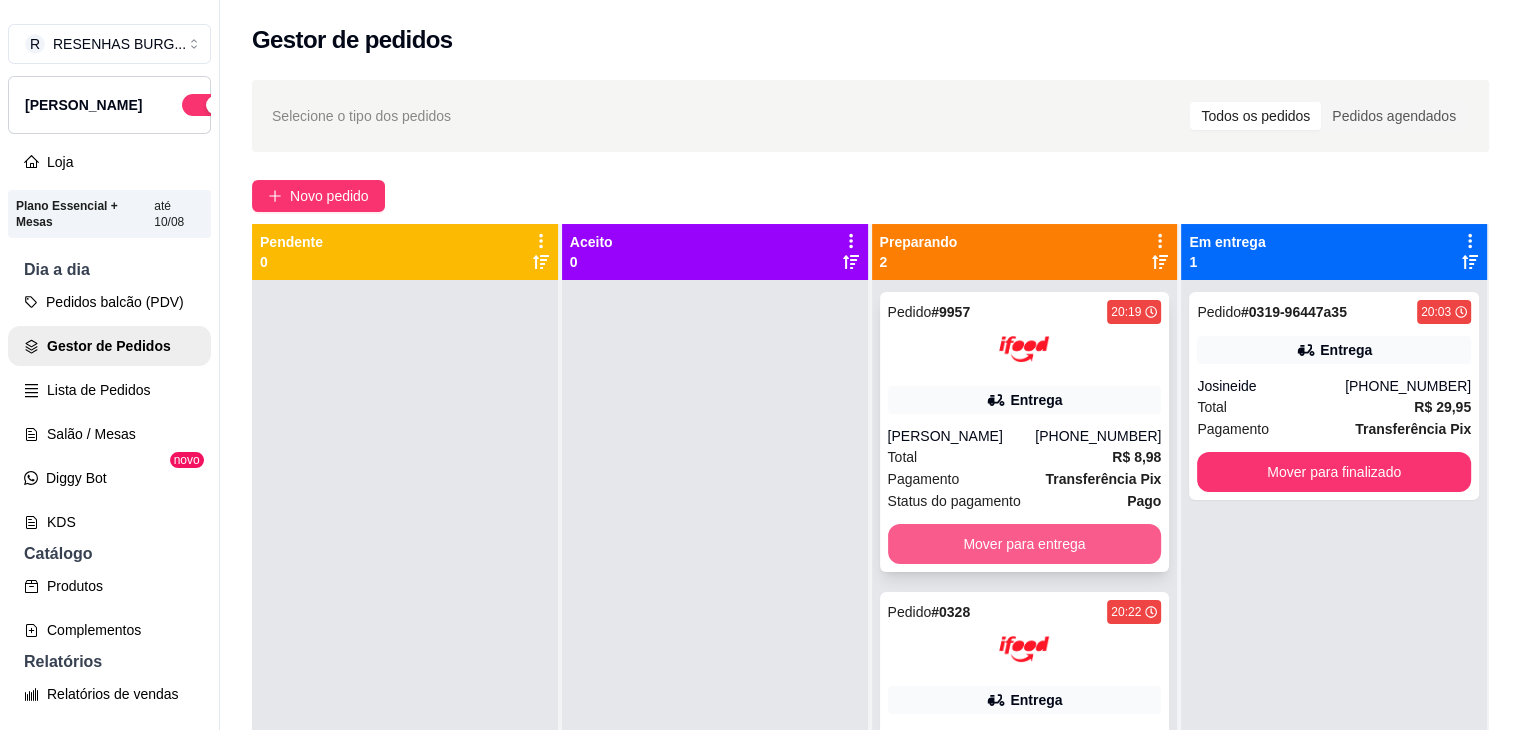 click on "Mover para entrega" at bounding box center [1025, 544] 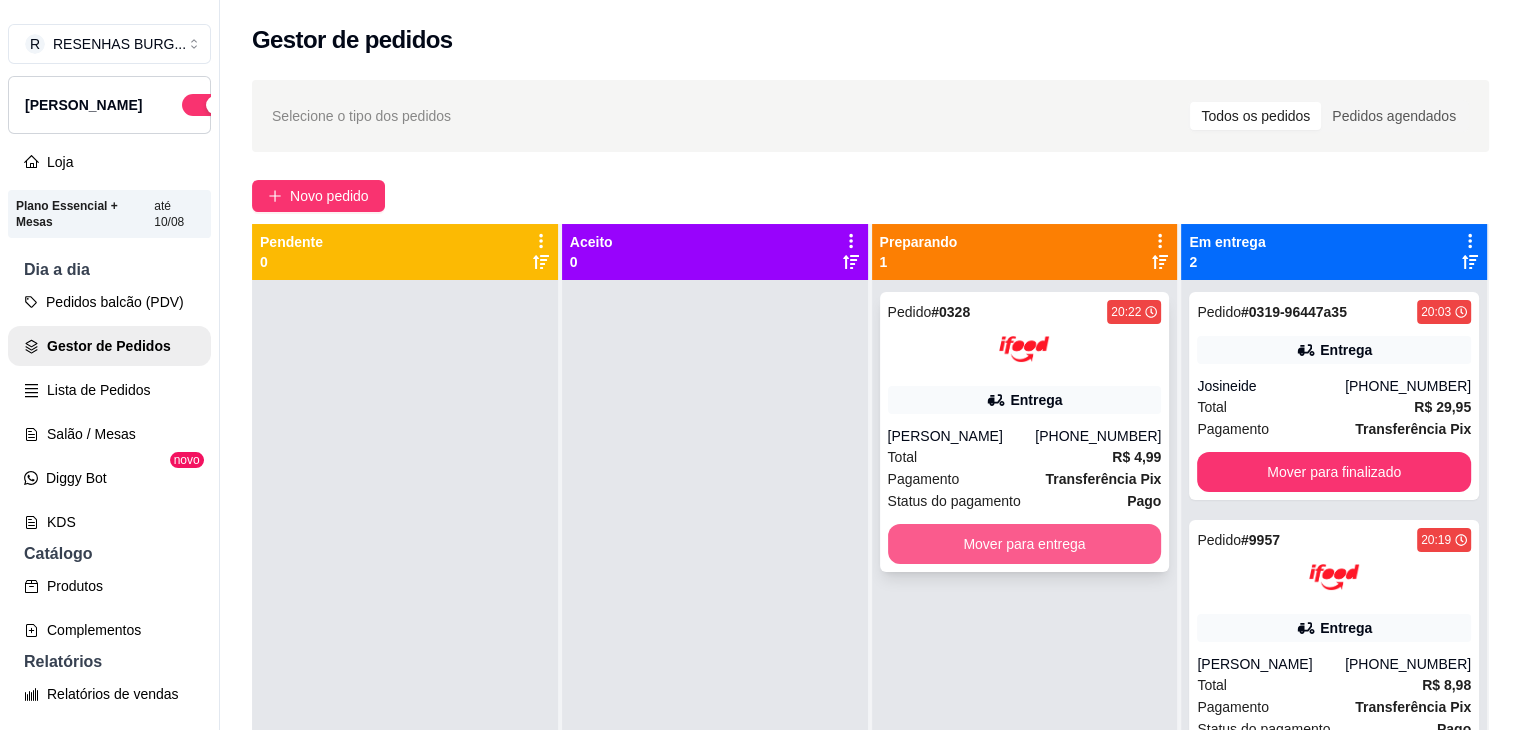 click on "Mover para entrega" at bounding box center [1025, 544] 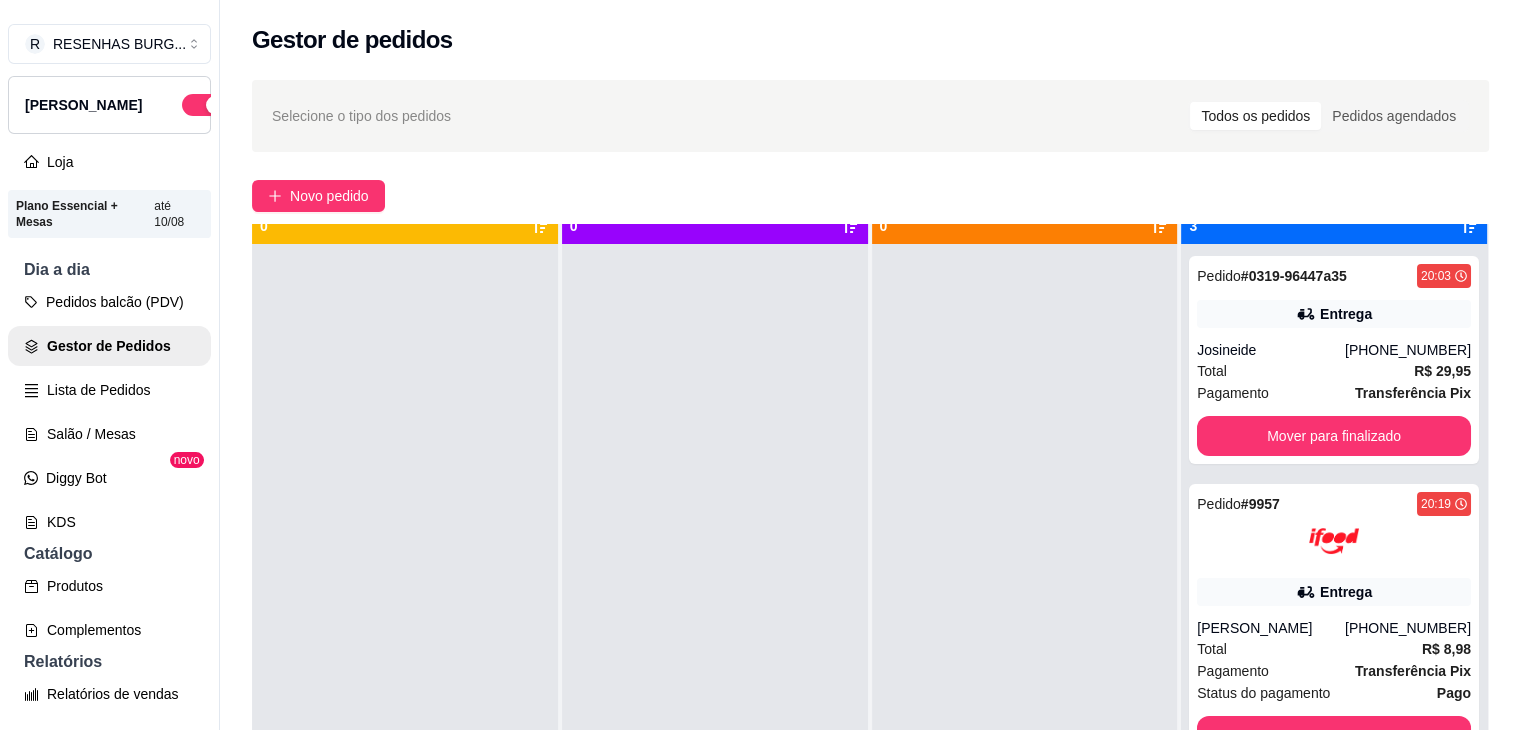 scroll, scrollTop: 56, scrollLeft: 0, axis: vertical 